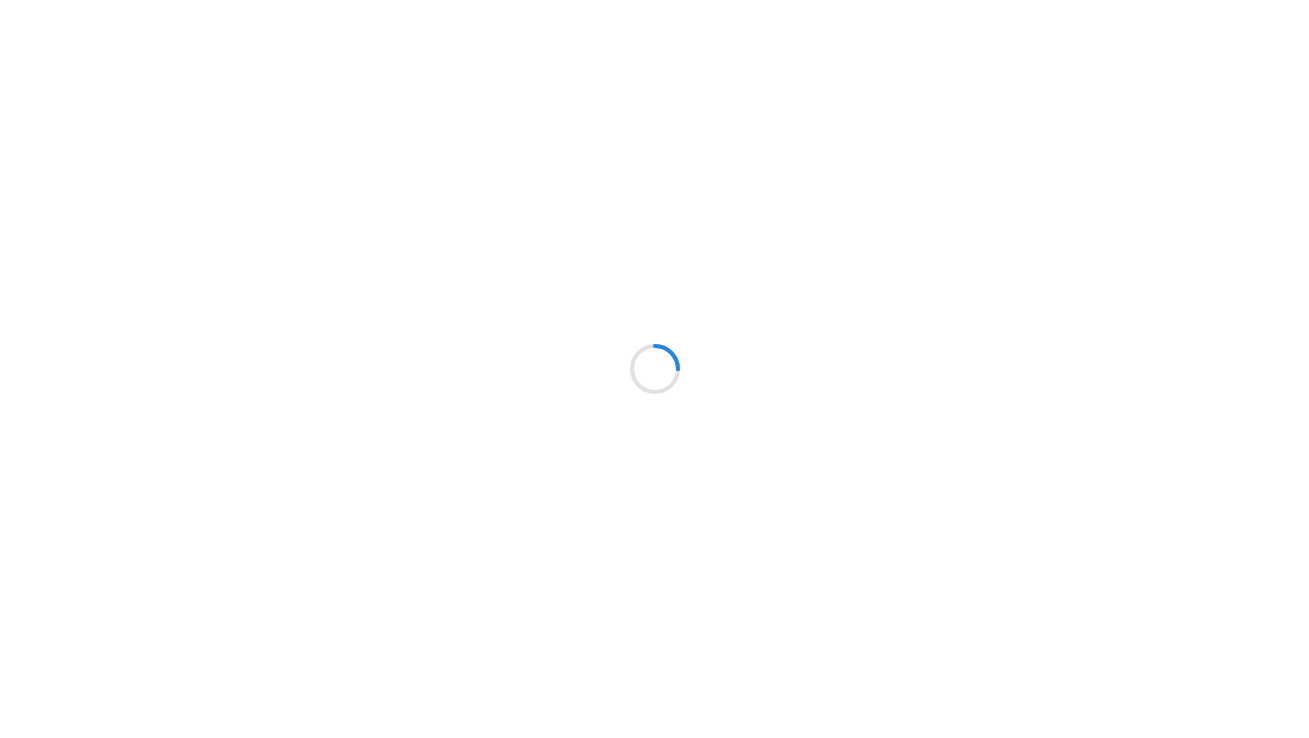 scroll, scrollTop: 0, scrollLeft: 0, axis: both 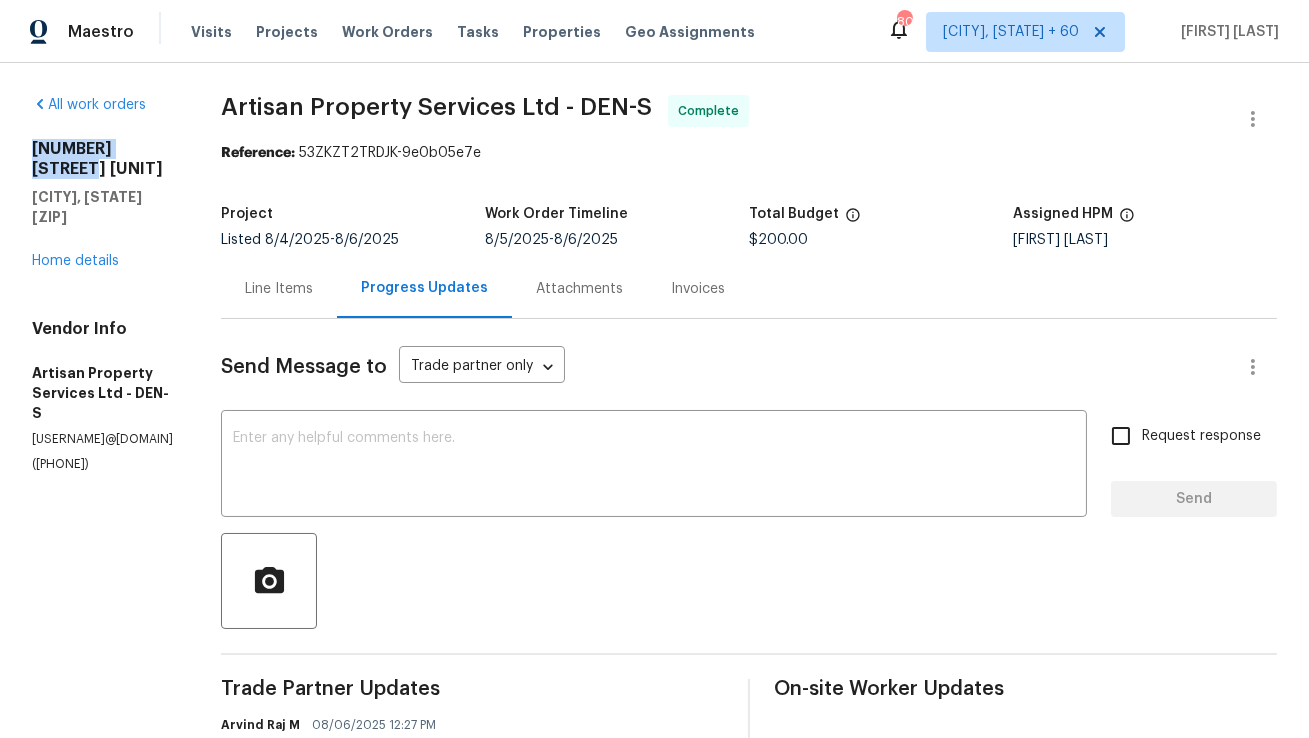 copy on "[NUMBER] [STREET]" 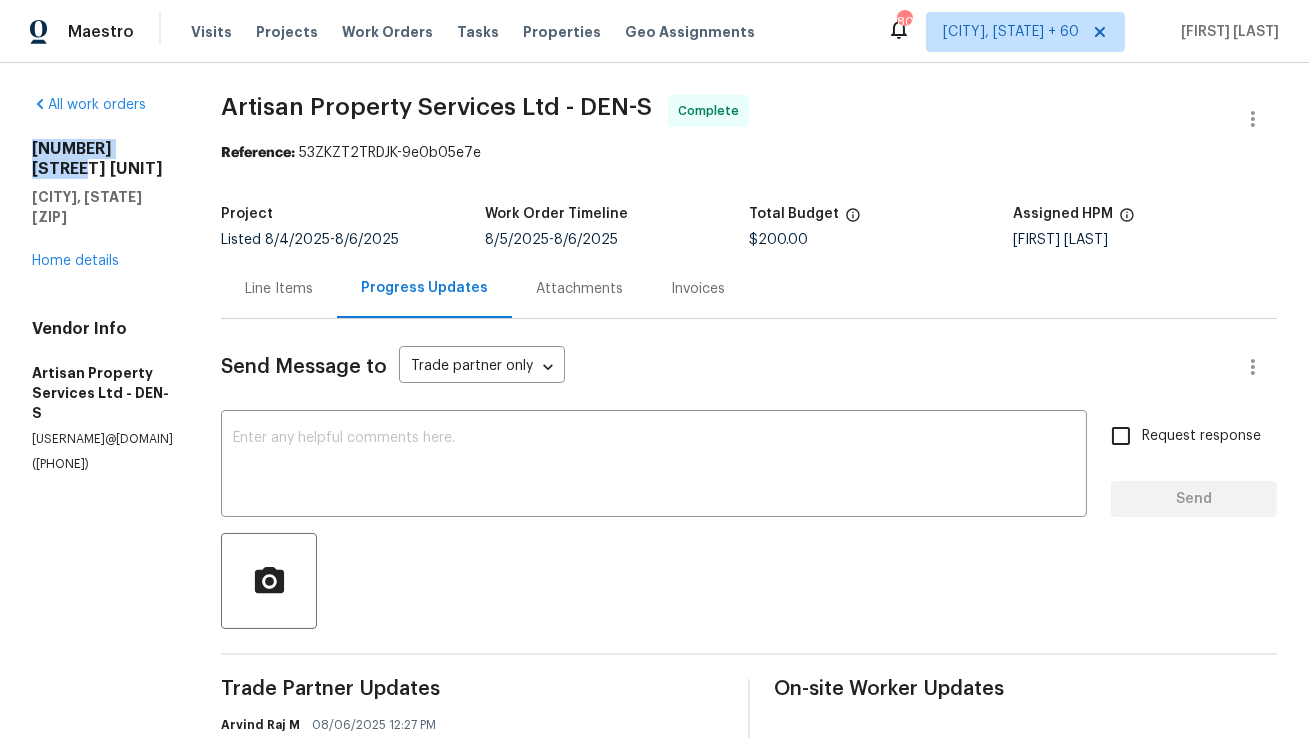 copy on "[NUMBER] [STREET]" 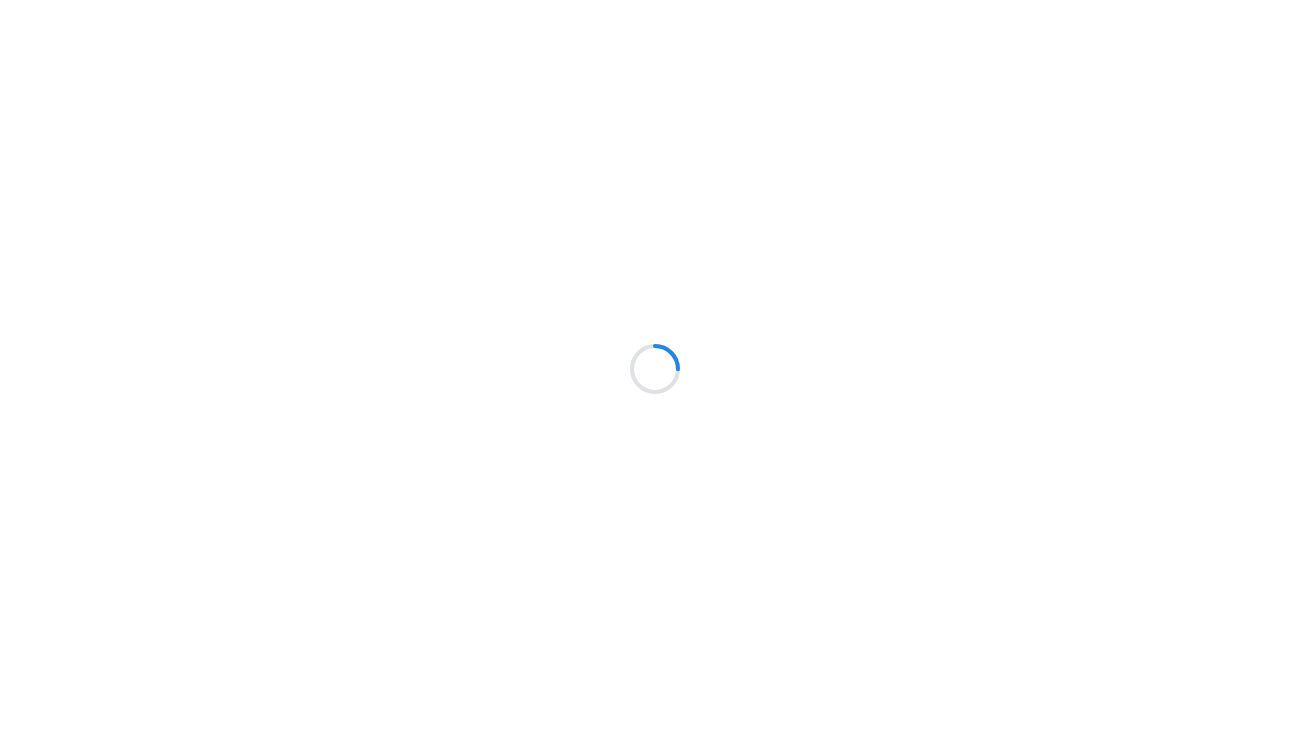 scroll, scrollTop: 0, scrollLeft: 0, axis: both 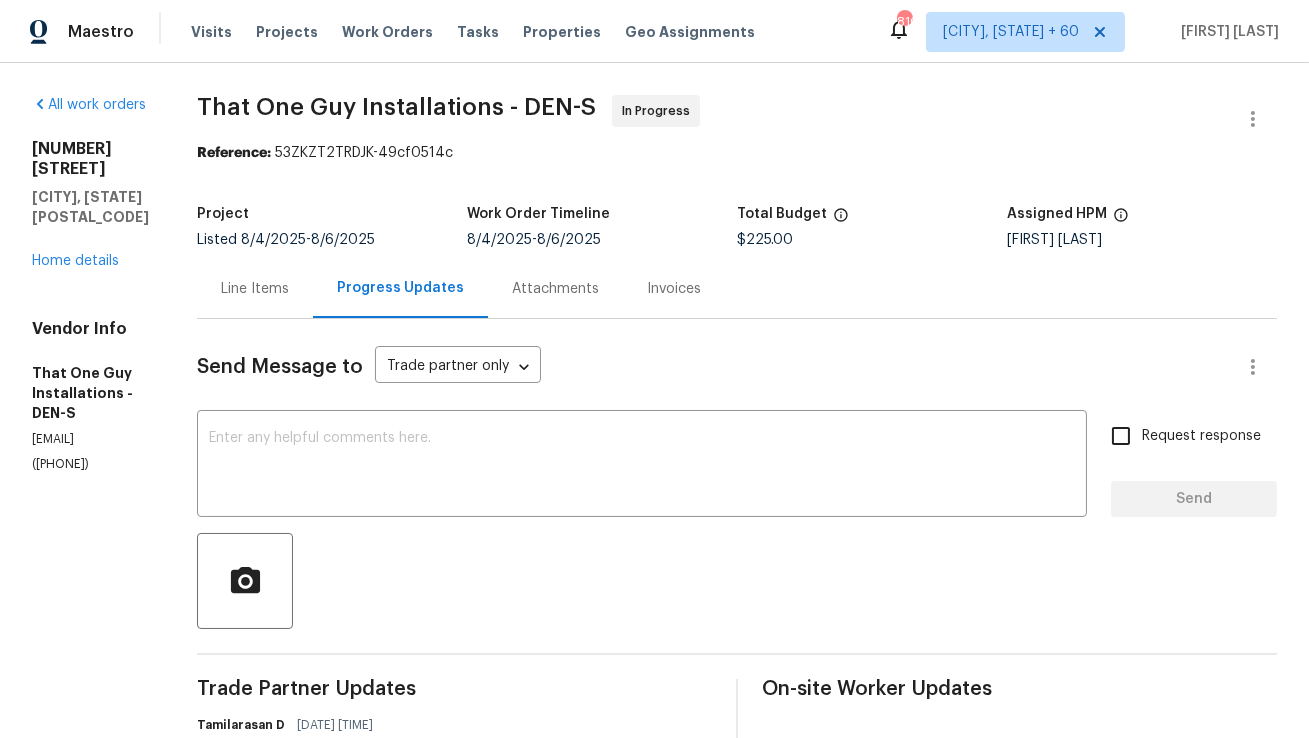click on "Line Items" at bounding box center (255, 288) 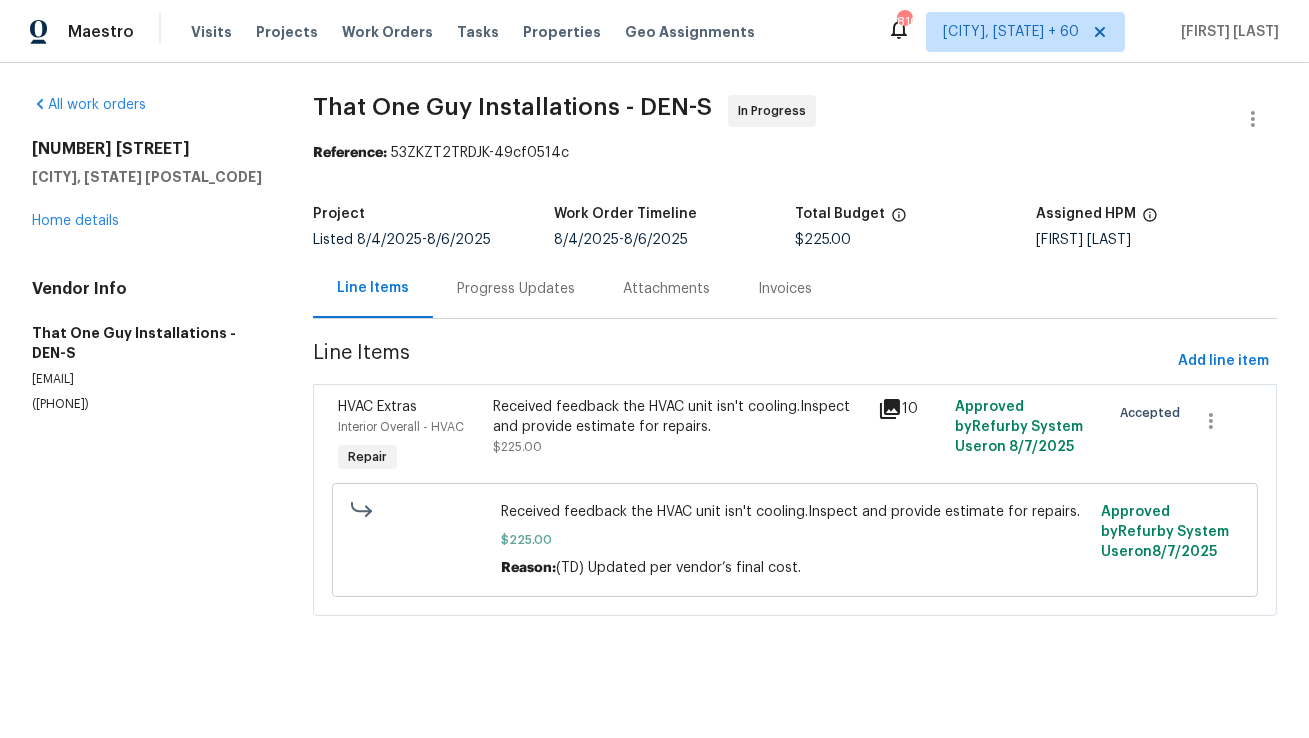 click on "Progress Updates" at bounding box center [516, 288] 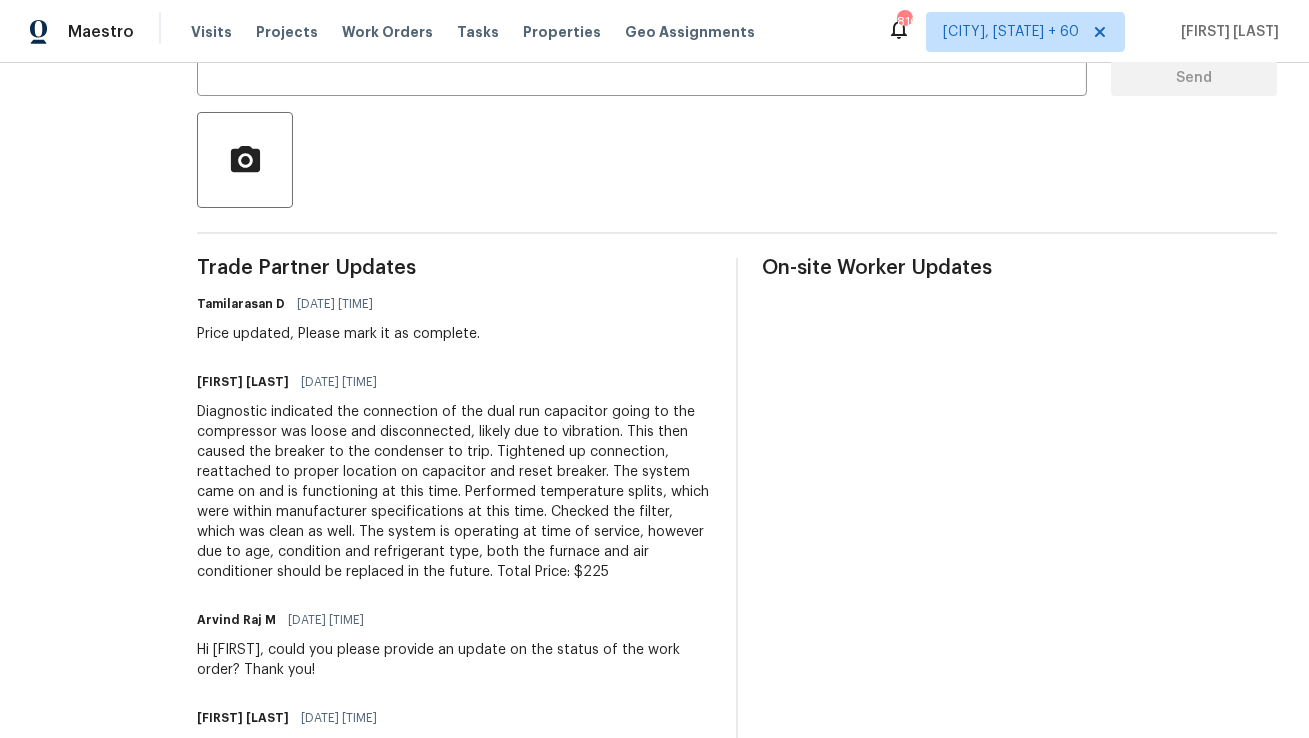 scroll, scrollTop: 351, scrollLeft: 0, axis: vertical 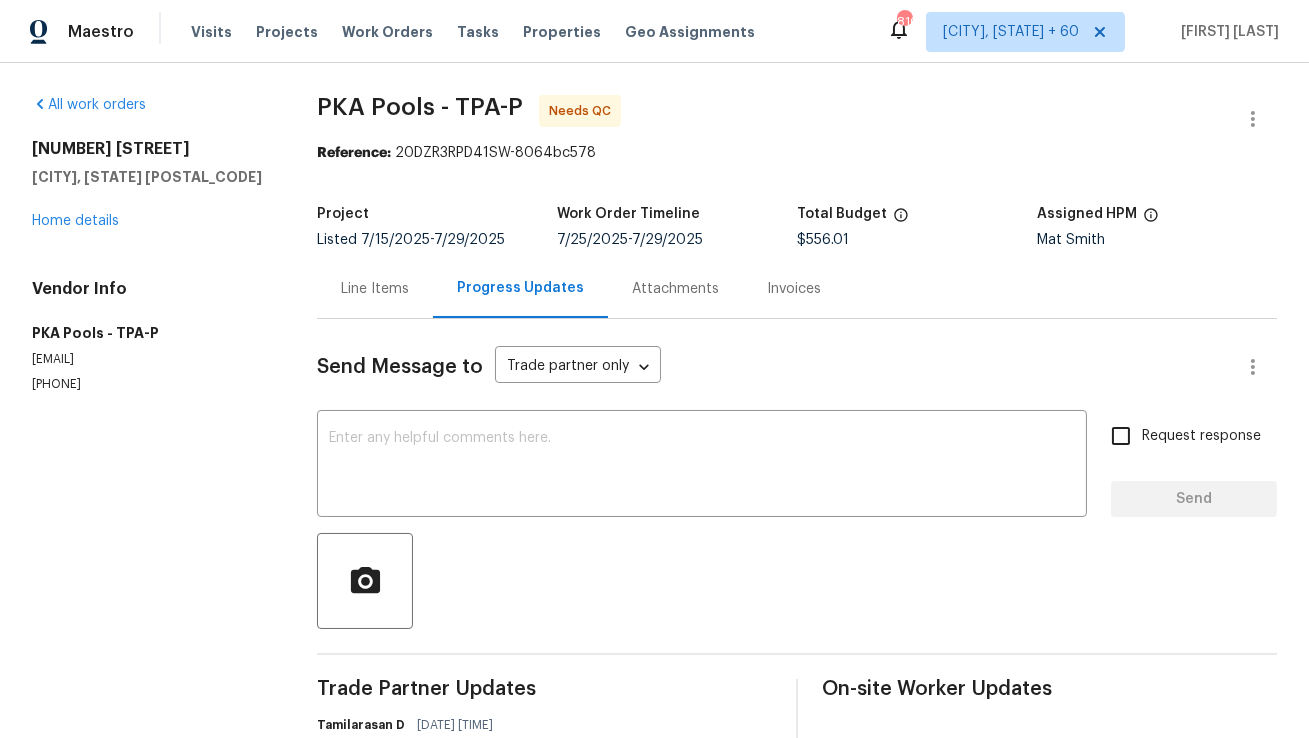 click on "Line Items" at bounding box center [375, 288] 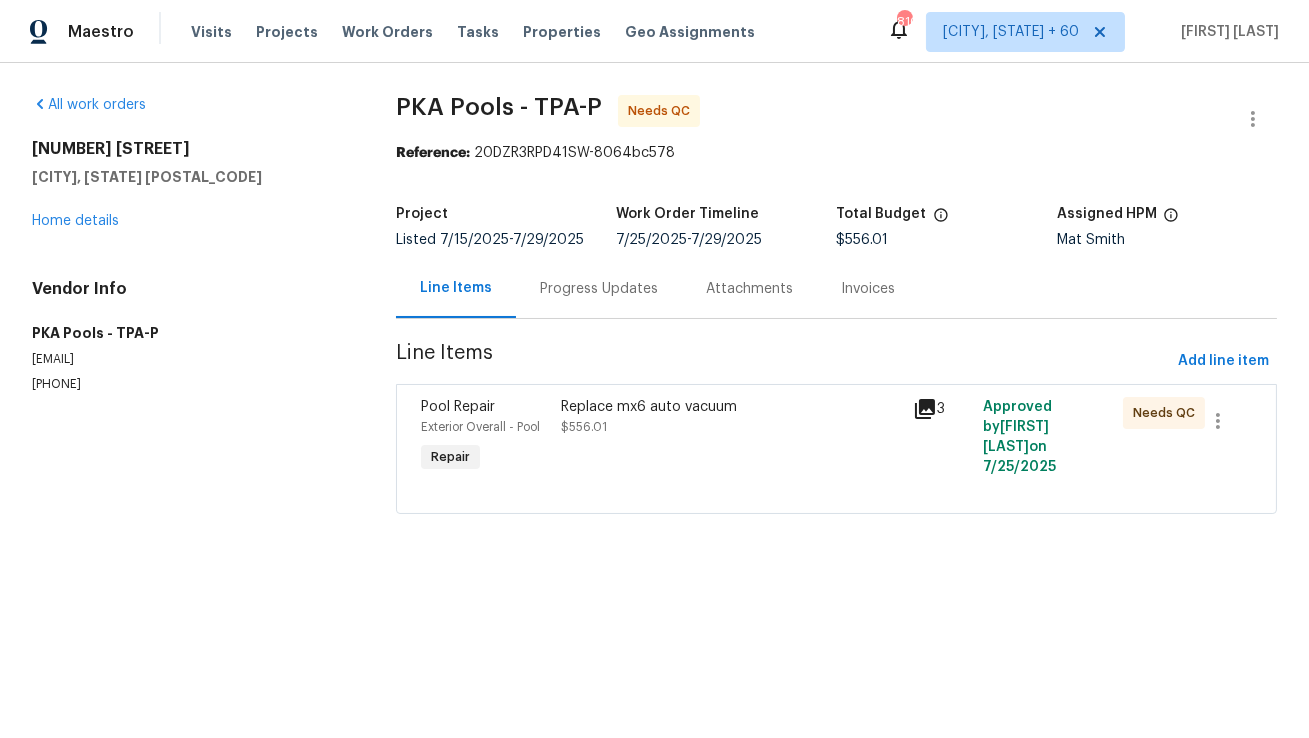 click on "Replace mx6 auto vacuum" at bounding box center (731, 407) 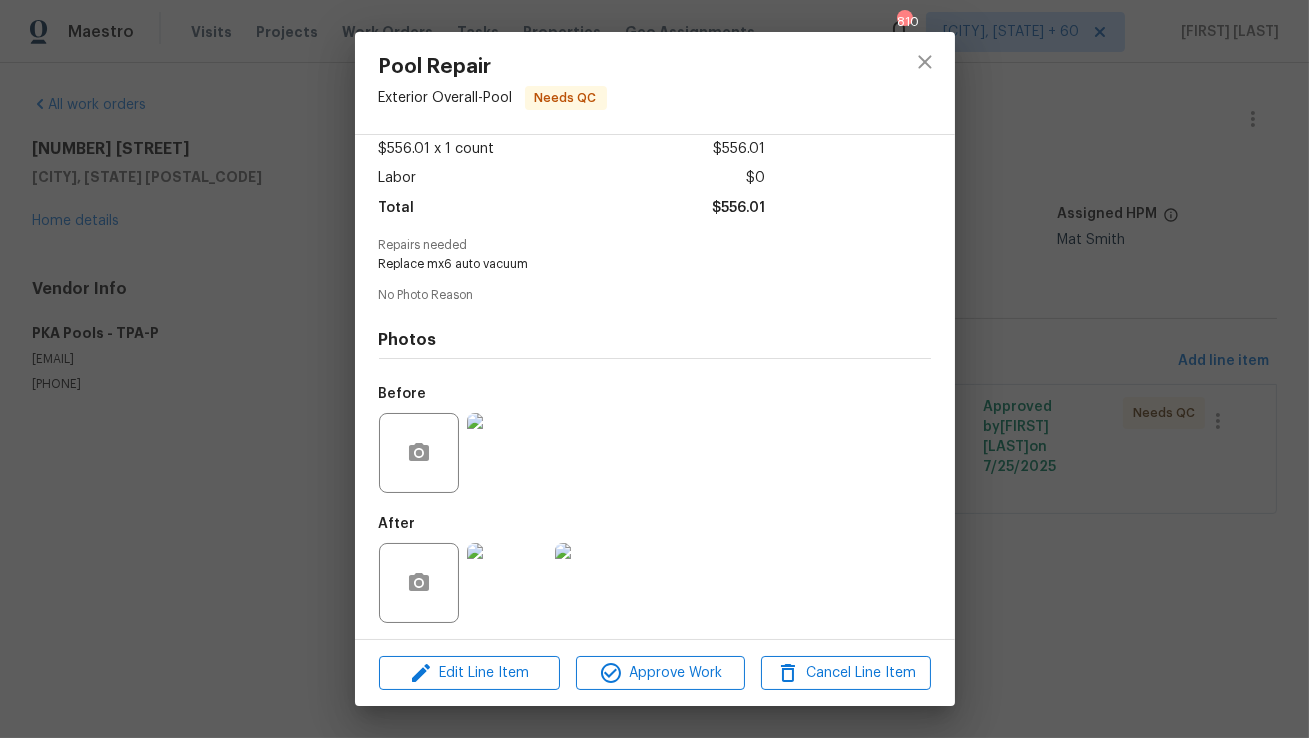 scroll, scrollTop: 117, scrollLeft: 0, axis: vertical 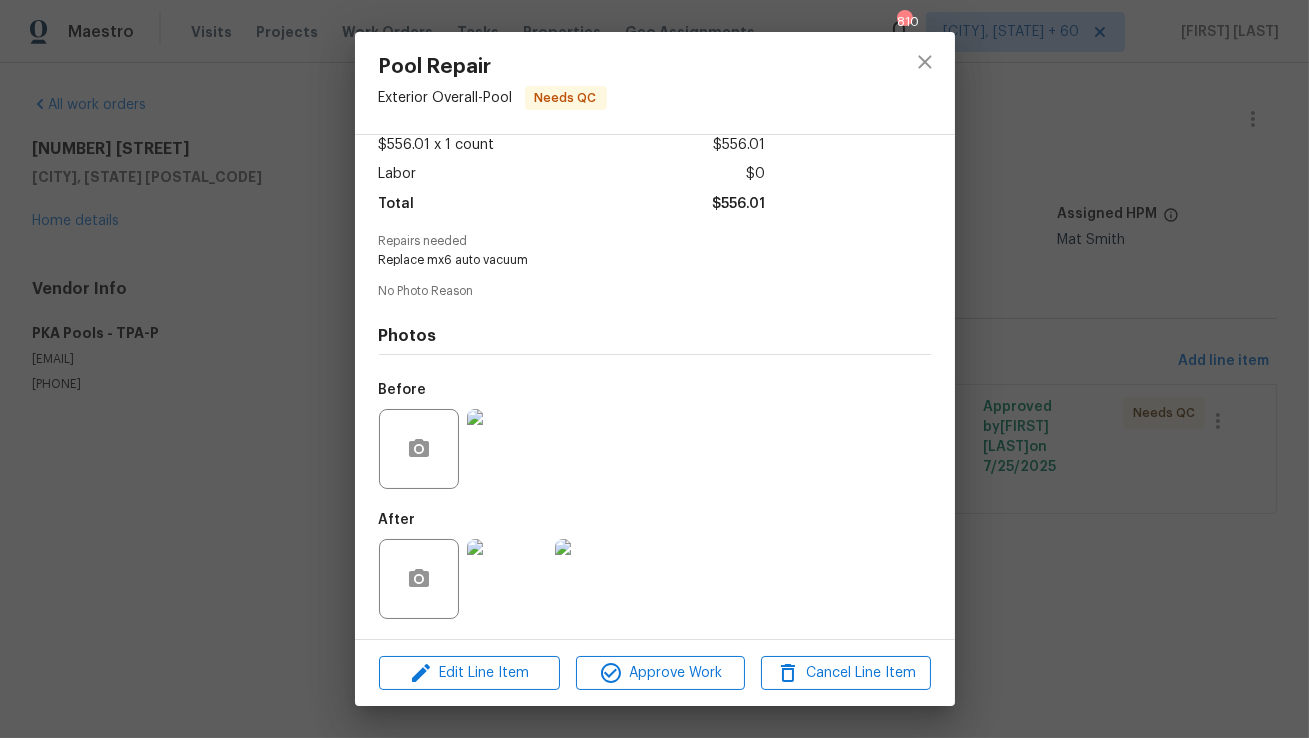 click at bounding box center (507, 449) 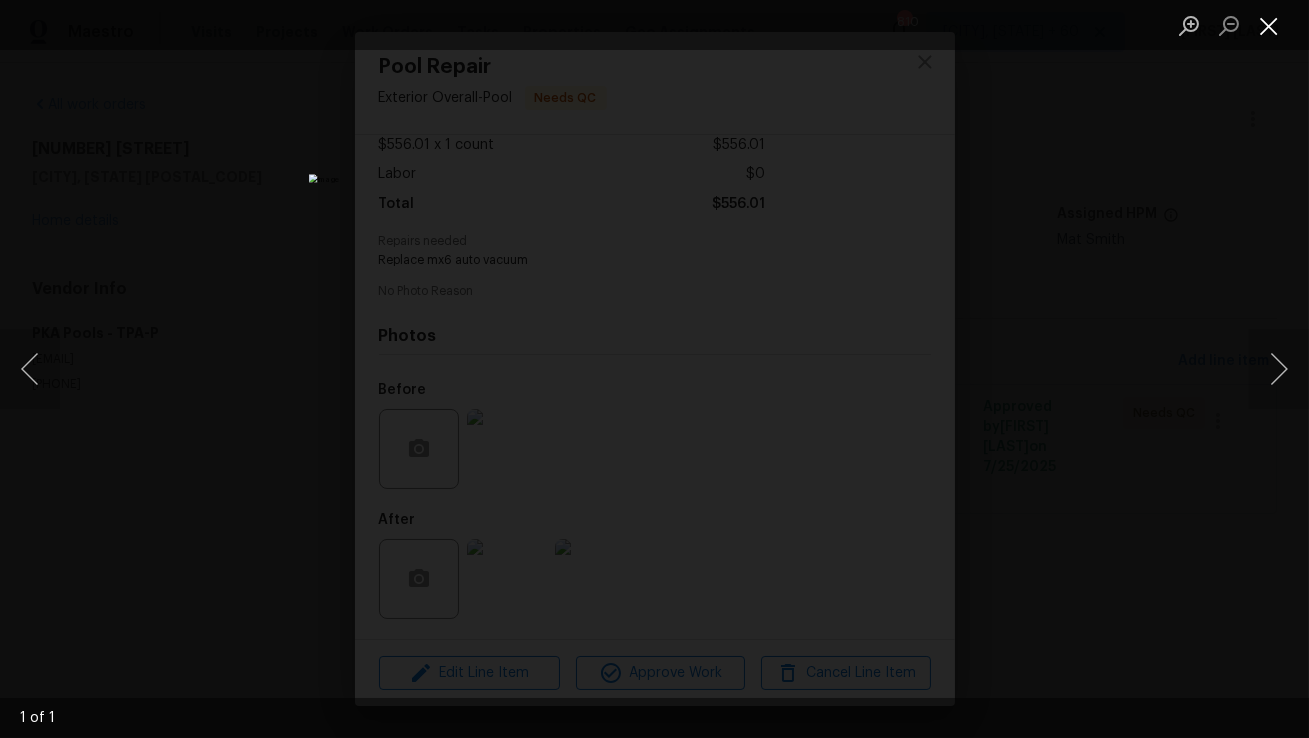 click at bounding box center [1269, 25] 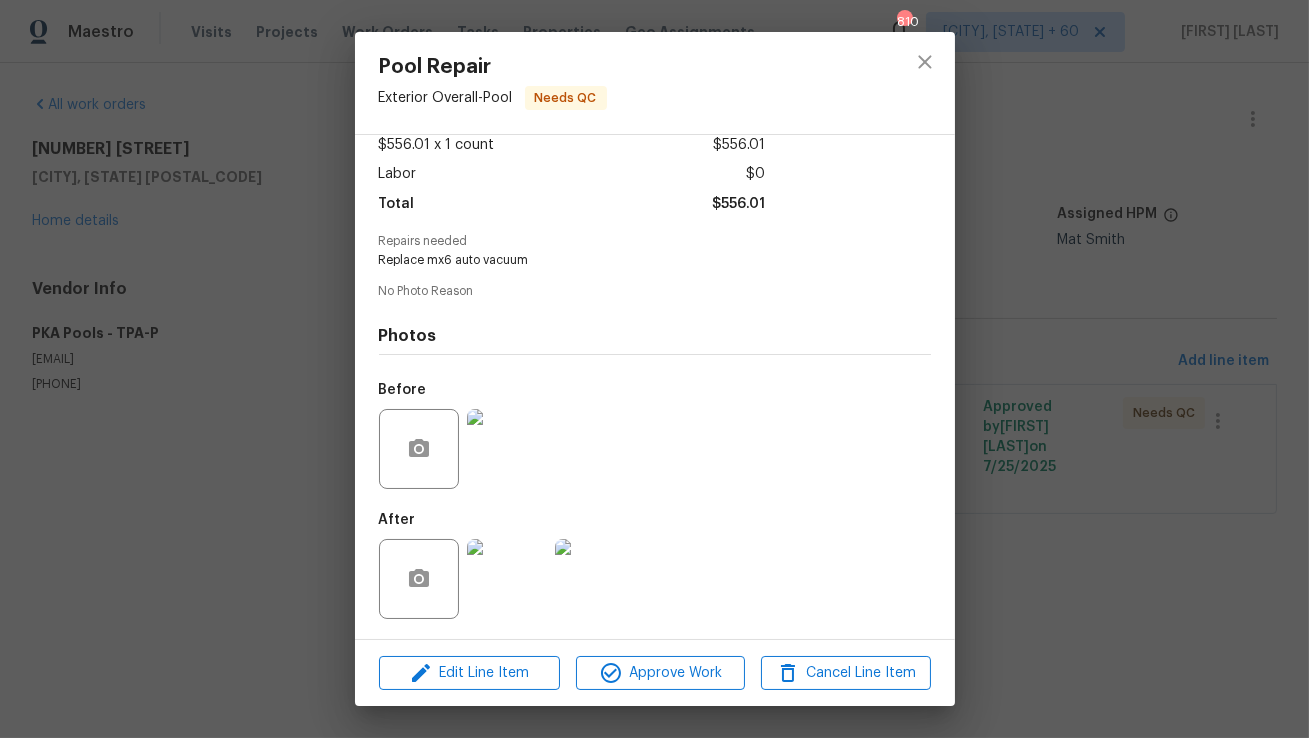 click at bounding box center [507, 579] 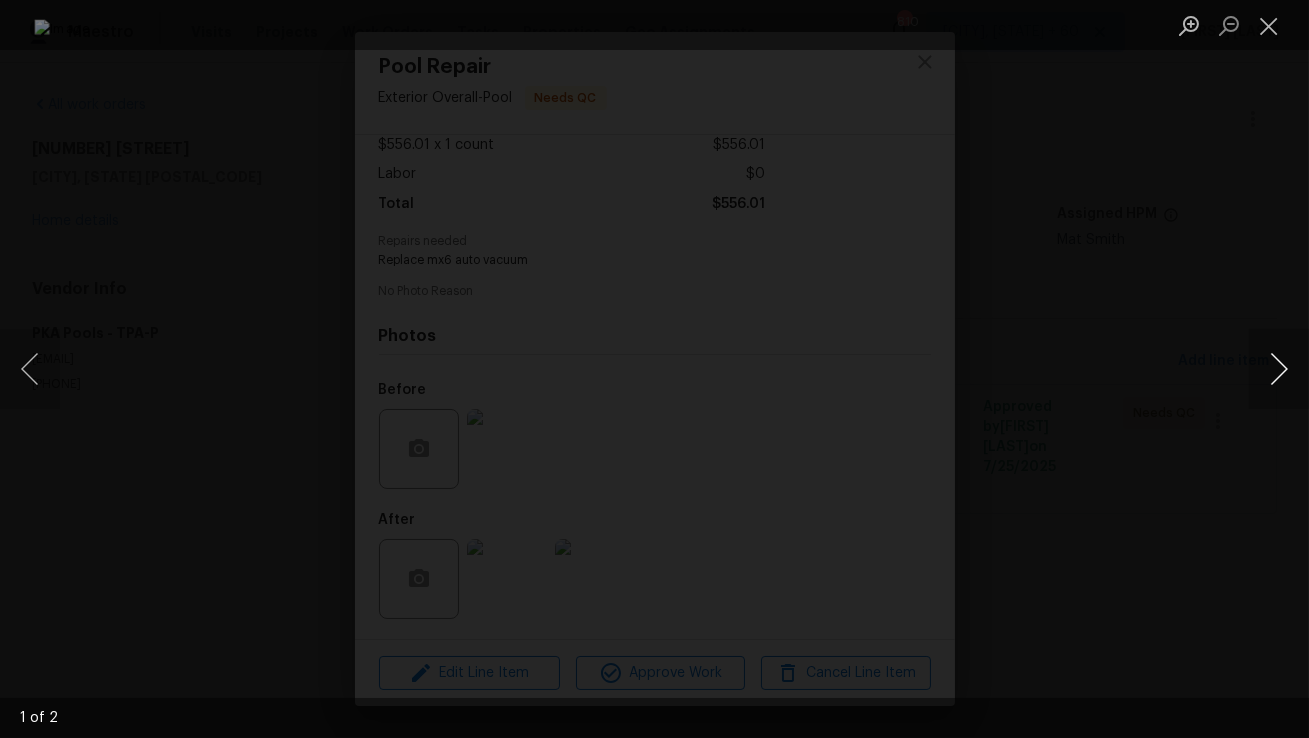 click at bounding box center (1279, 369) 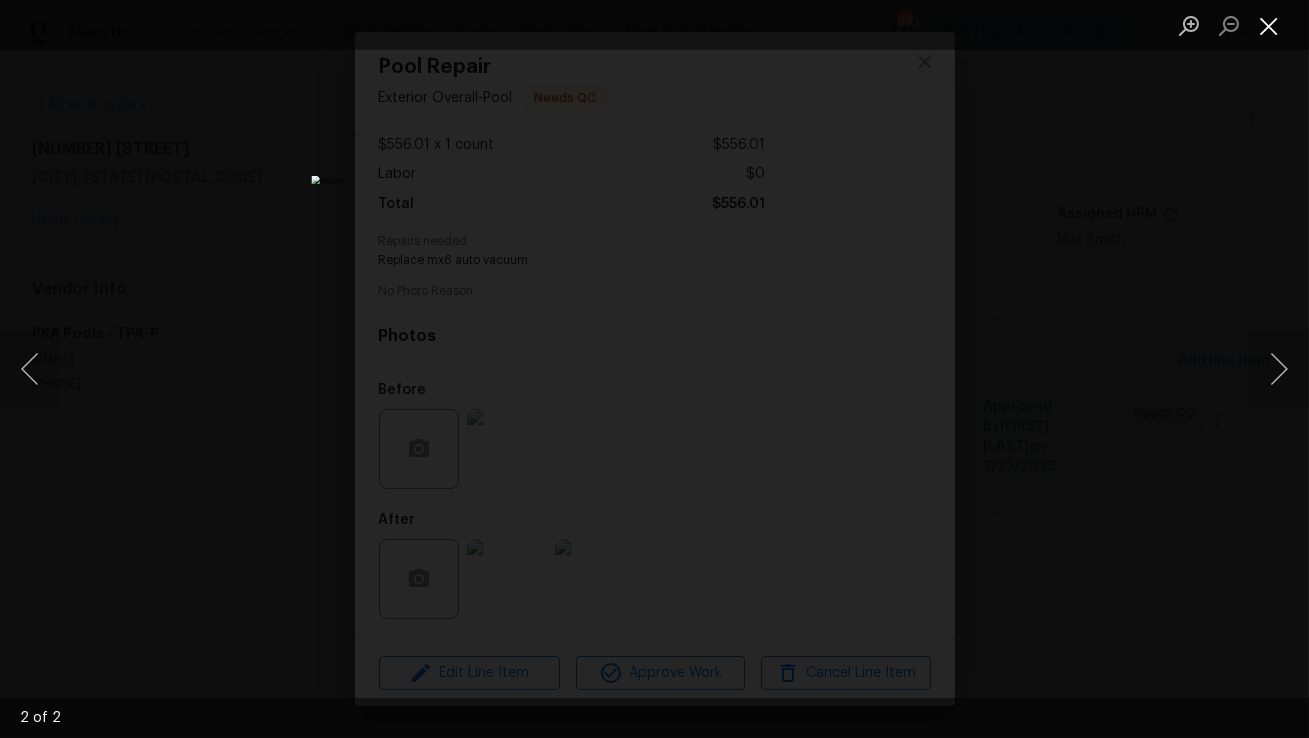 click at bounding box center (1269, 25) 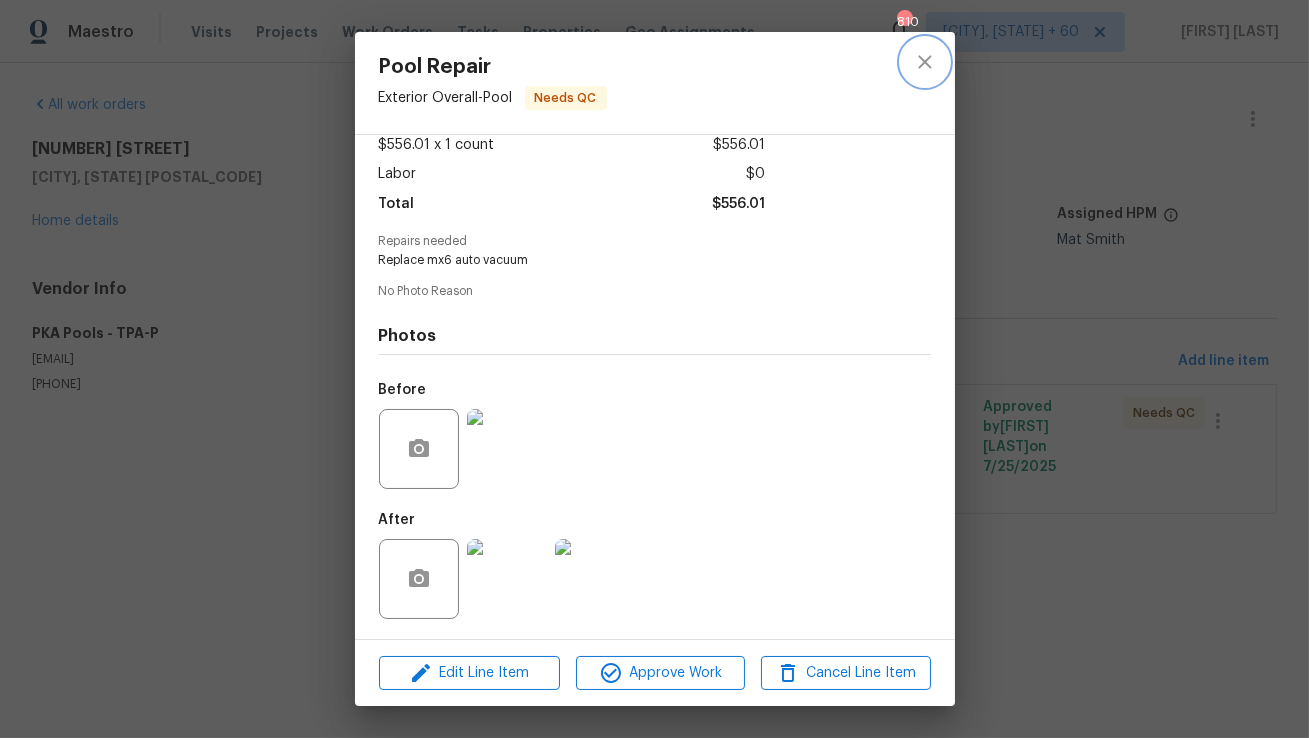 click 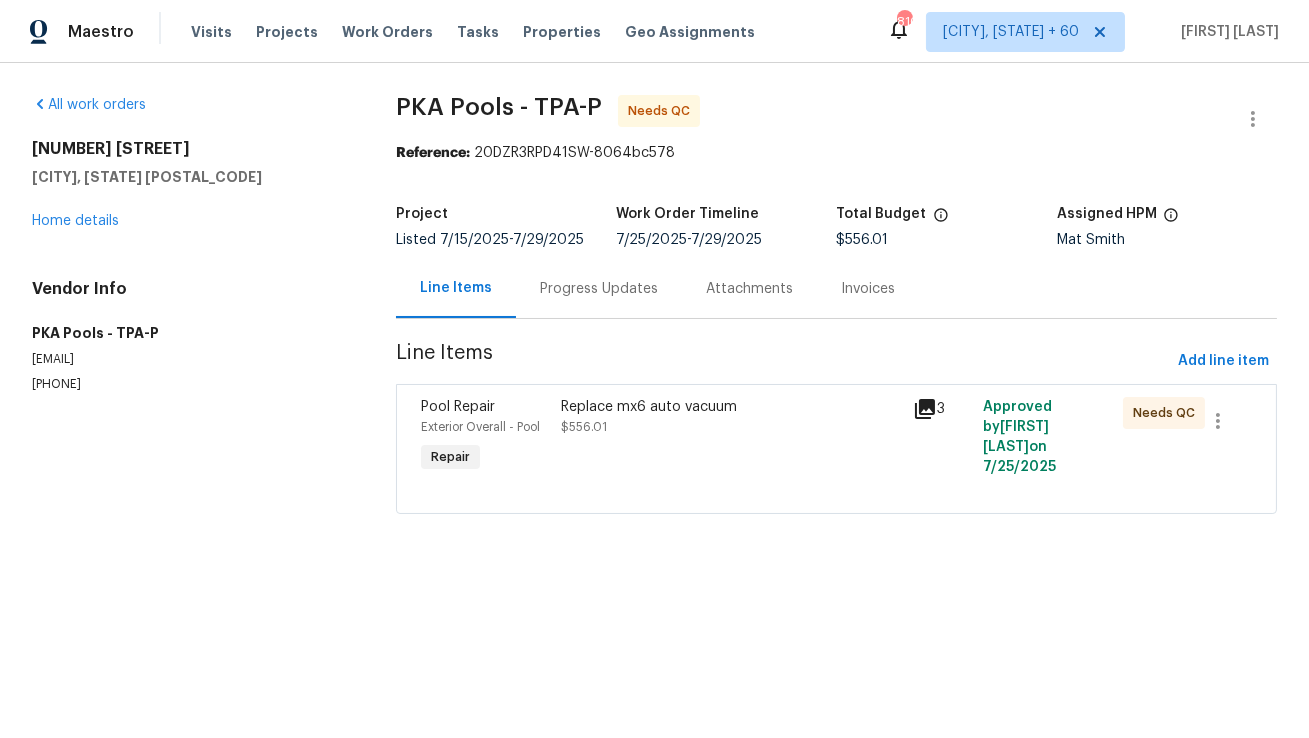 click on "Replace mx6 auto vacuum" at bounding box center (731, 407) 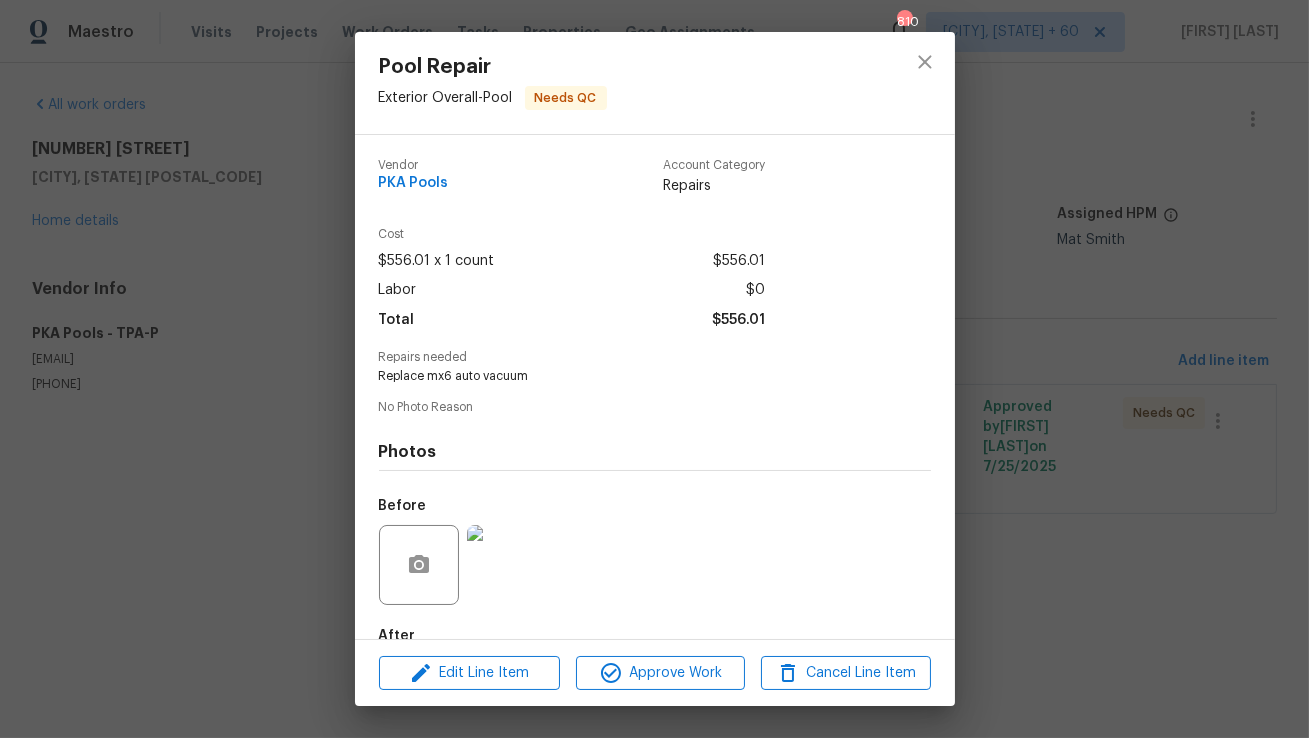 scroll, scrollTop: 117, scrollLeft: 0, axis: vertical 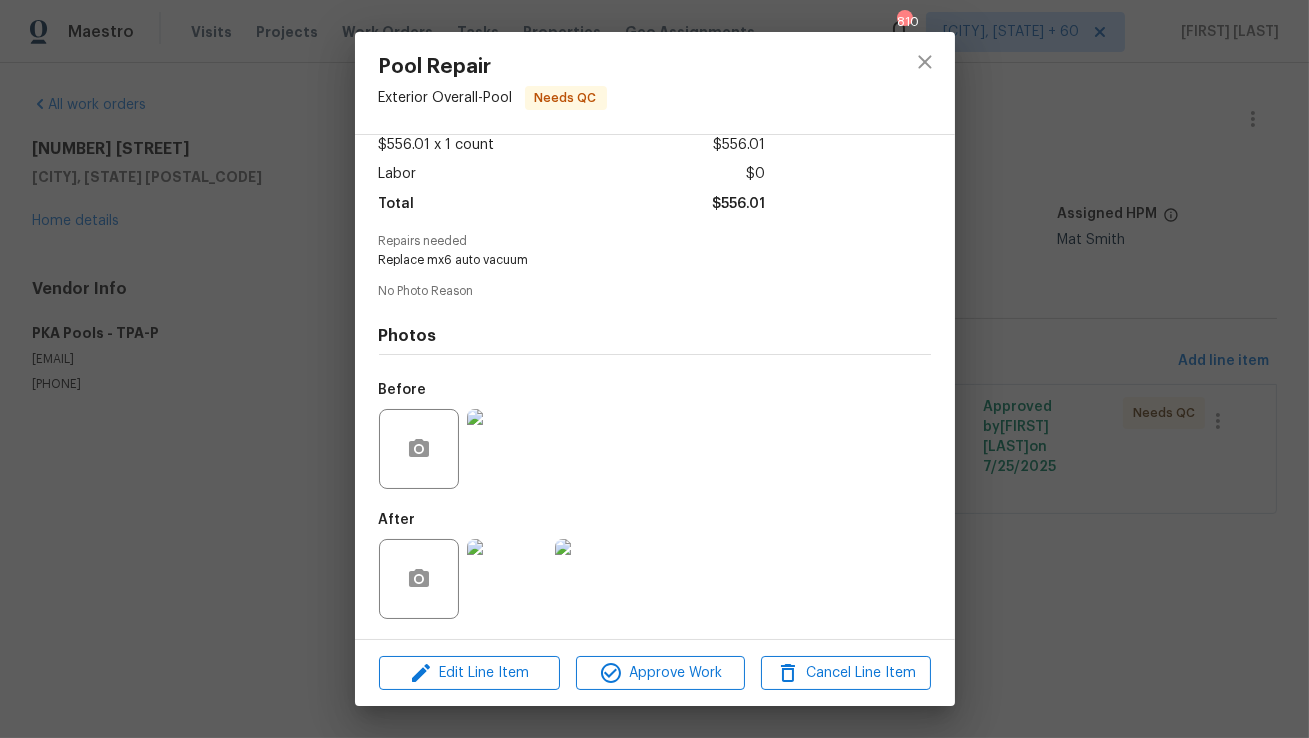 click at bounding box center (507, 579) 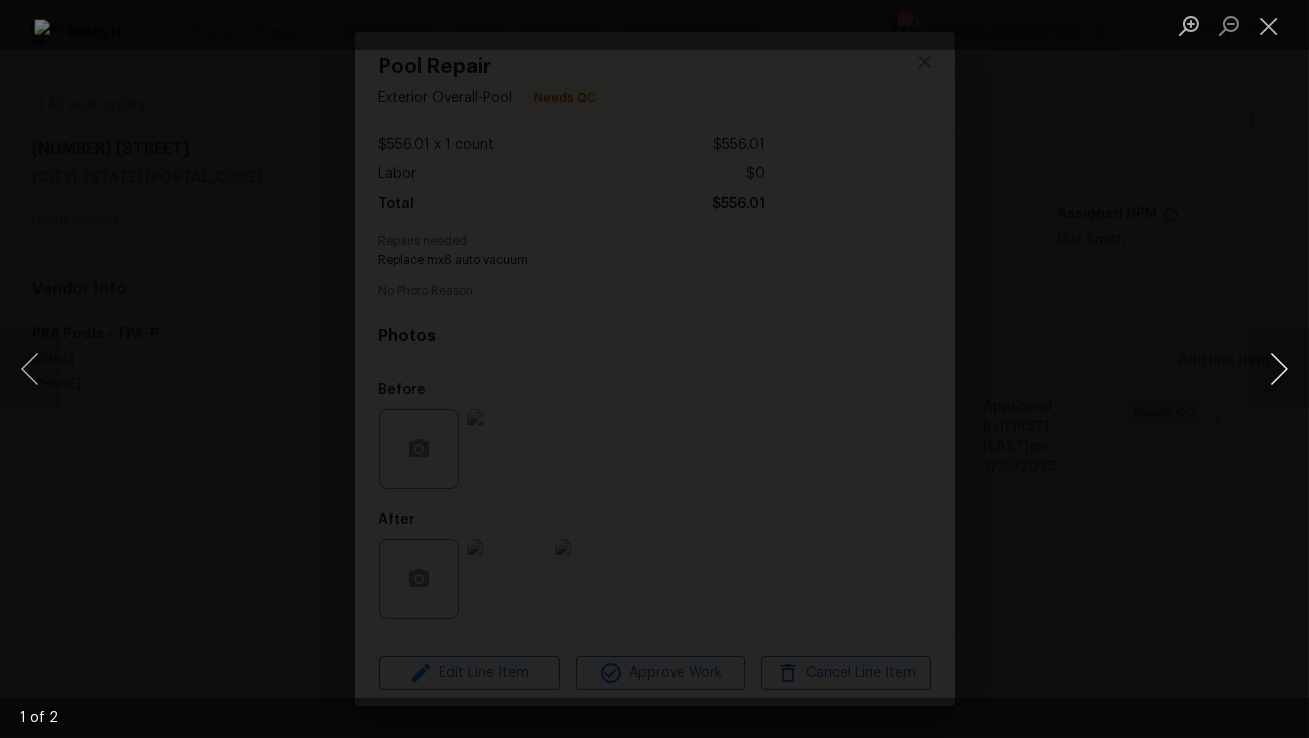 click at bounding box center [1279, 369] 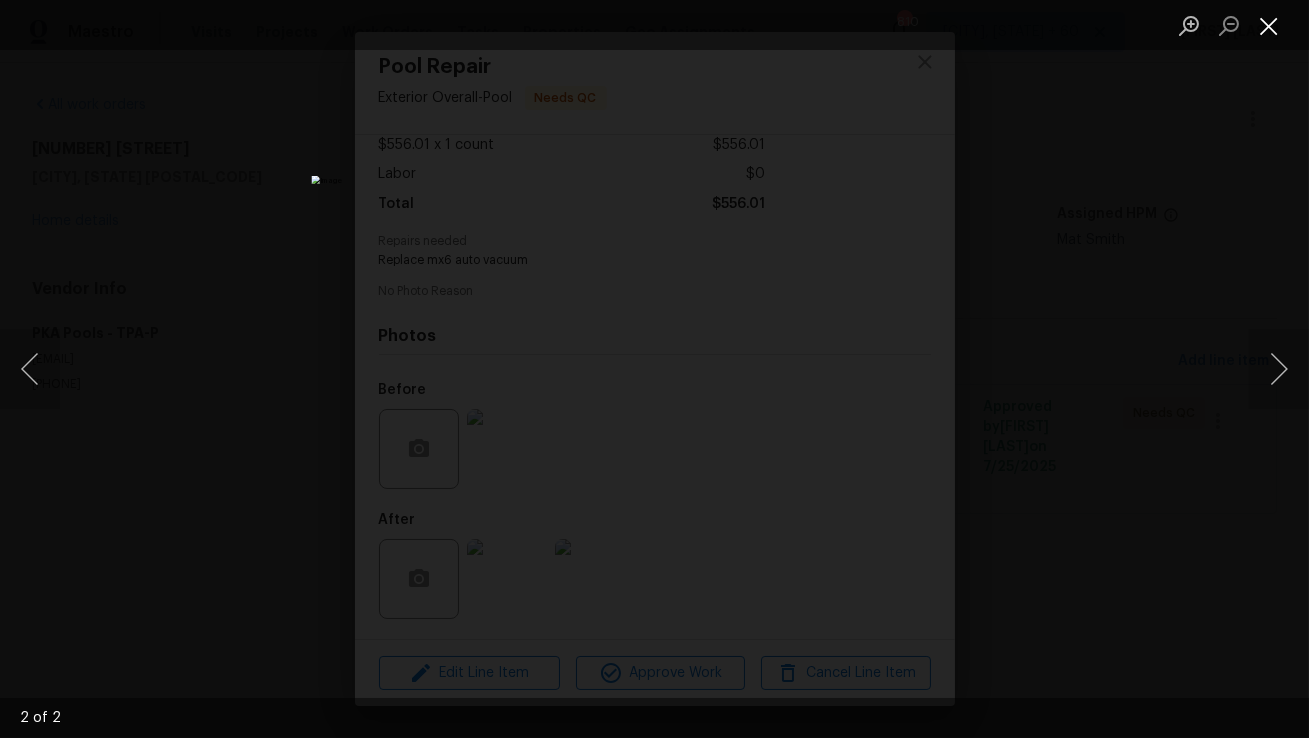 click at bounding box center [1269, 25] 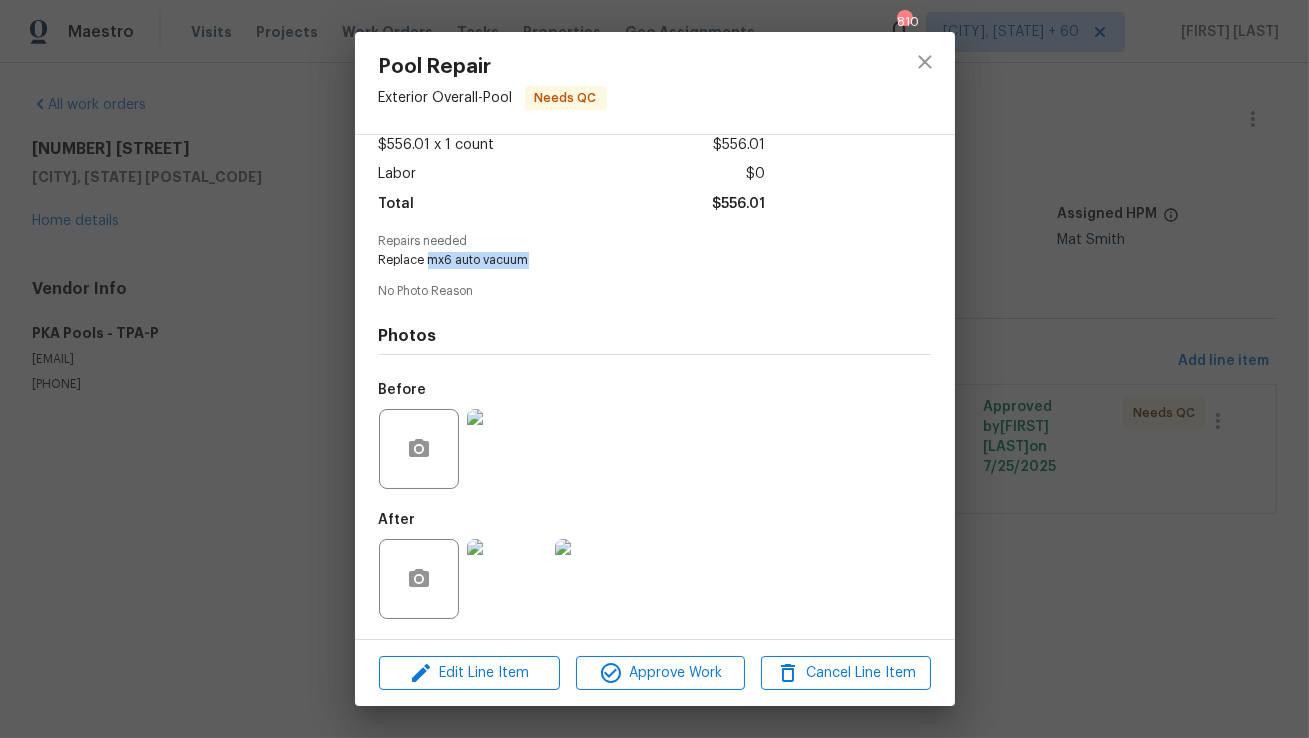 copy on "mx6 auto vacuum" 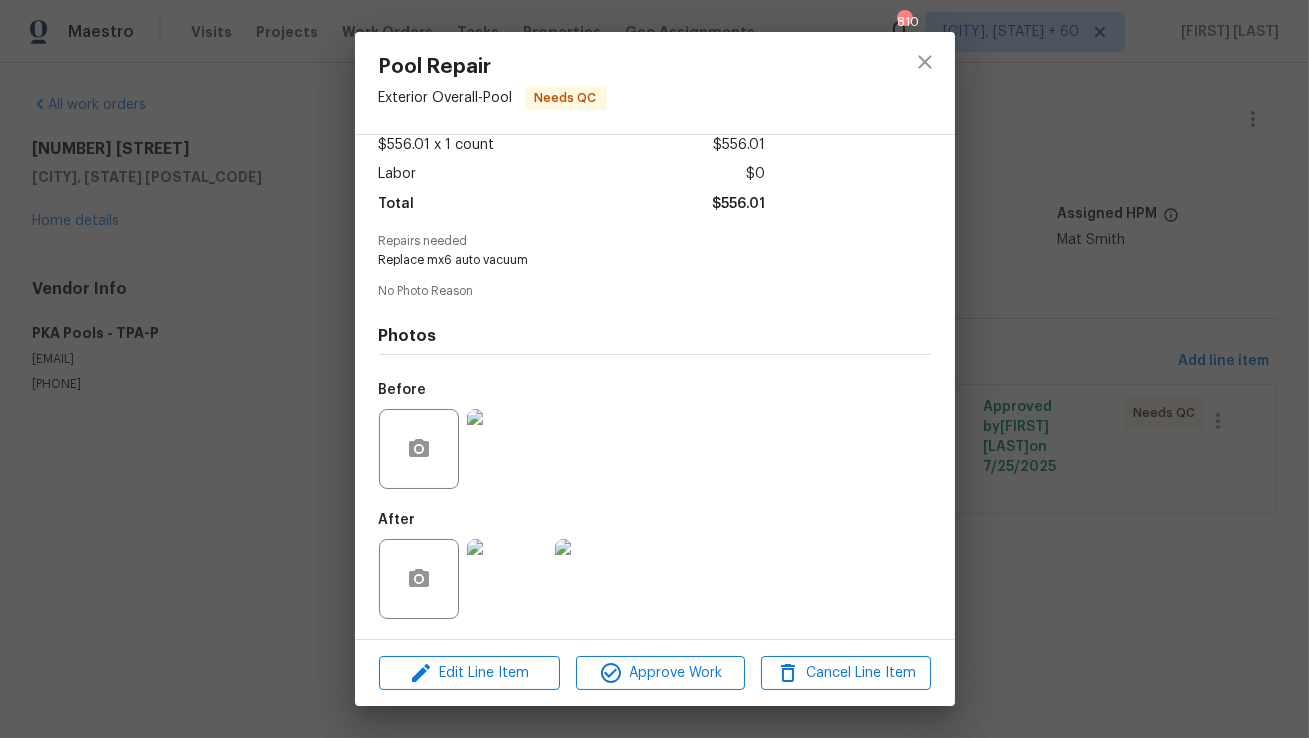 click on "Before" at bounding box center [655, 436] 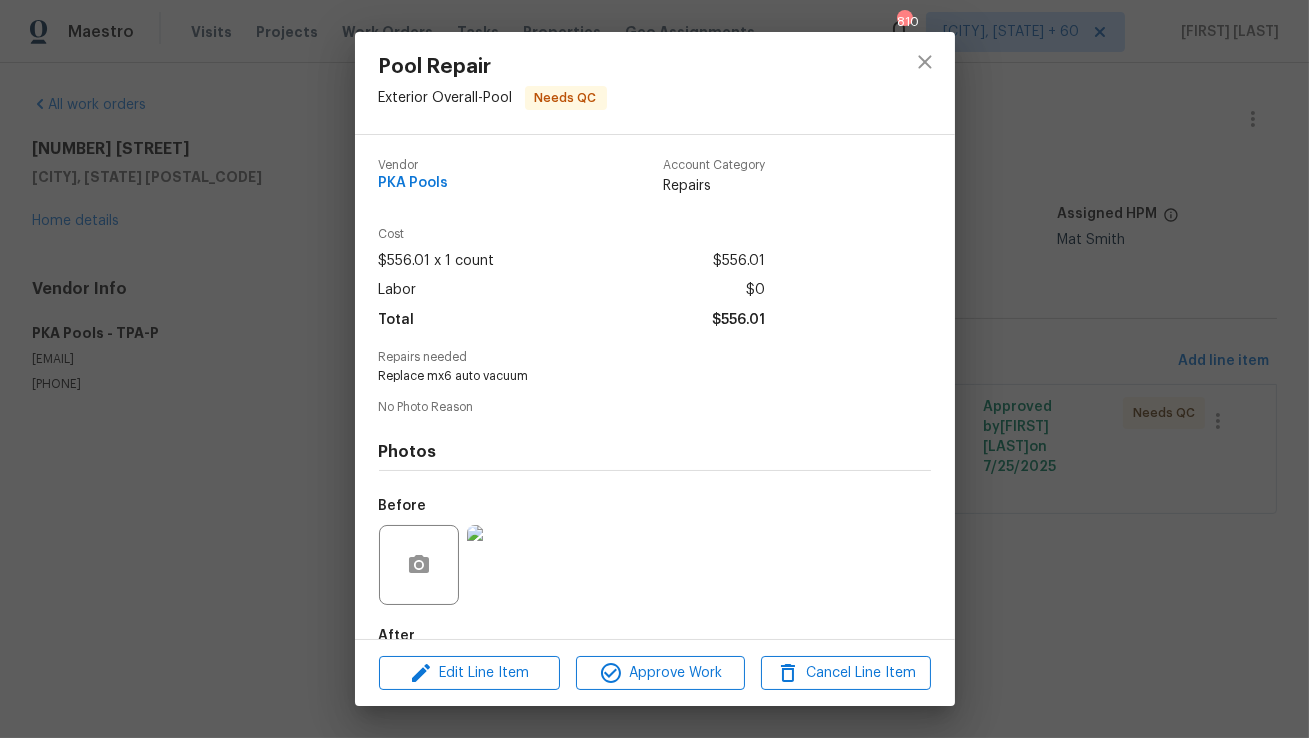 scroll, scrollTop: 117, scrollLeft: 0, axis: vertical 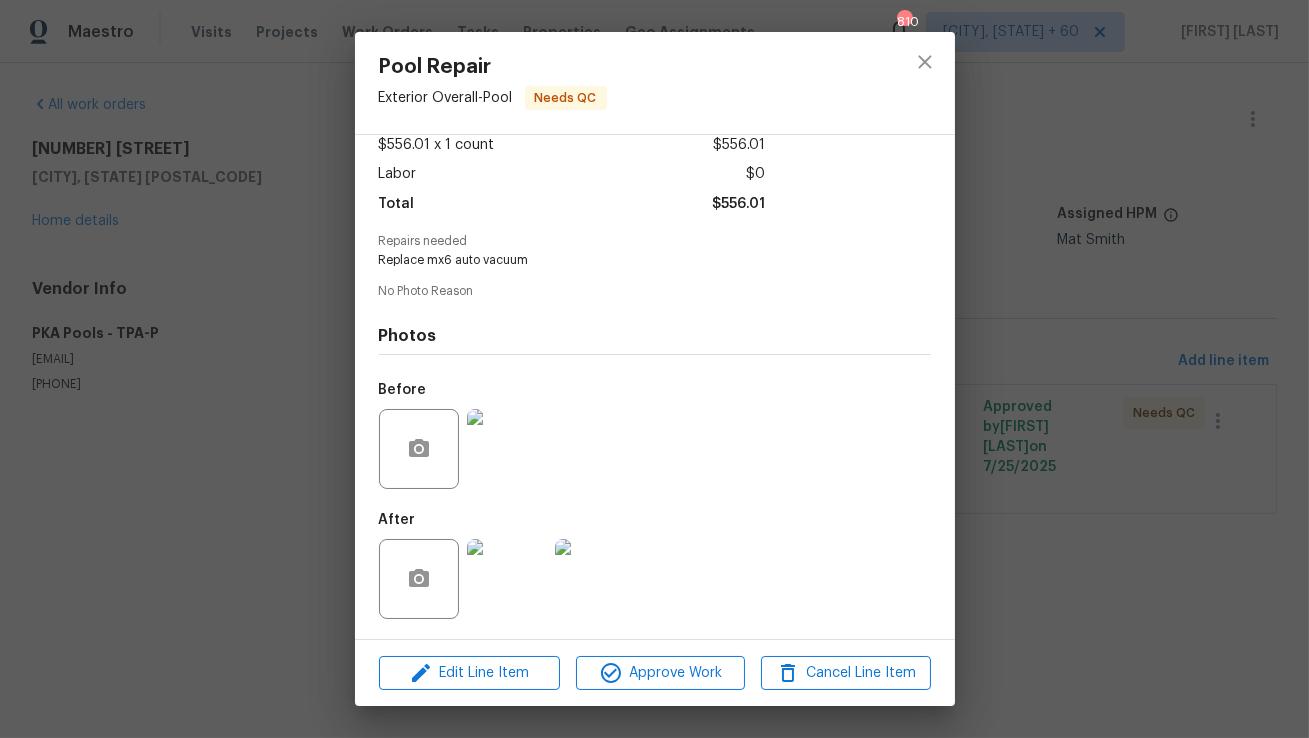 click at bounding box center (507, 579) 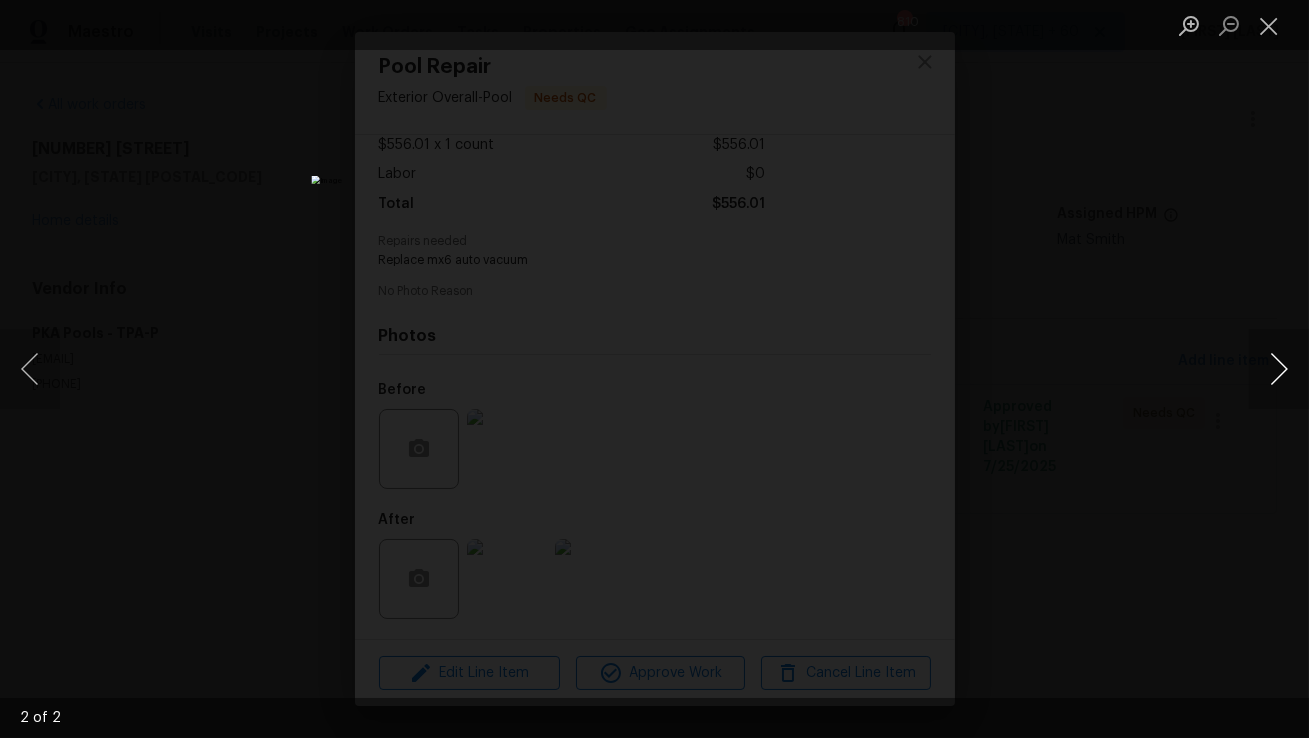 click at bounding box center (1279, 369) 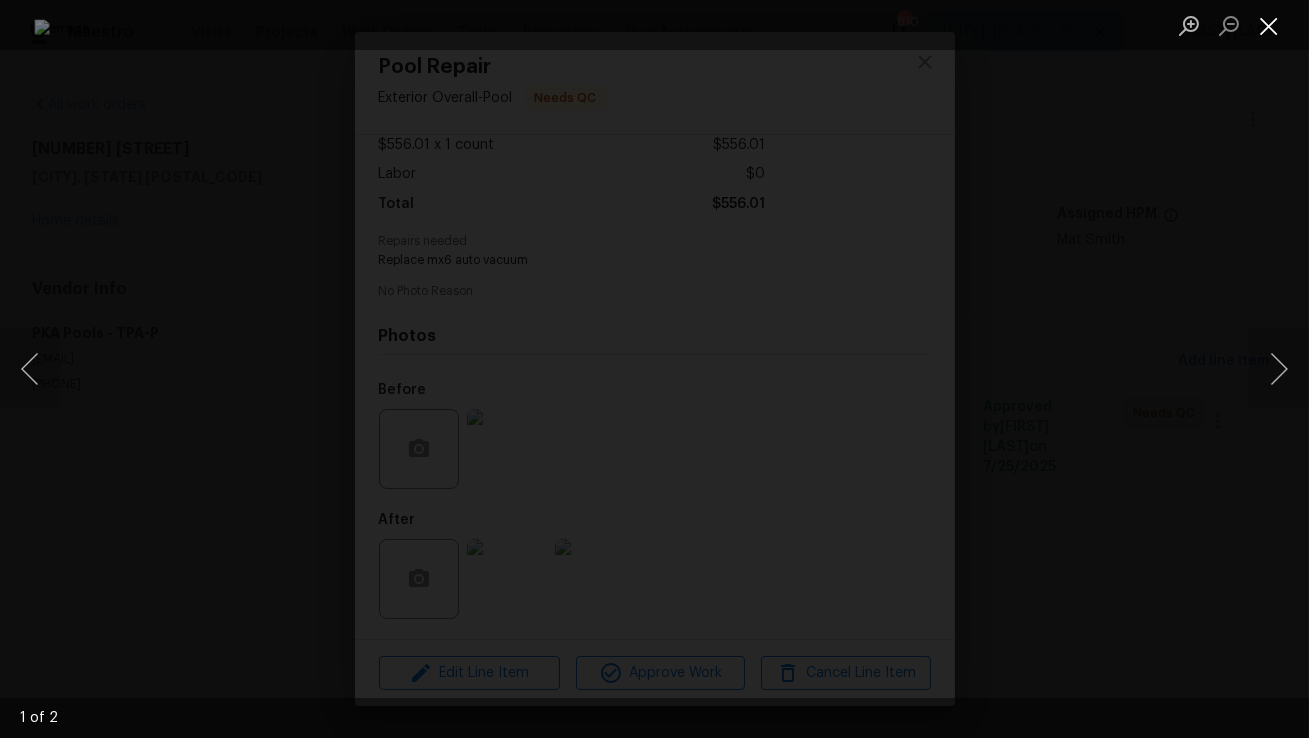 click at bounding box center (1269, 25) 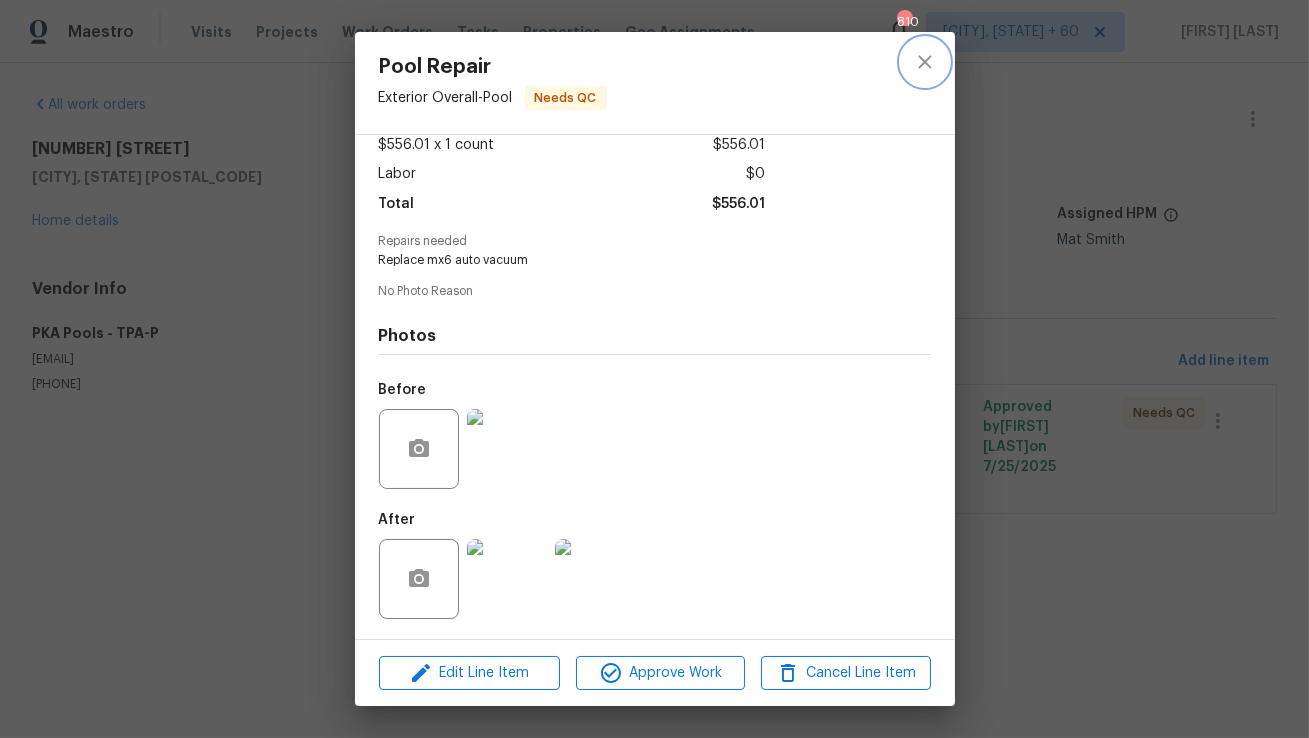 click 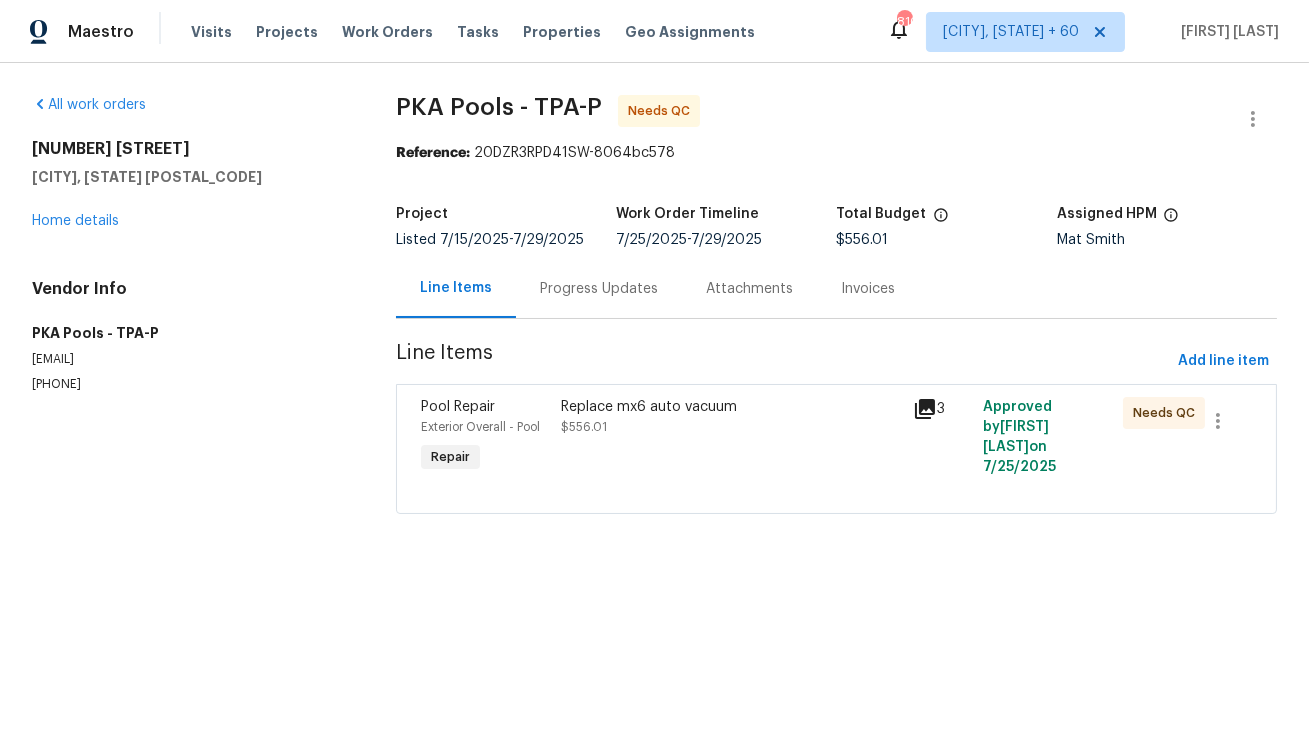 click on "Progress Updates" at bounding box center [599, 288] 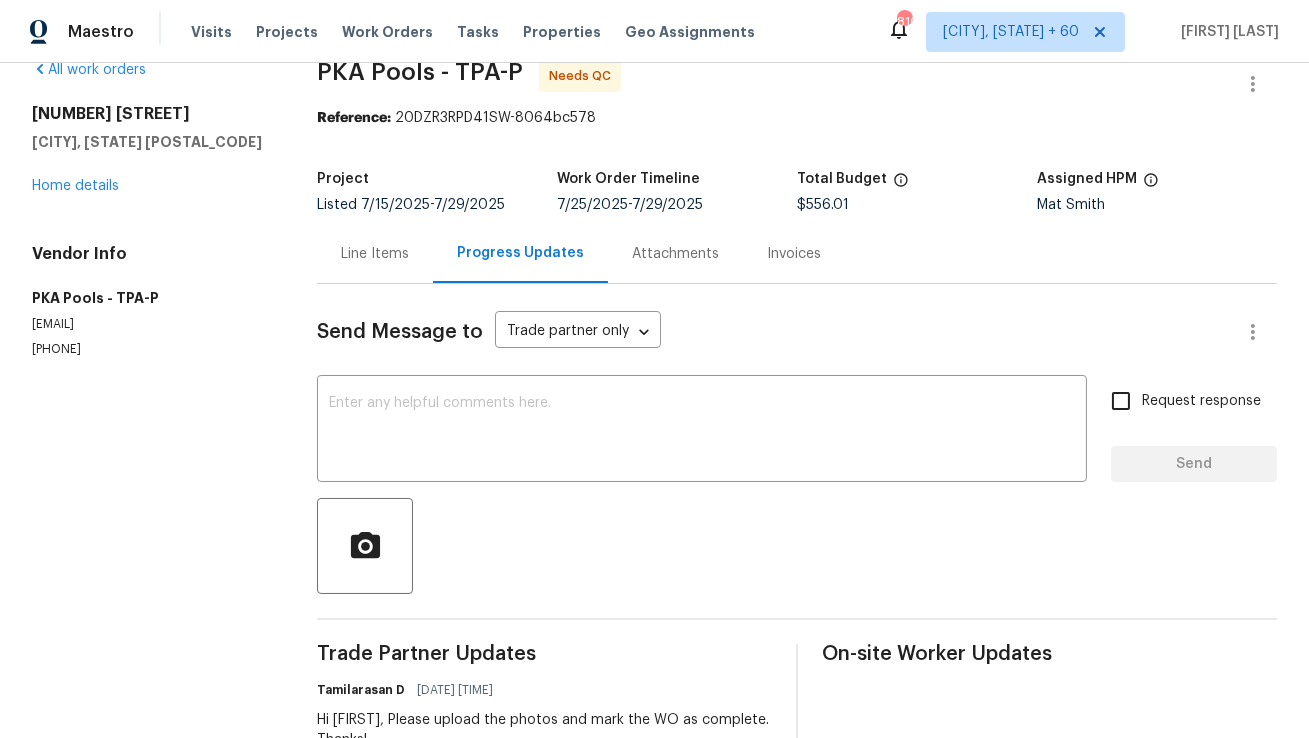 scroll, scrollTop: 10, scrollLeft: 0, axis: vertical 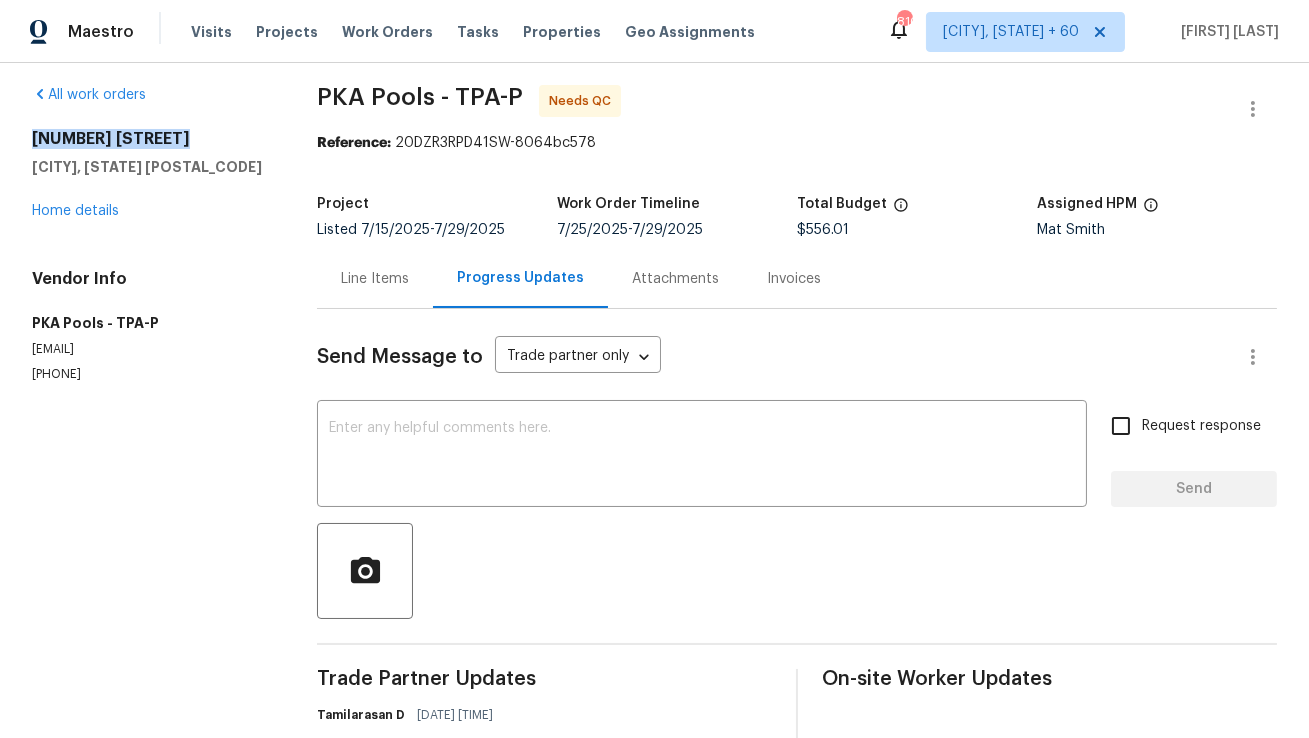 copy on "1404 Rosewood Ave" 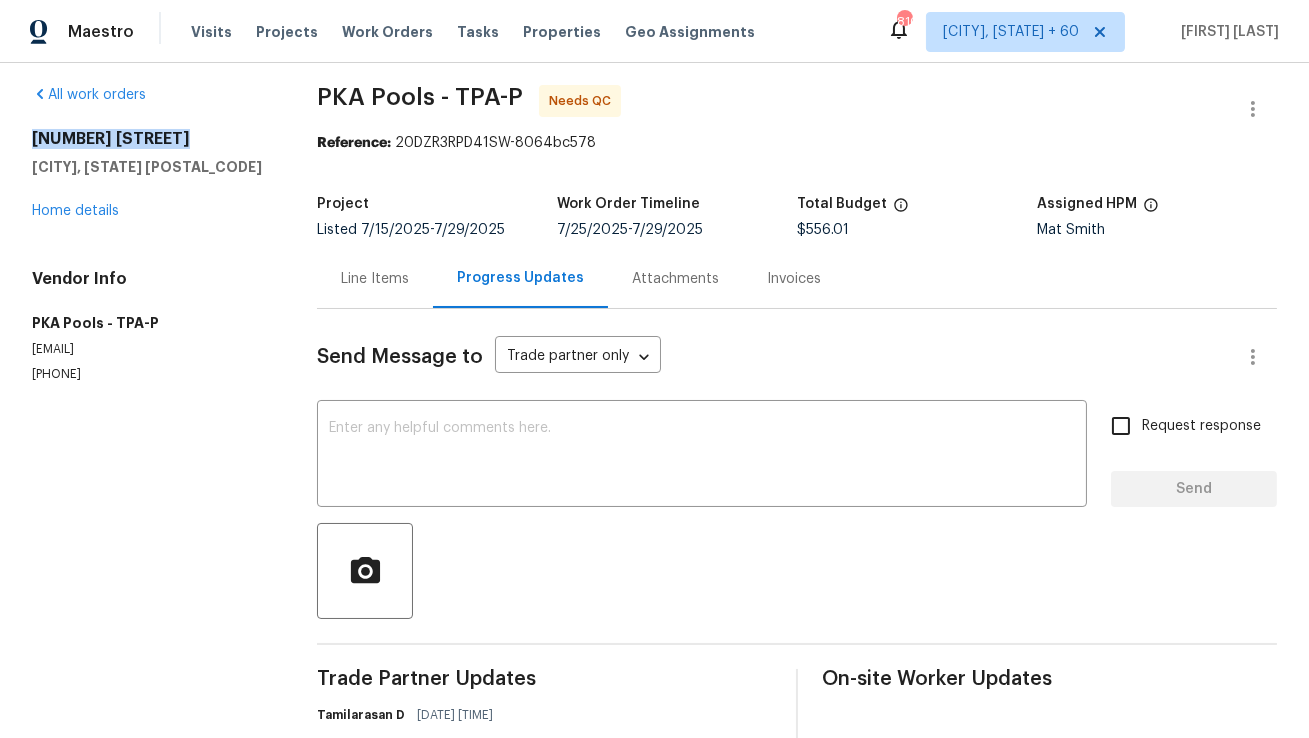 copy on "1404 Rosewood Ave" 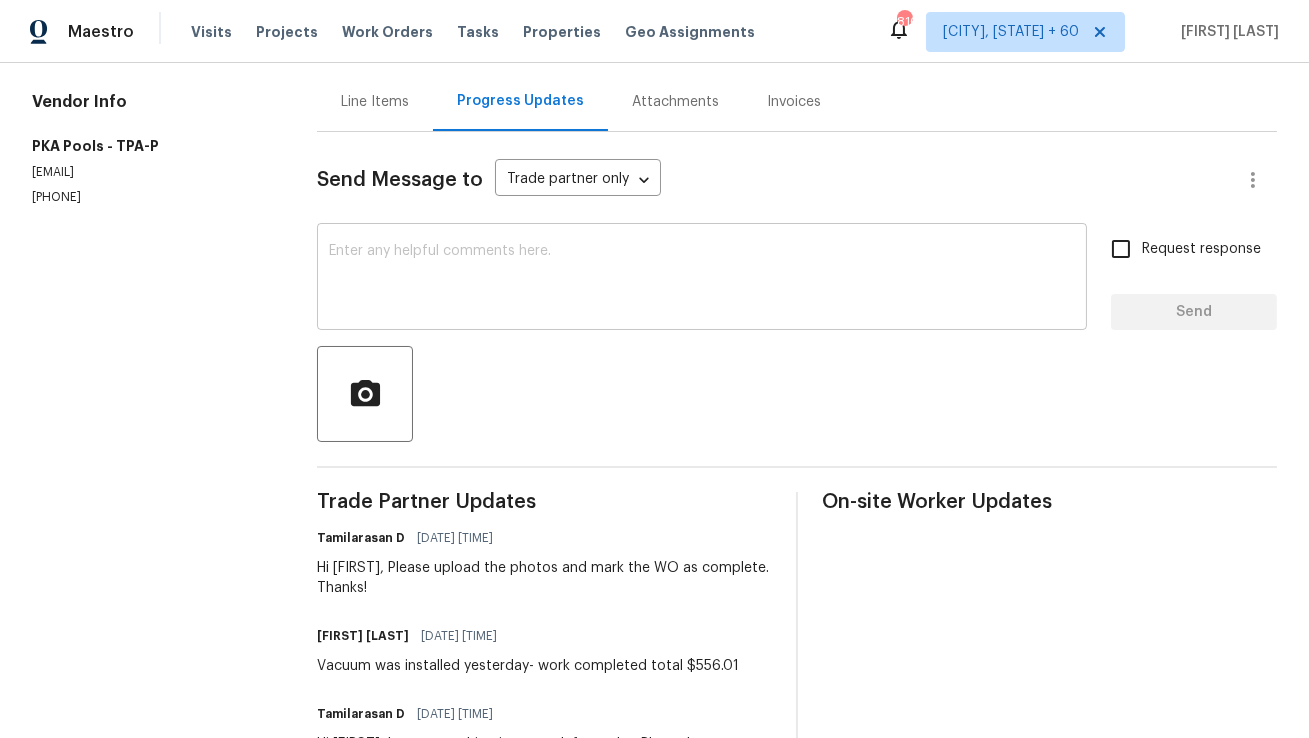 scroll, scrollTop: 0, scrollLeft: 0, axis: both 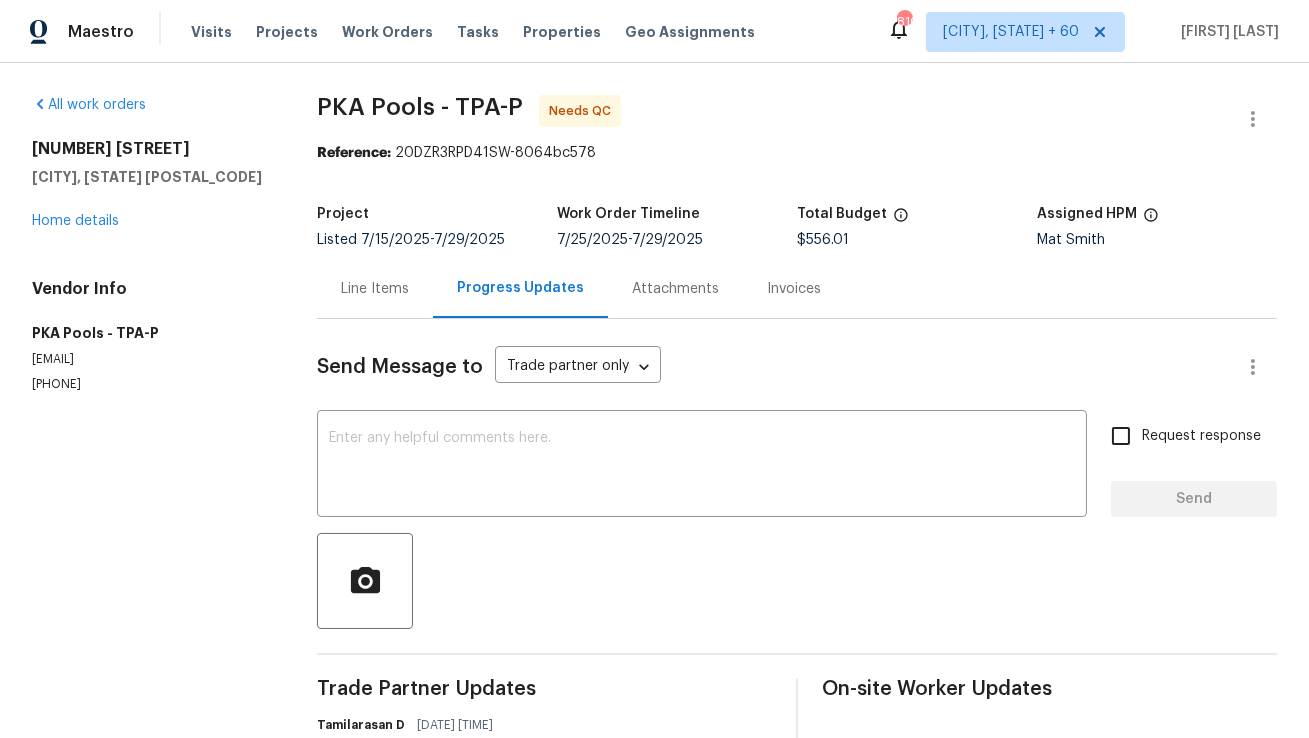 click on "Line Items" at bounding box center (375, 289) 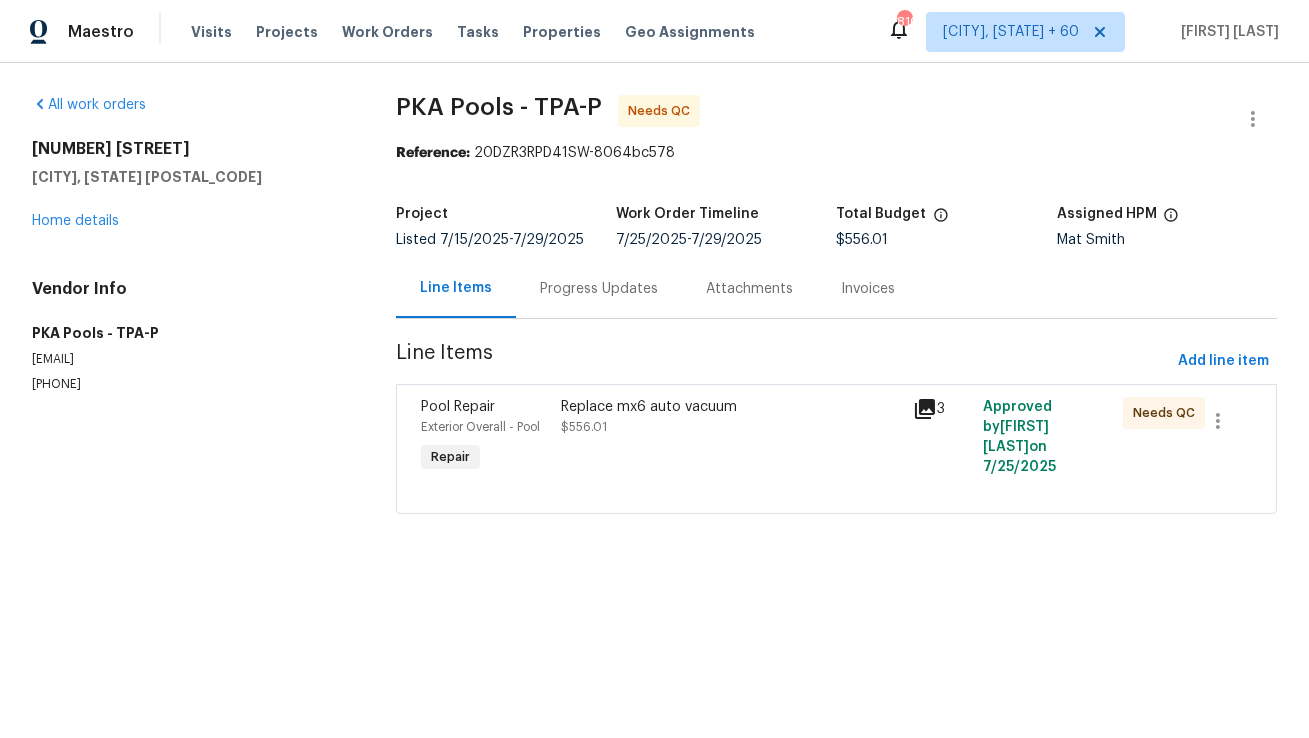 click on "Progress Updates" at bounding box center [599, 288] 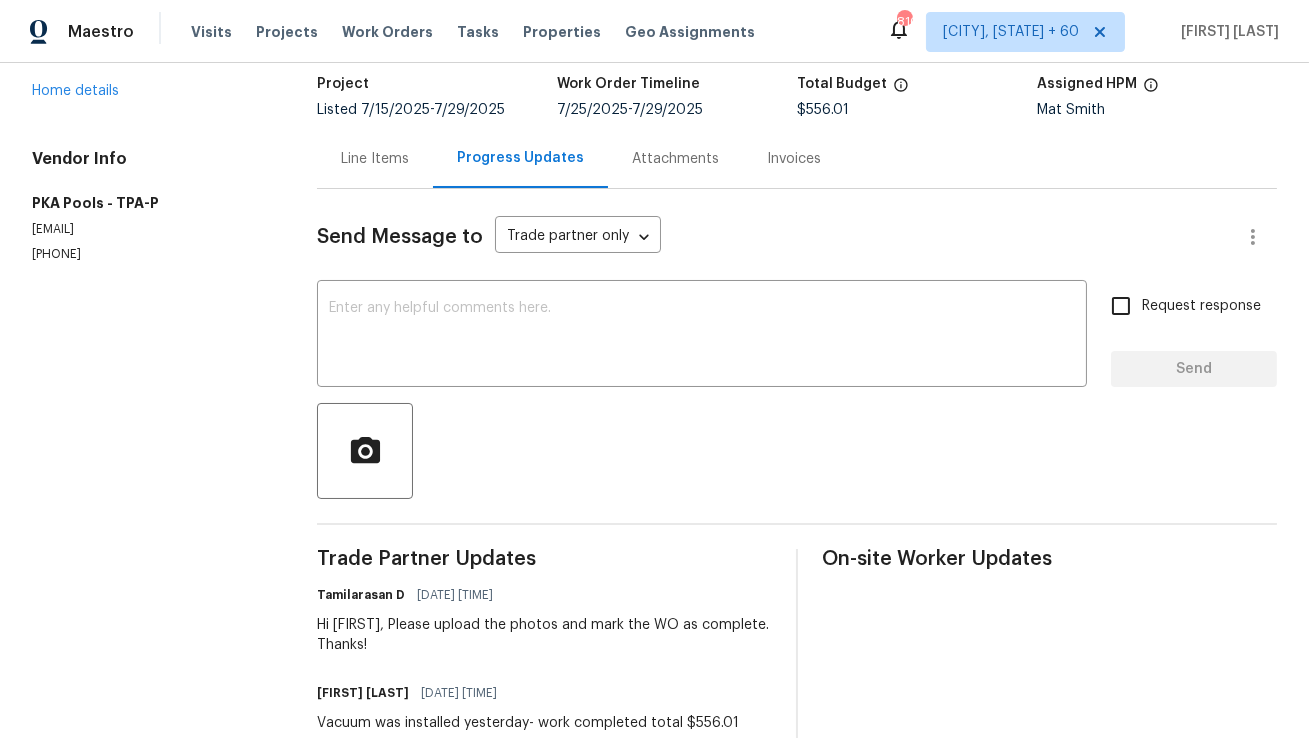 scroll, scrollTop: 0, scrollLeft: 0, axis: both 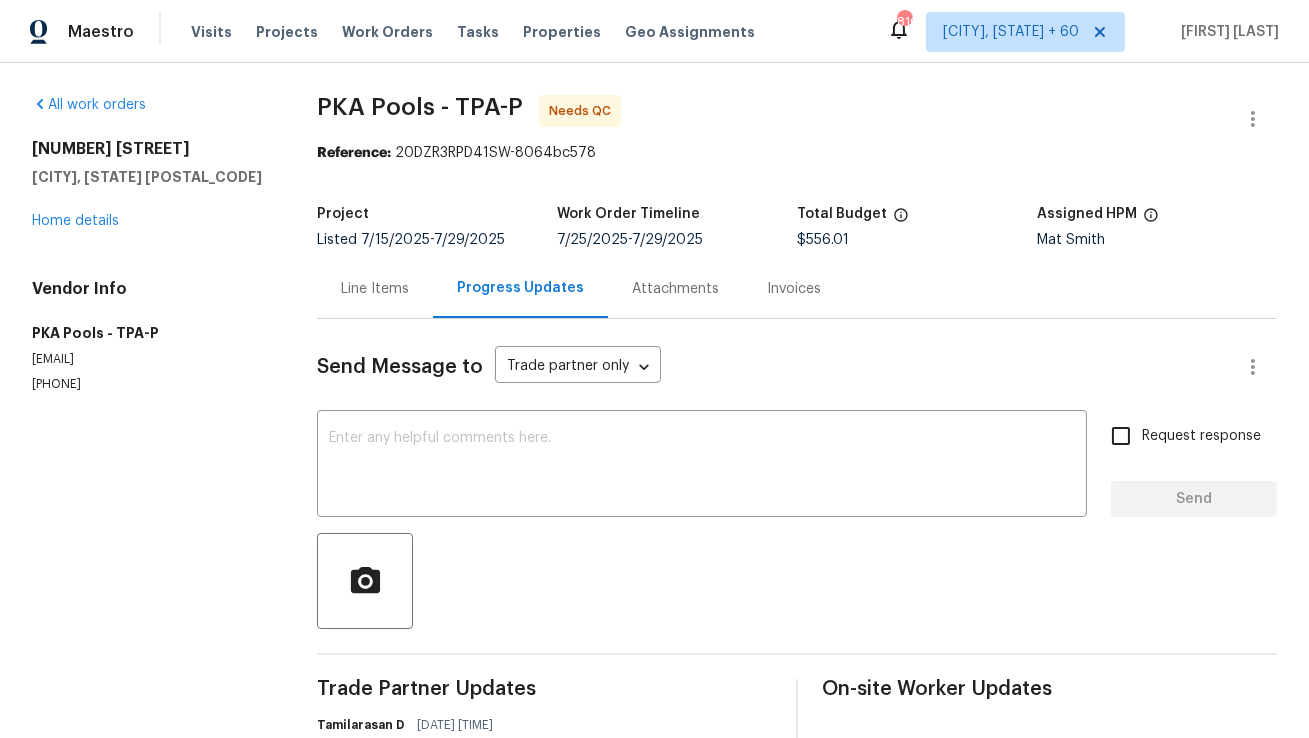 click on "Line Items" at bounding box center (375, 288) 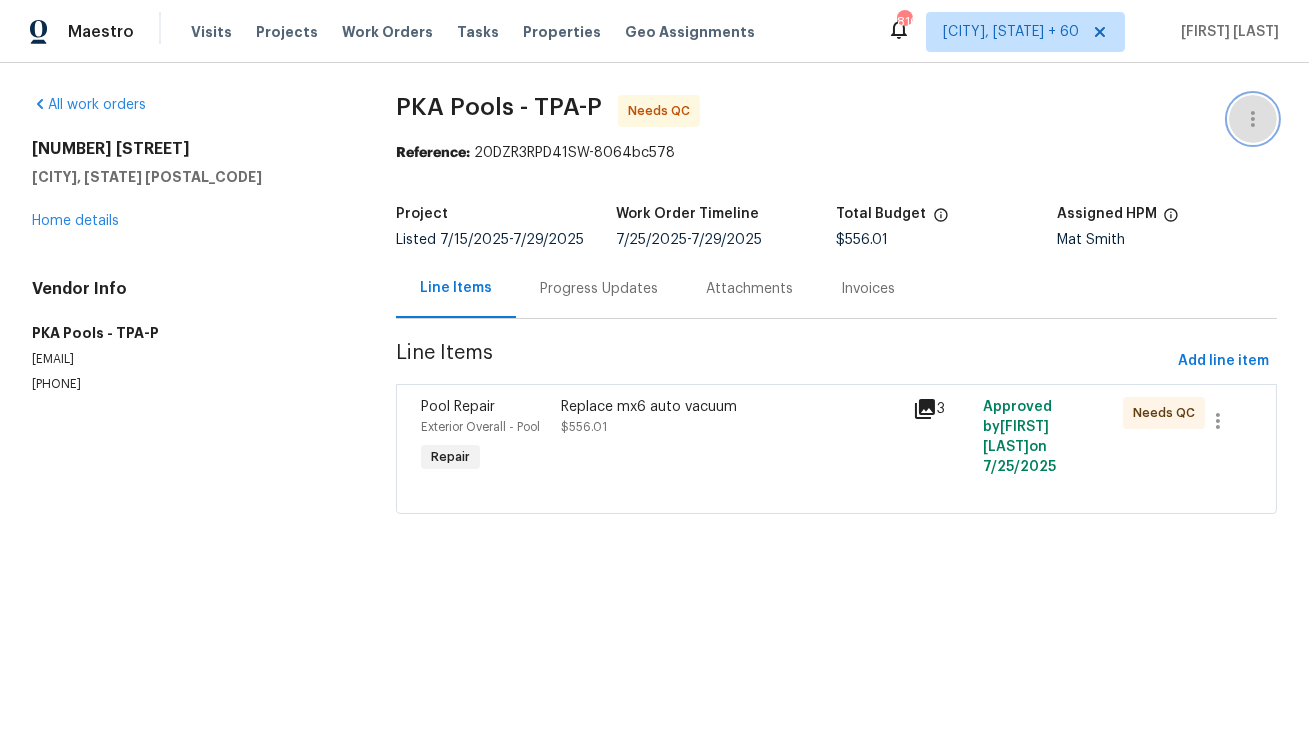 click 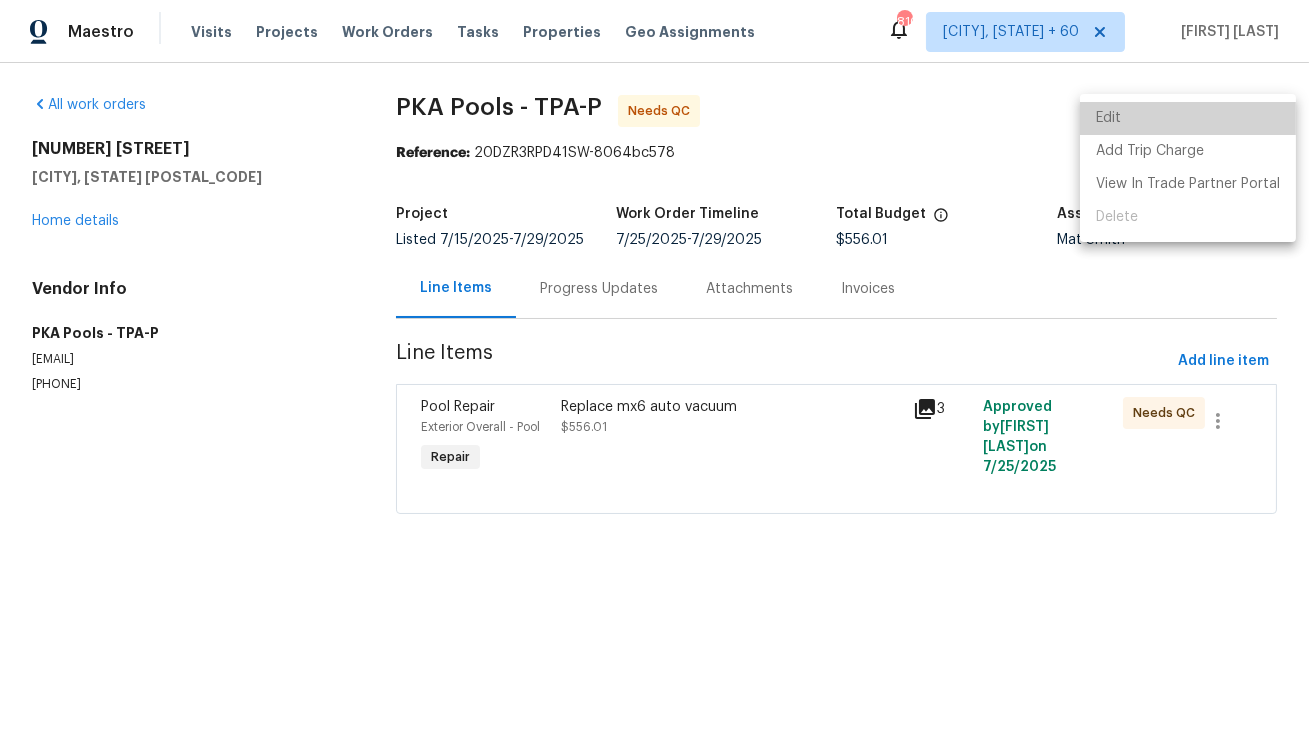 click on "Edit" at bounding box center (1188, 118) 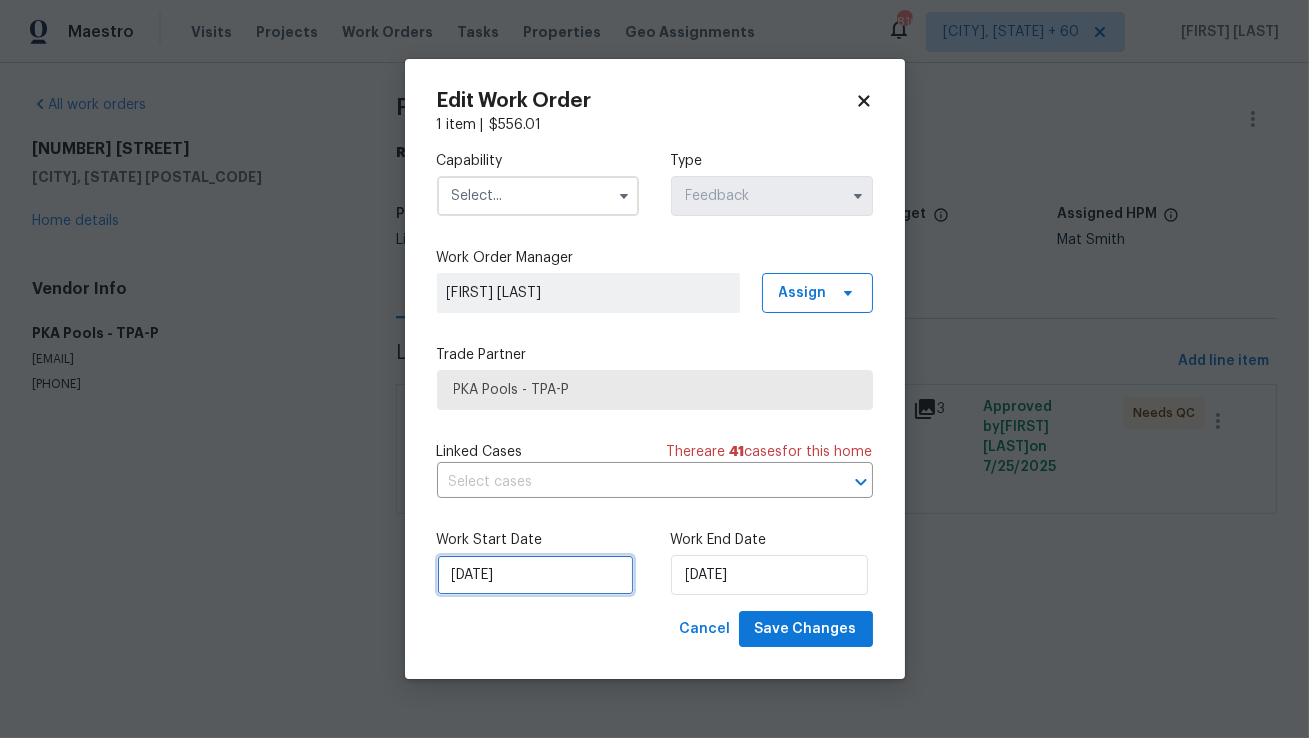 click on "25/07/2025" at bounding box center [535, 575] 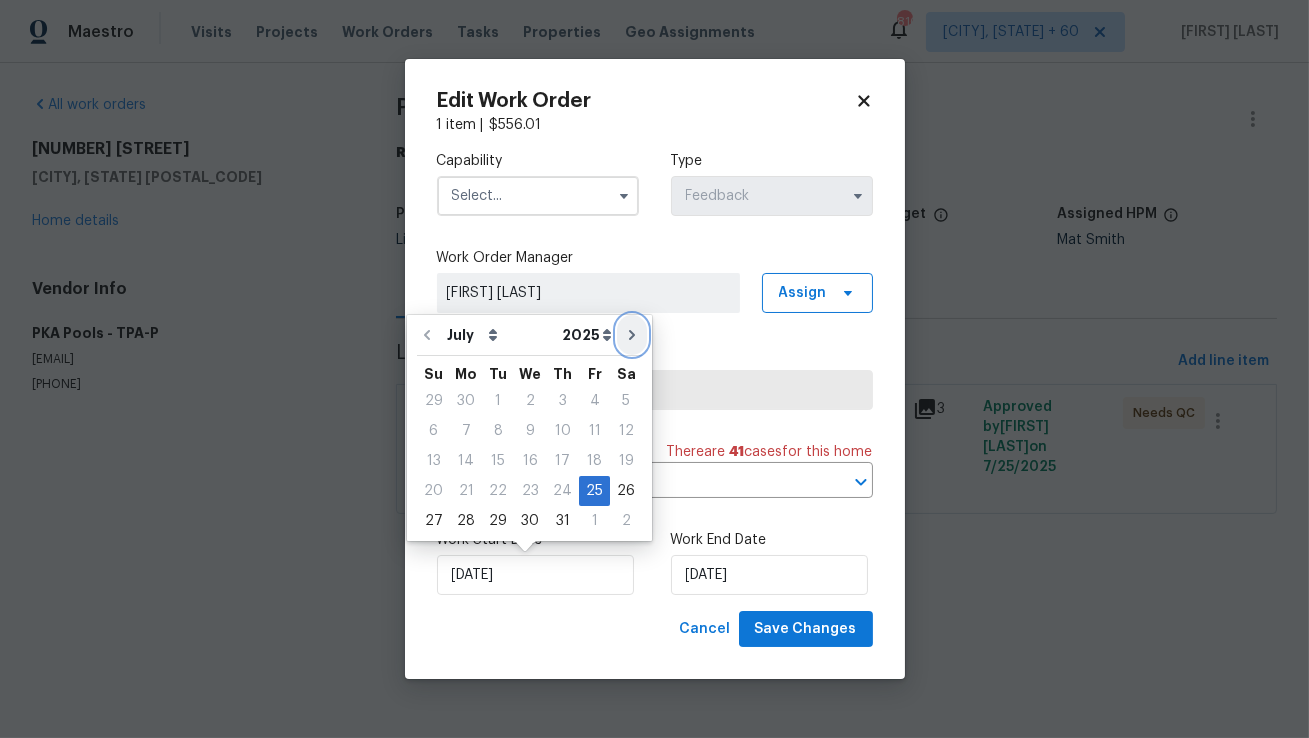 click 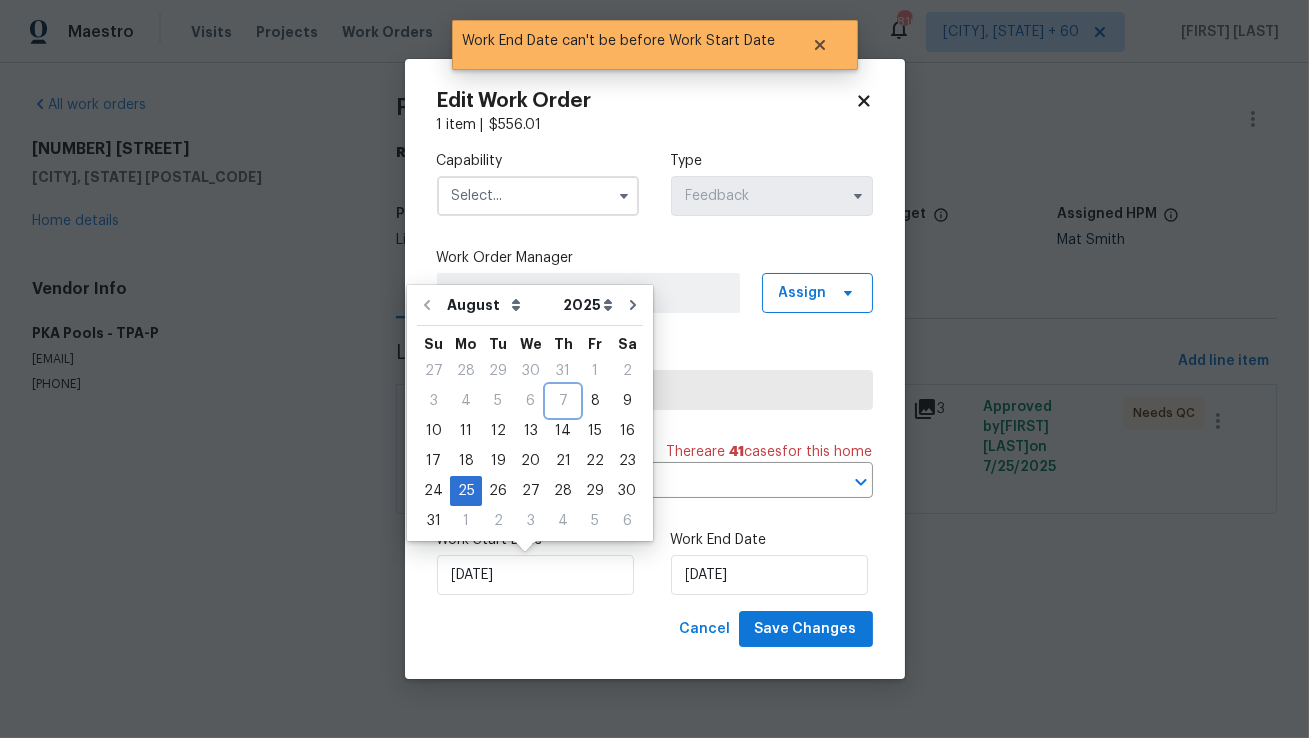 click on "7" at bounding box center (563, 401) 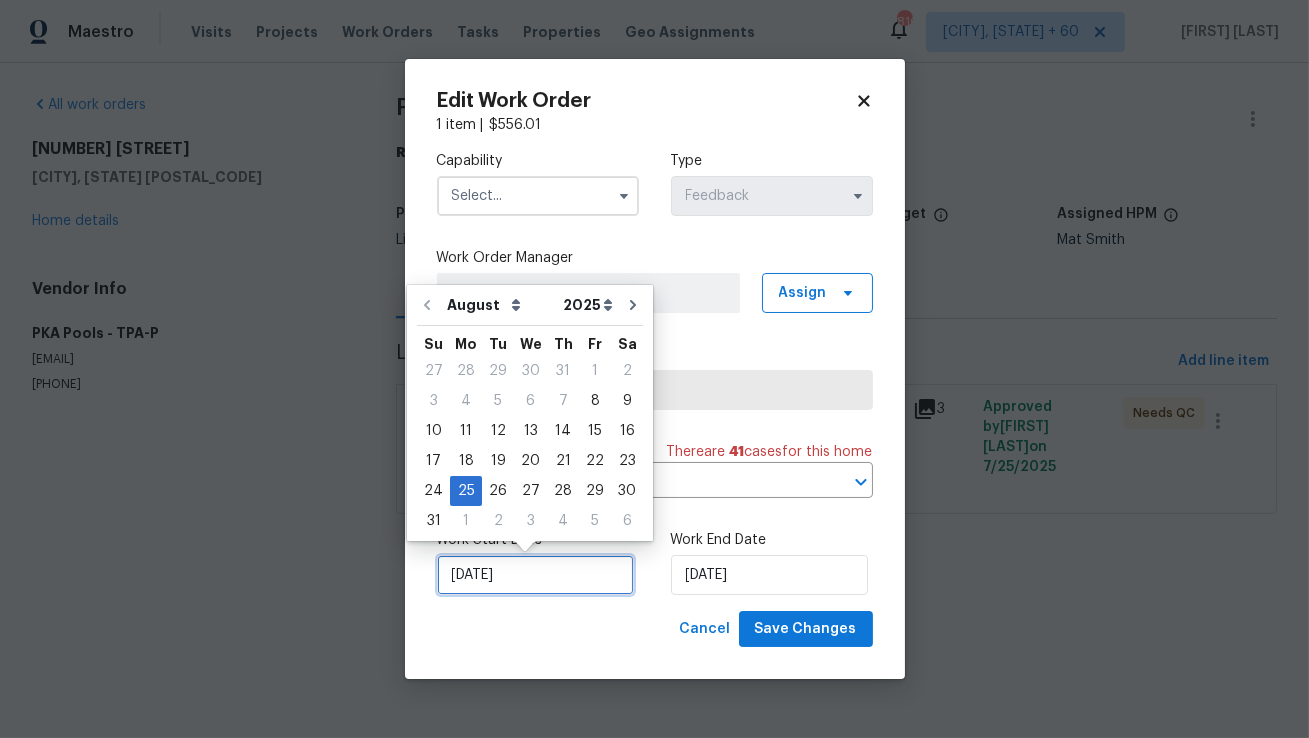click on "25/08/2025" at bounding box center [535, 575] 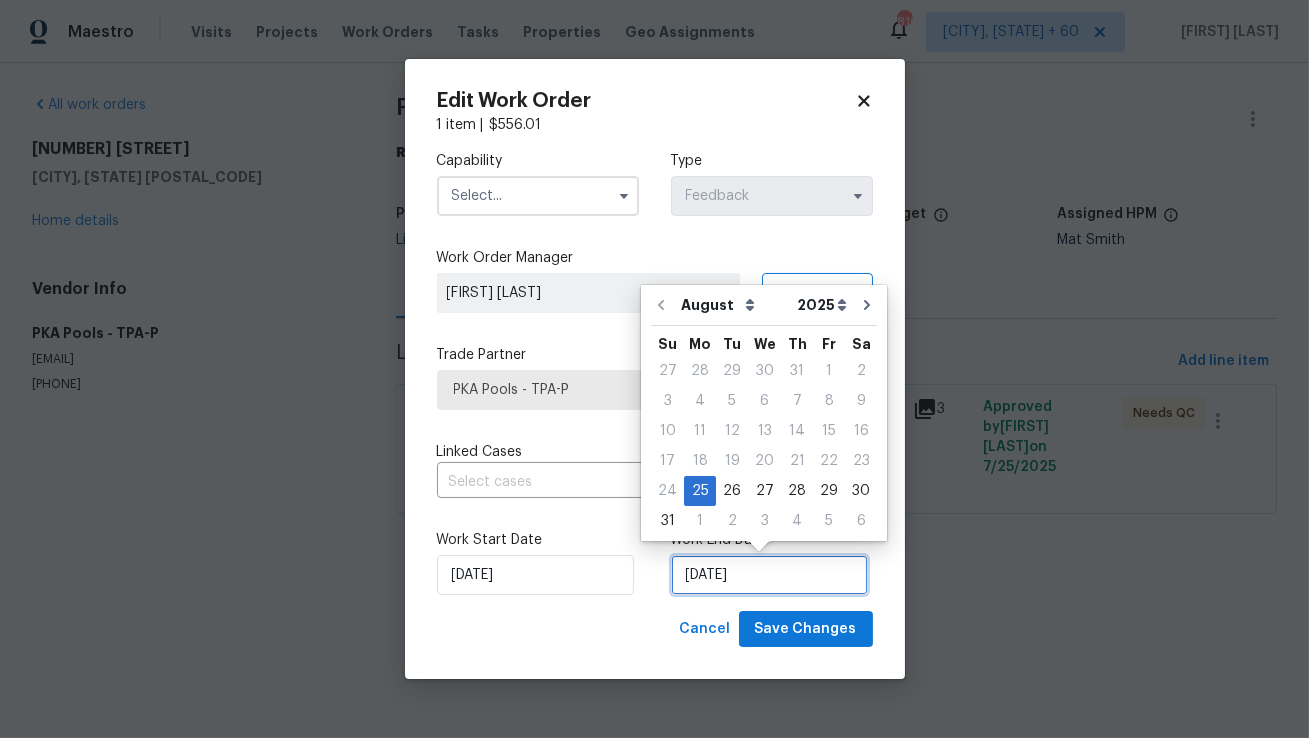 click on "25/08/2025" at bounding box center [769, 575] 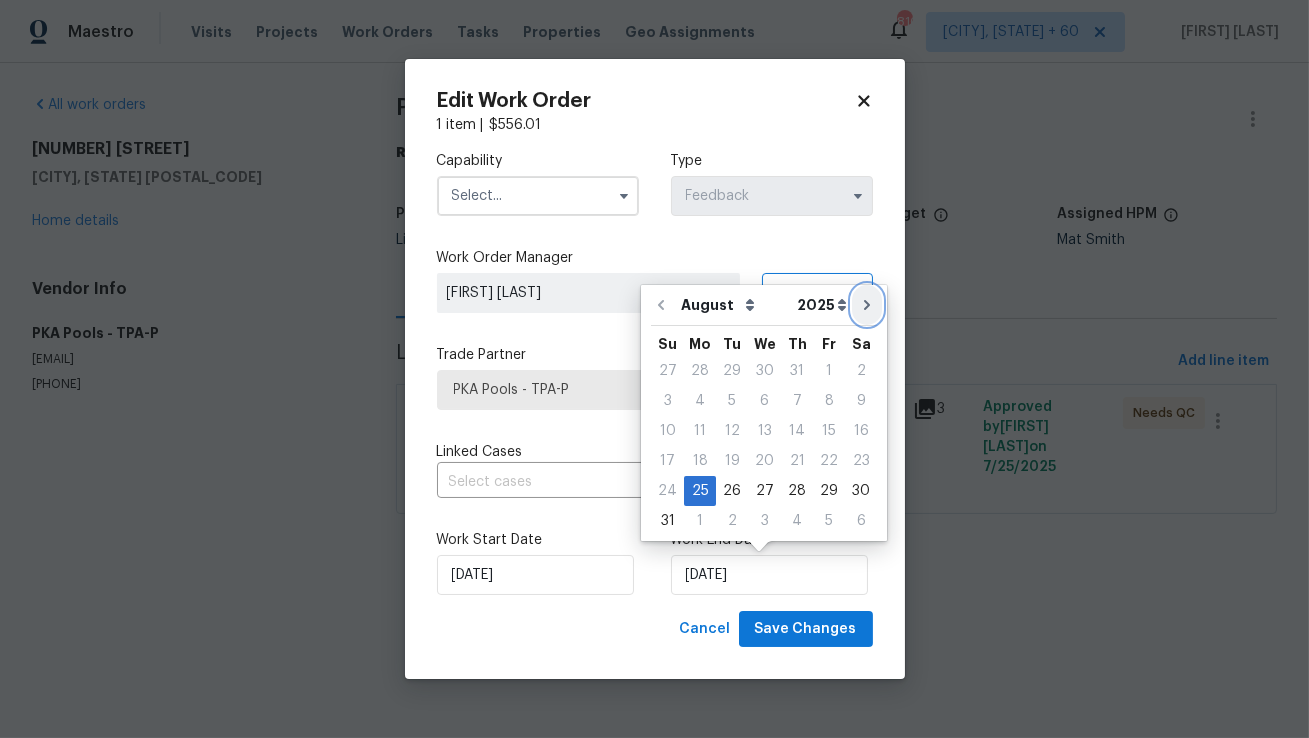 click 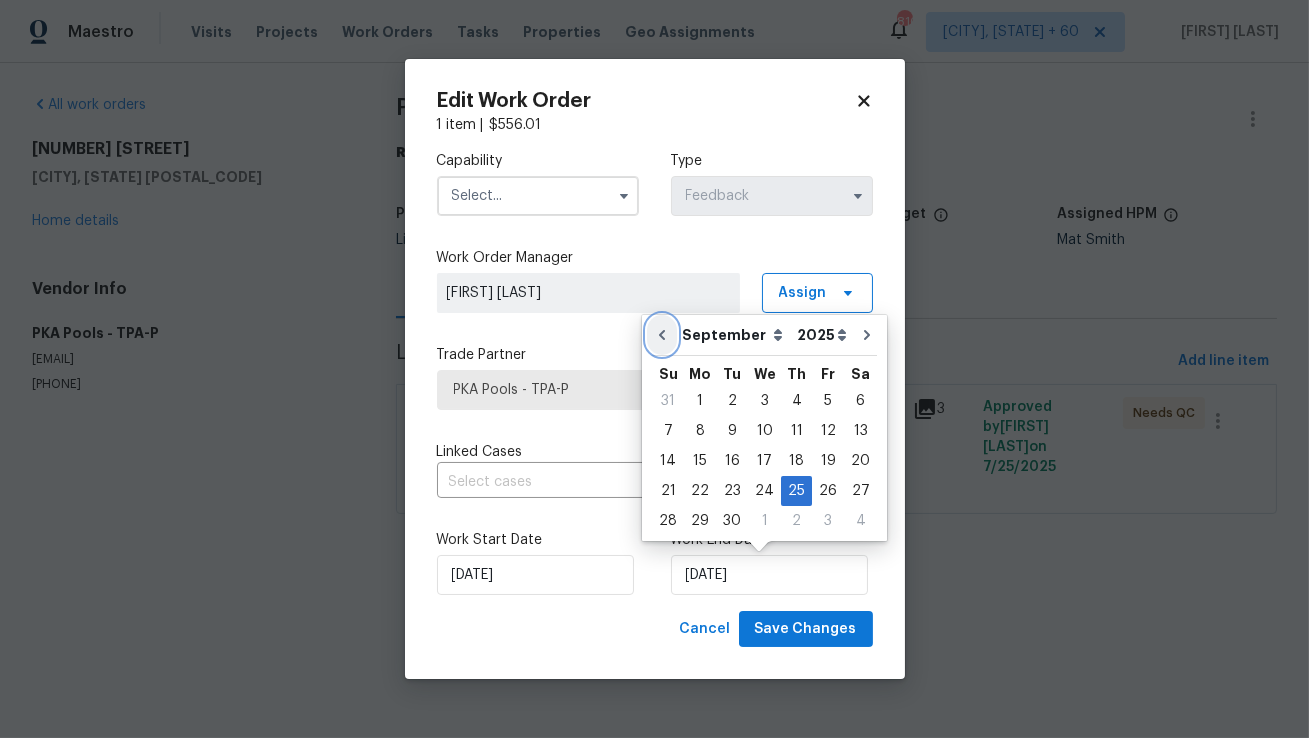click 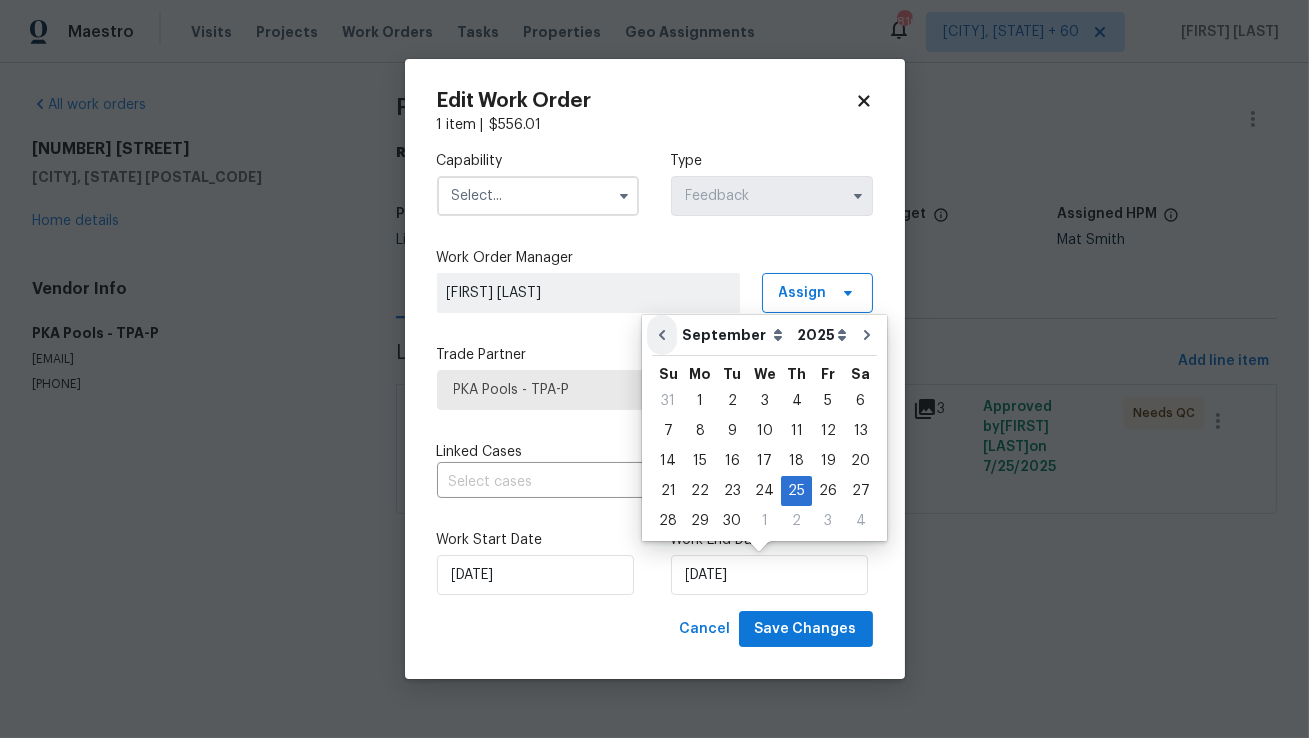 type on "25/08/2025" 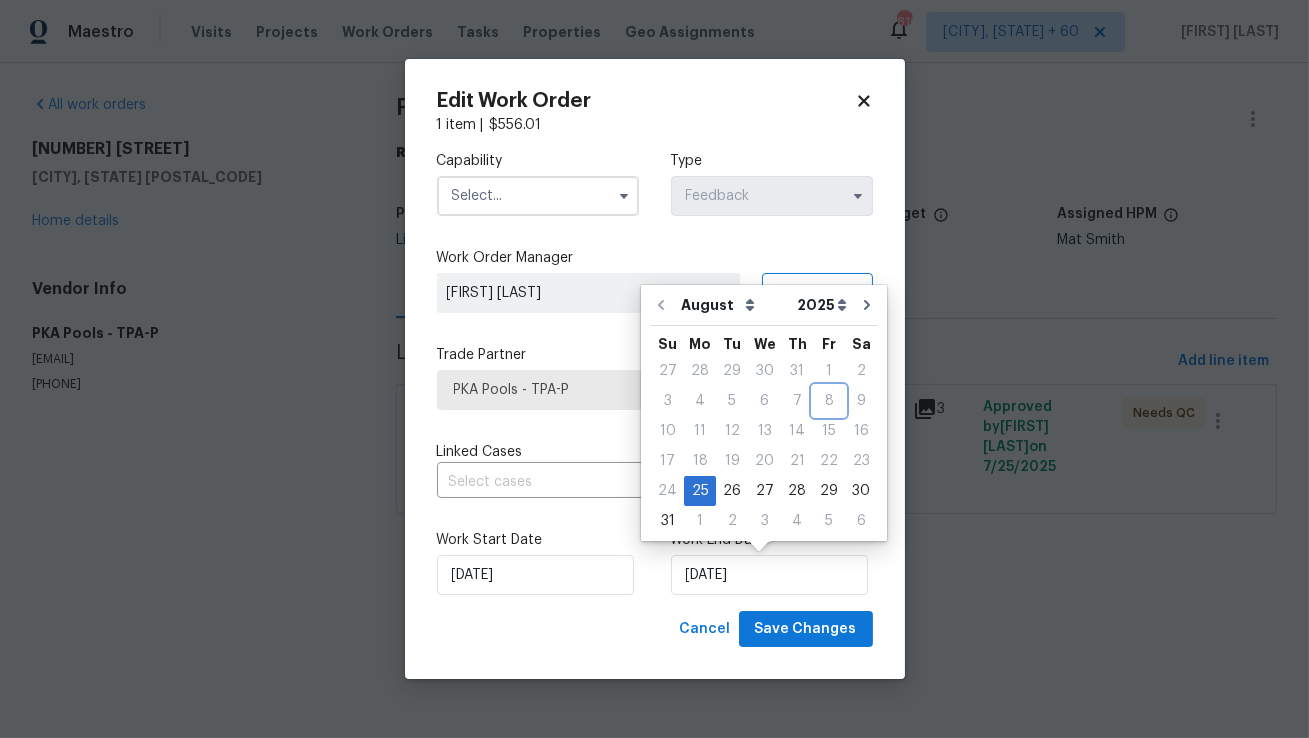 click on "8" at bounding box center [829, 401] 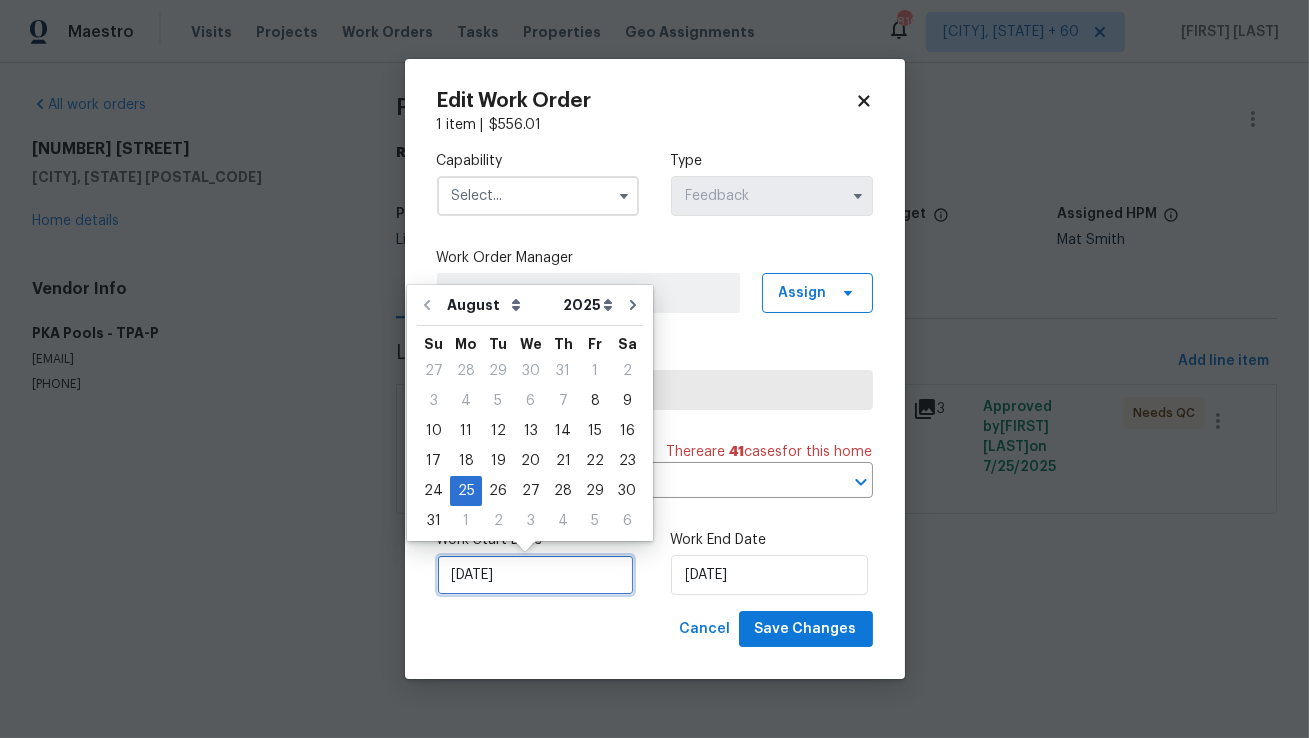 click on "25/08/2025" at bounding box center (535, 575) 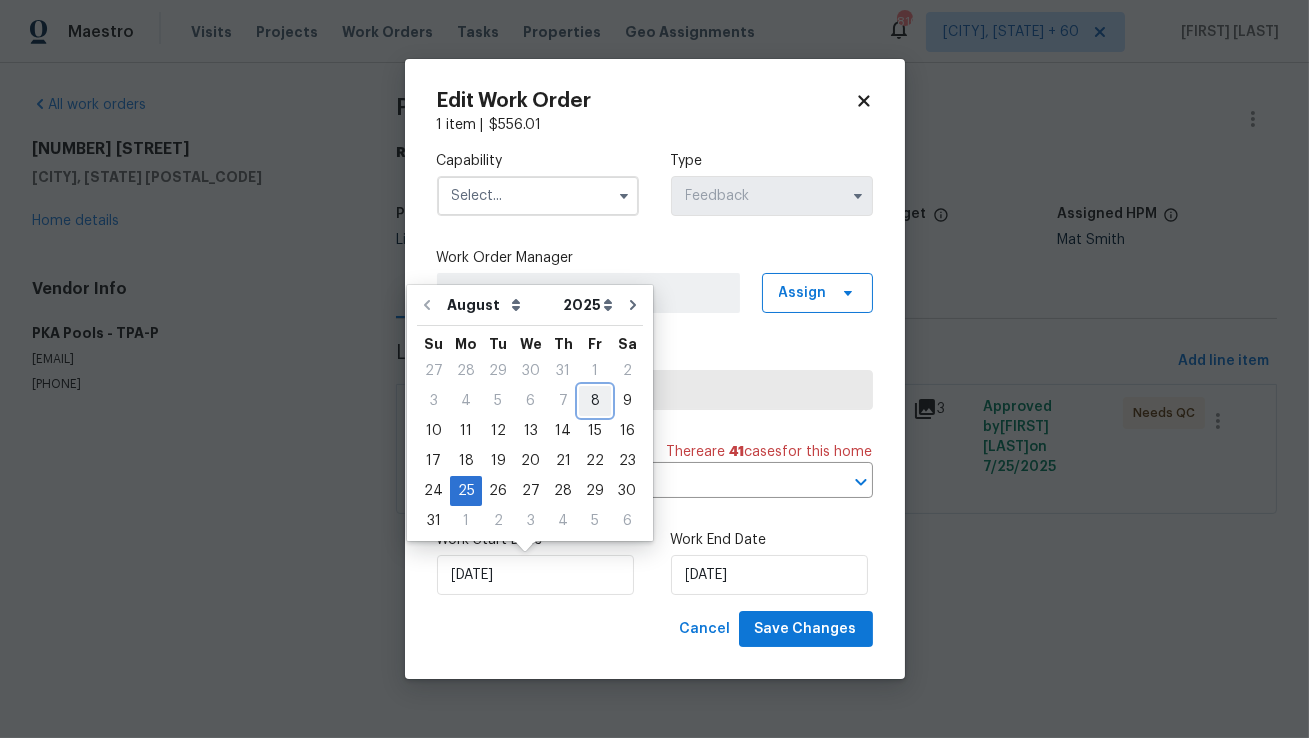 click on "8" at bounding box center [595, 401] 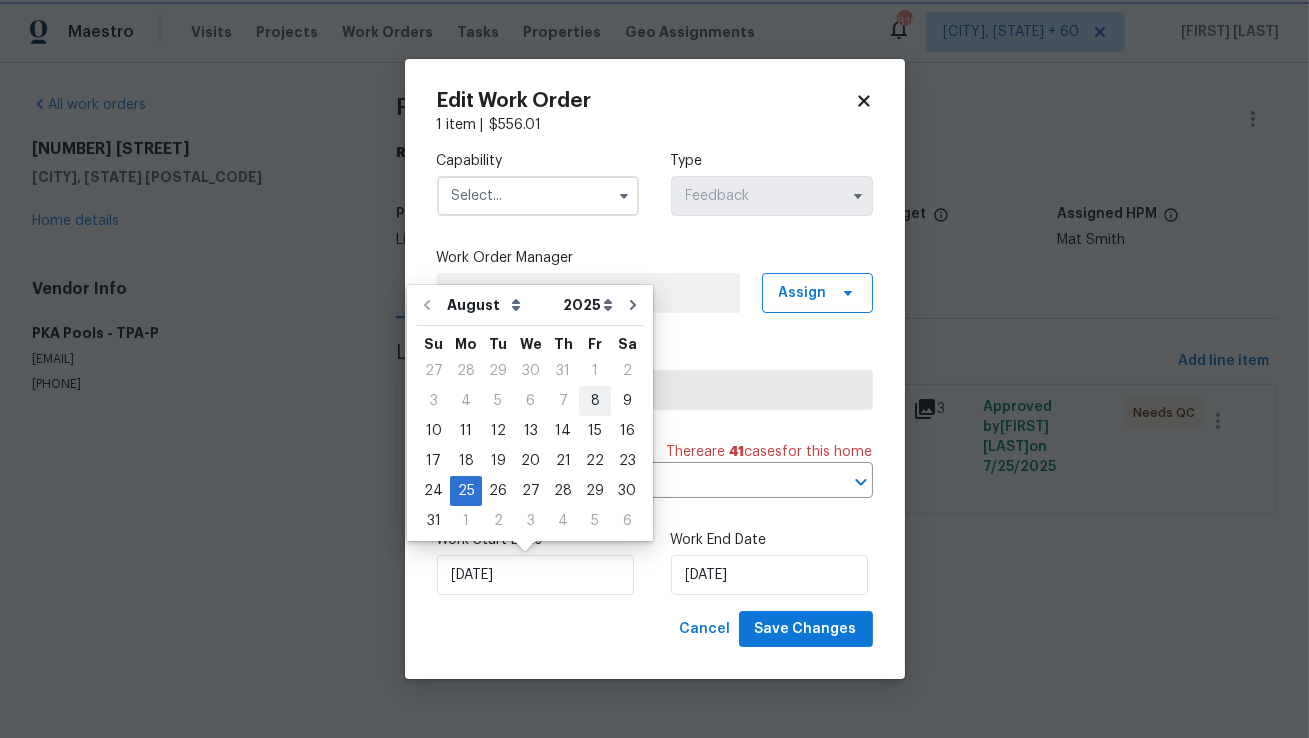type on "08/08/2025" 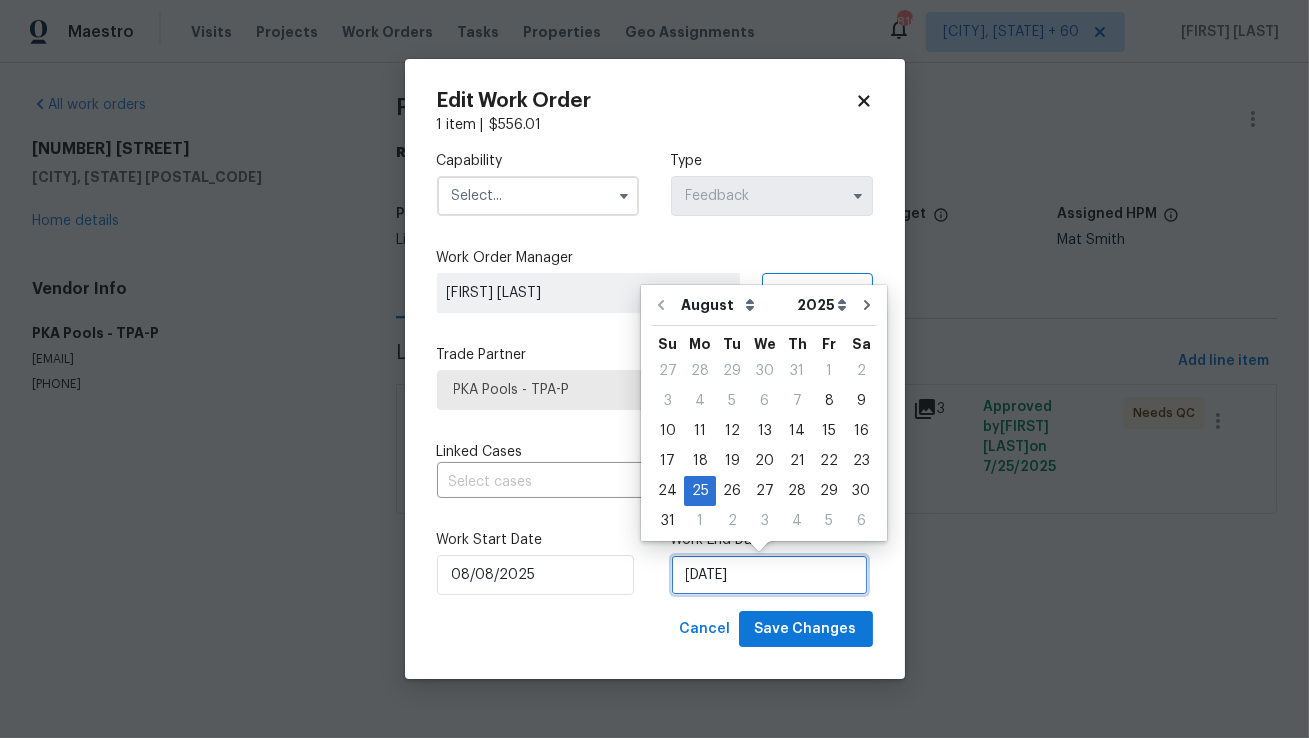 click on "25/08/2025" at bounding box center (769, 575) 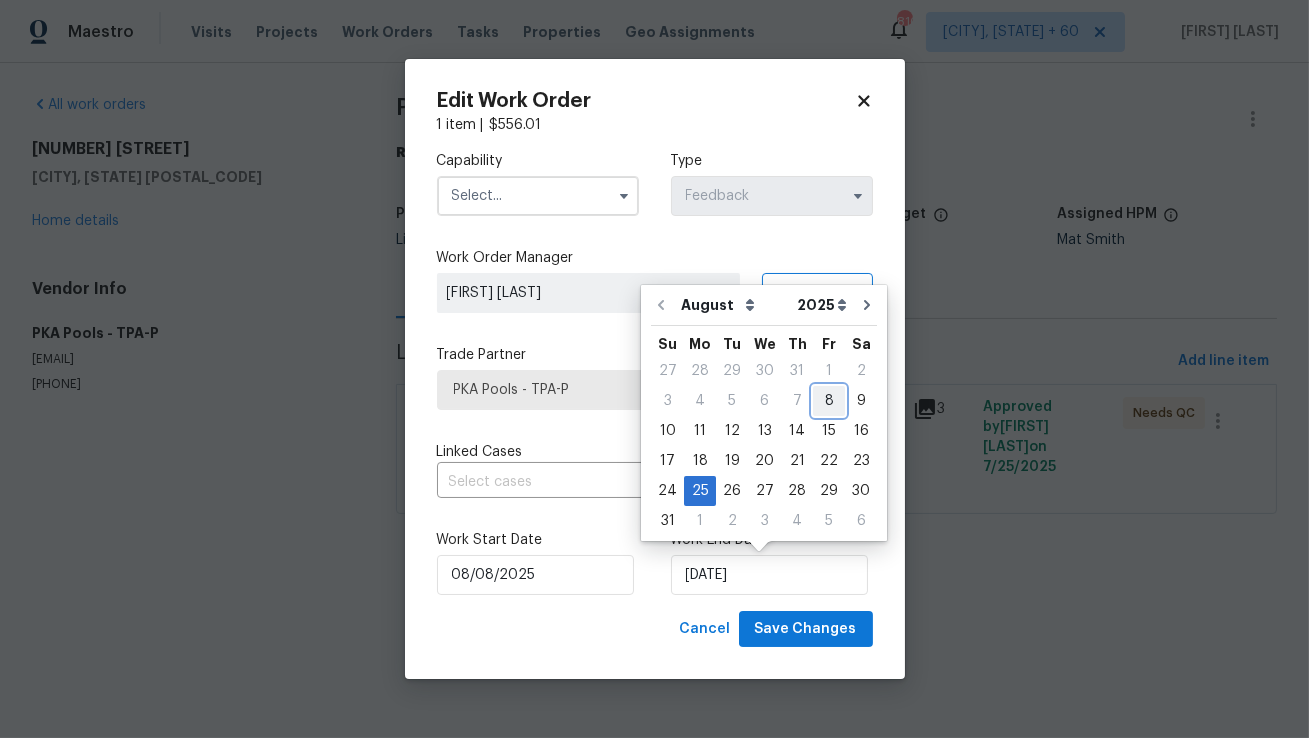 click on "8" at bounding box center (829, 401) 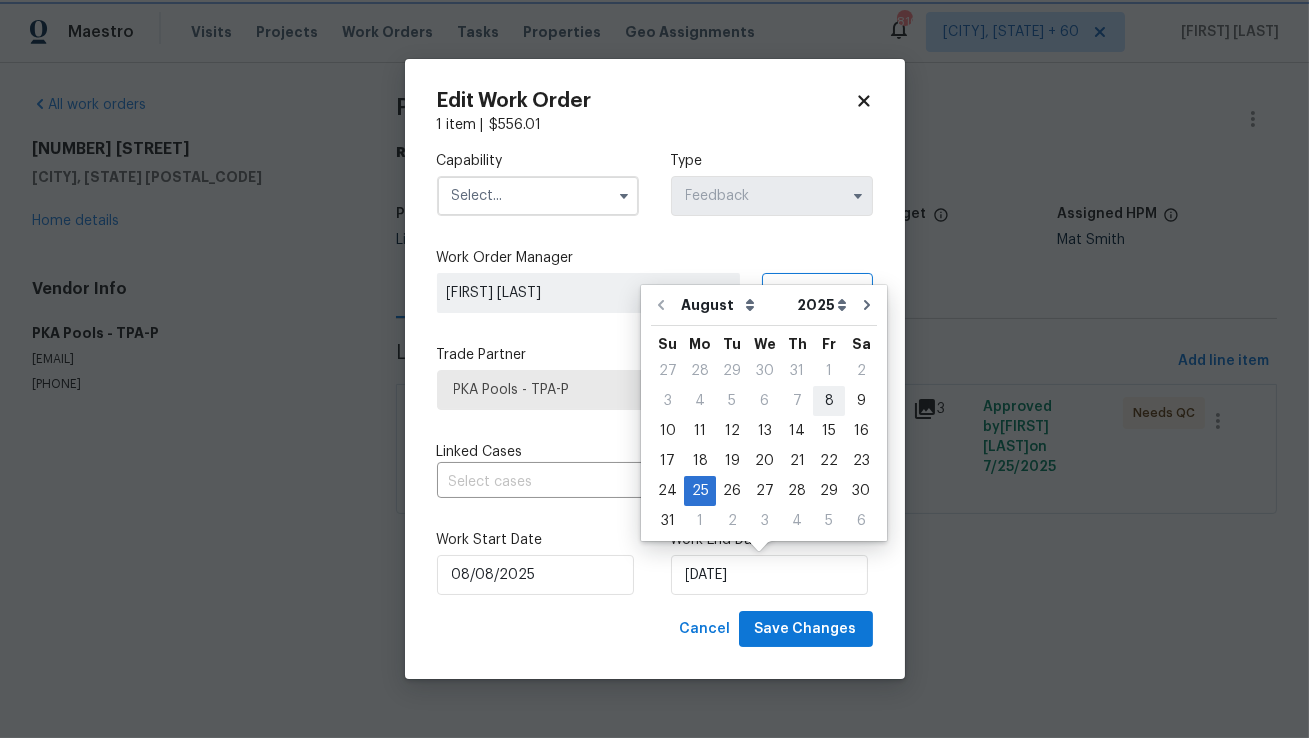 type on "08/08/2025" 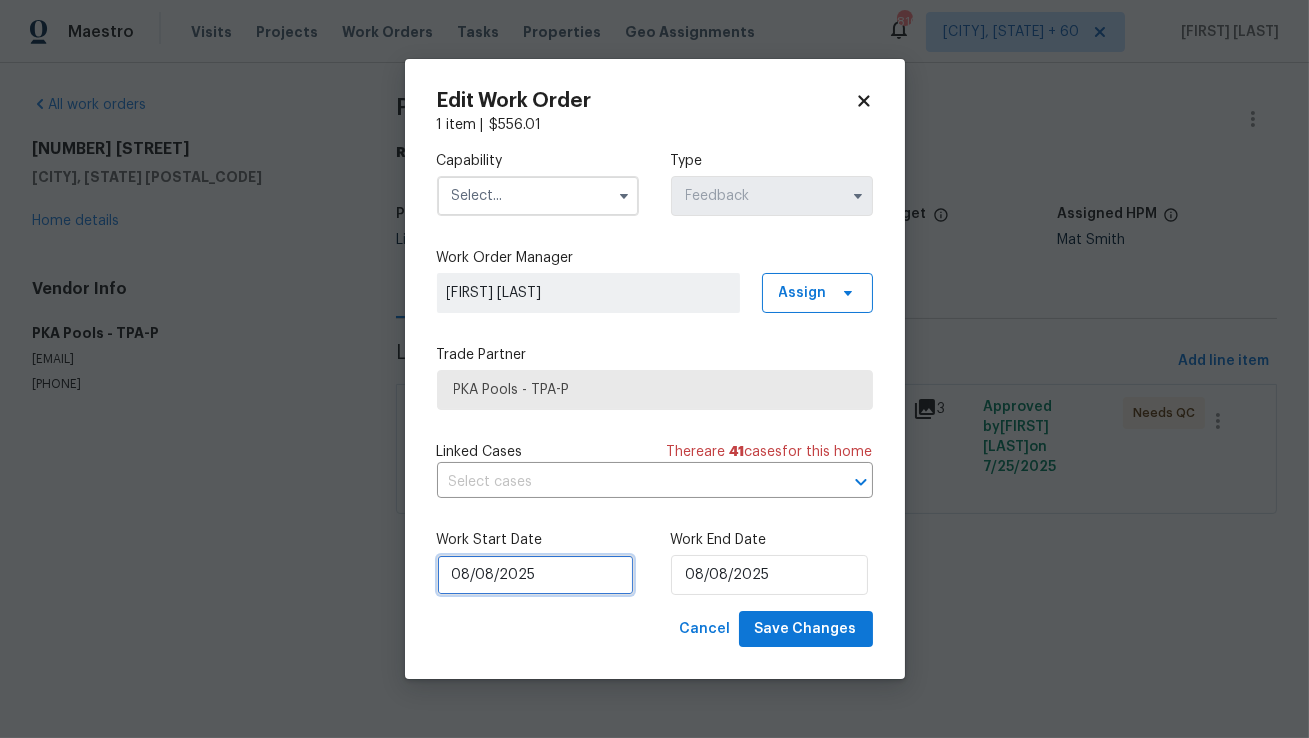 click on "08/08/2025" at bounding box center (535, 575) 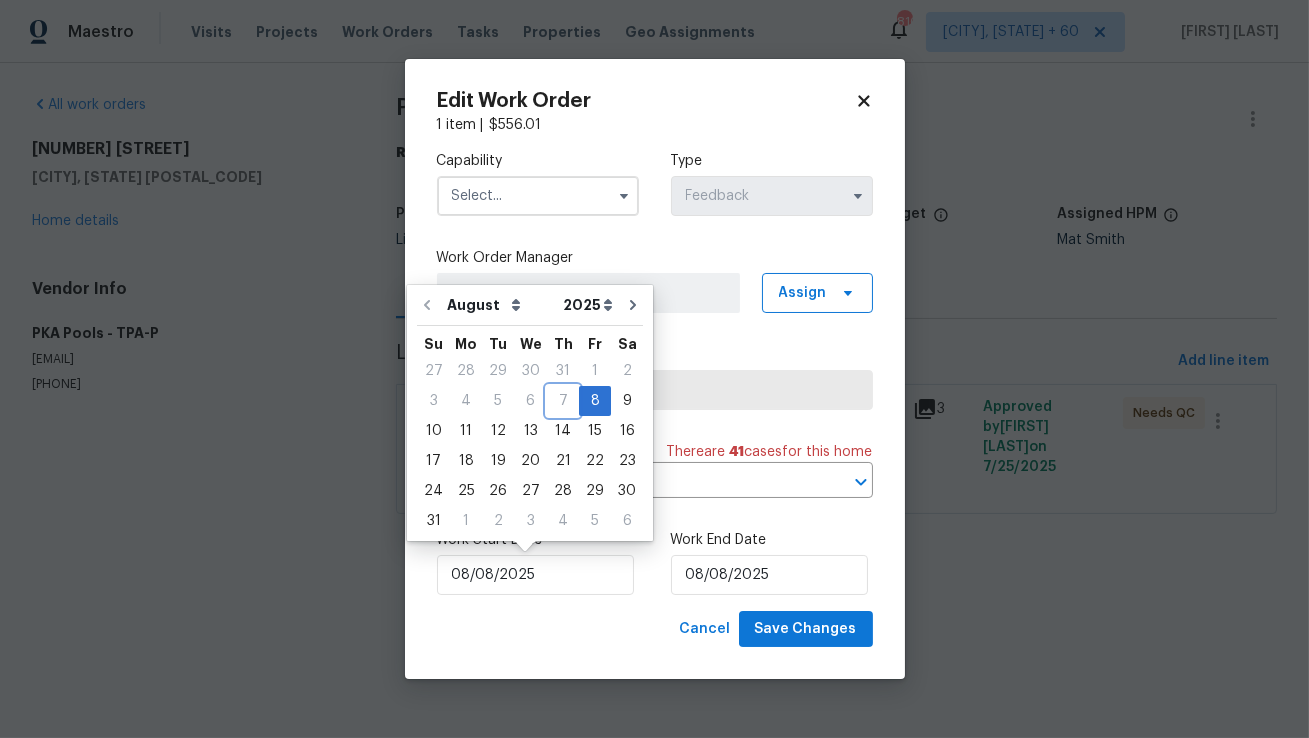 click on "7" at bounding box center (563, 401) 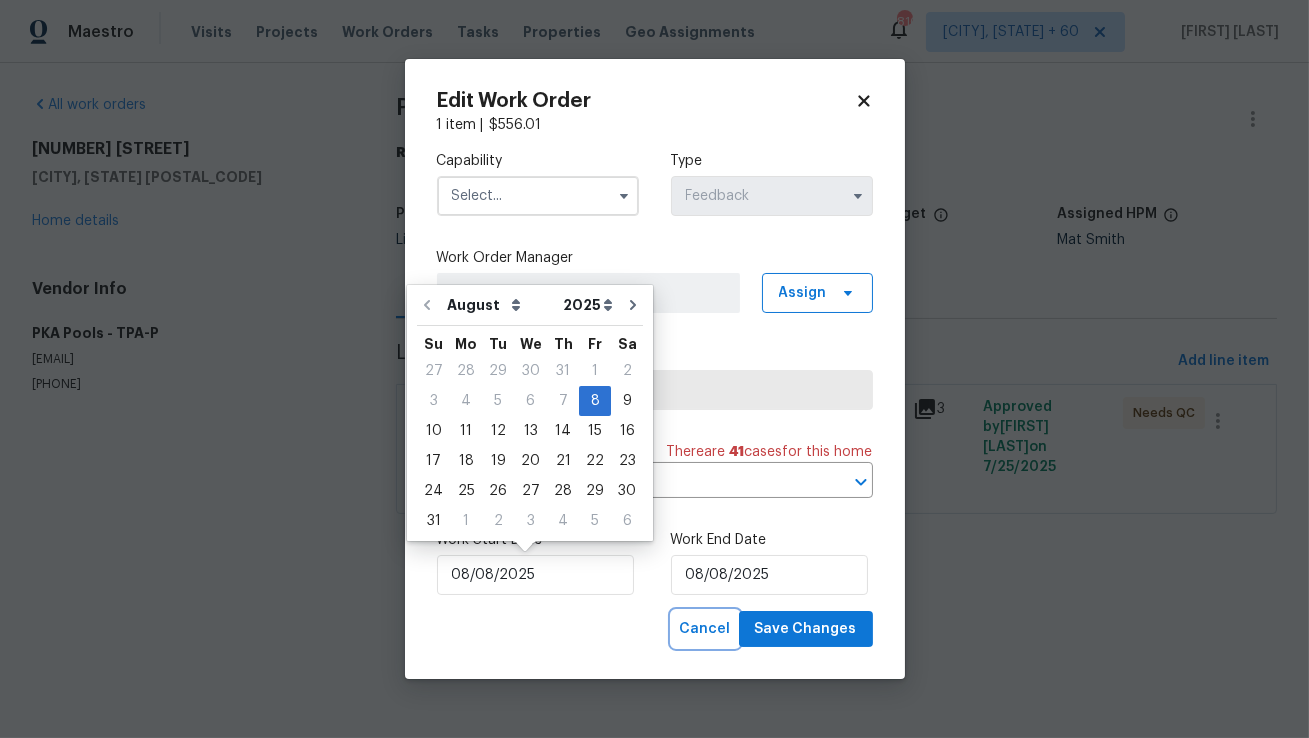 click on "Cancel" at bounding box center (705, 629) 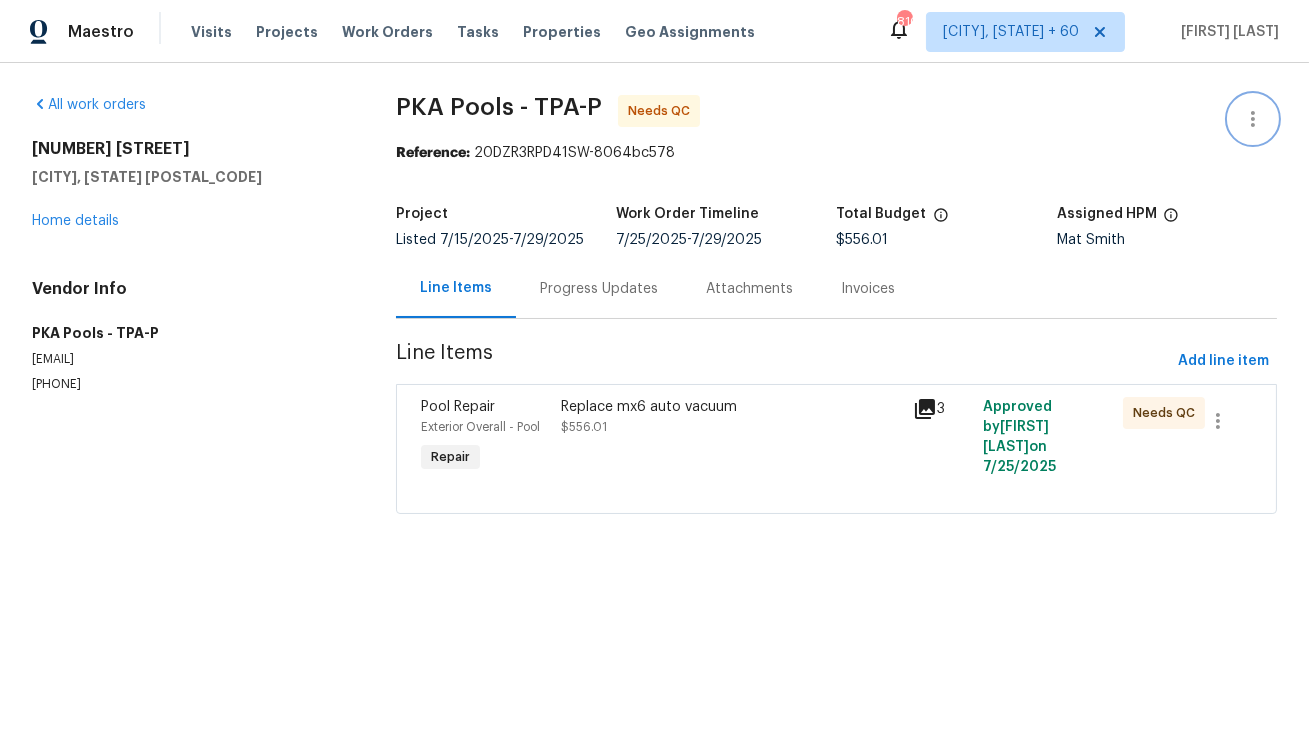 click 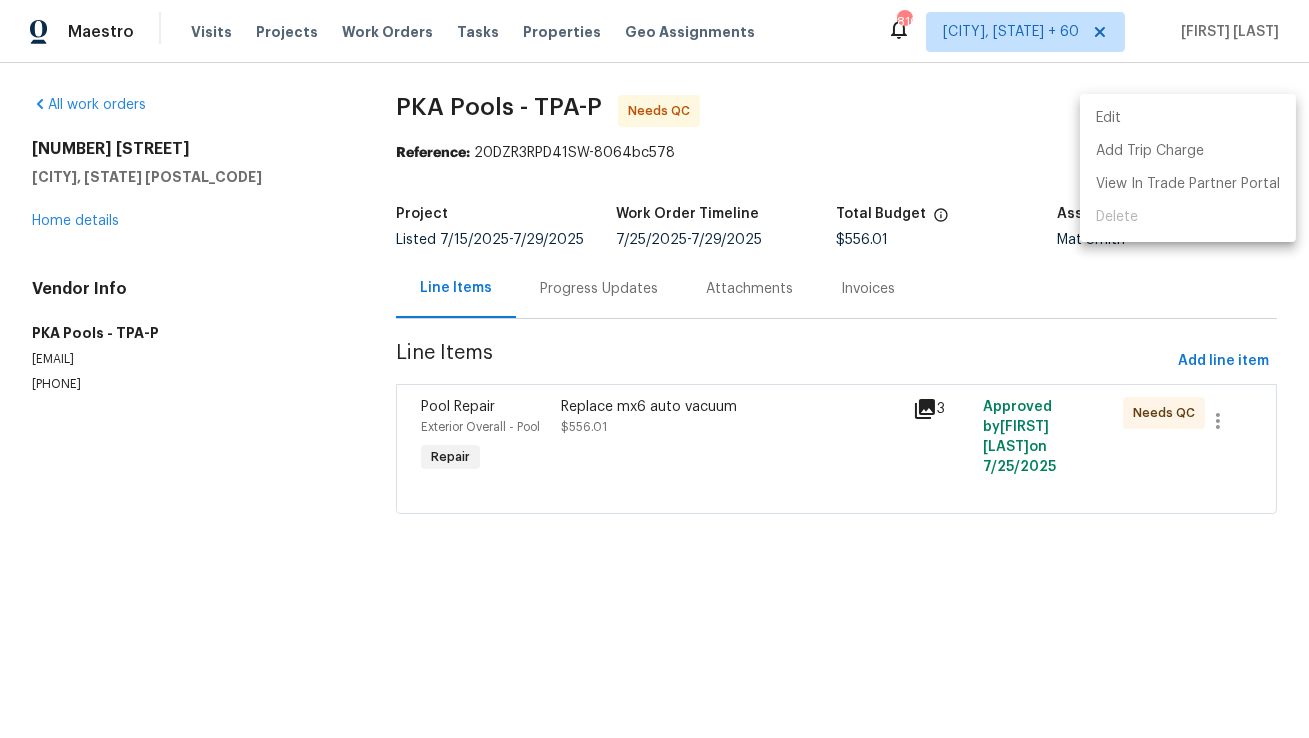 click on "Edit" at bounding box center (1188, 118) 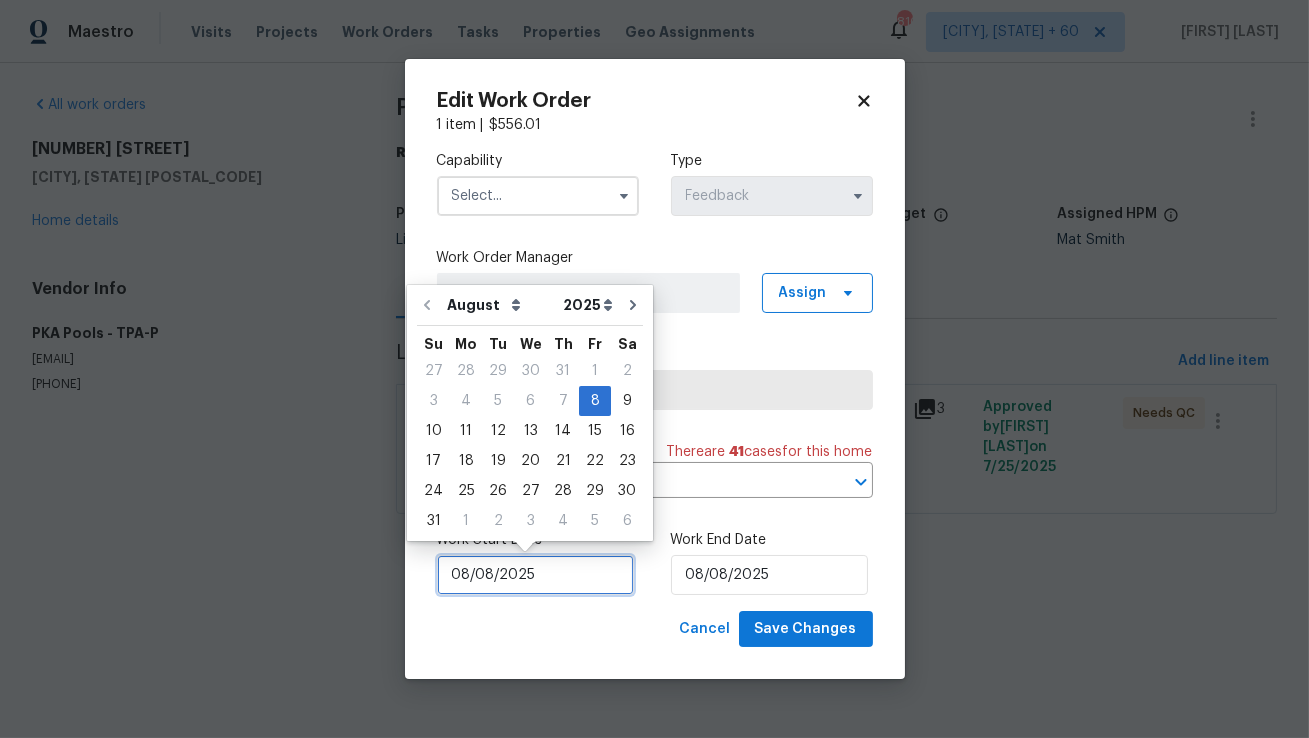 click on "08/08/2025" at bounding box center [535, 575] 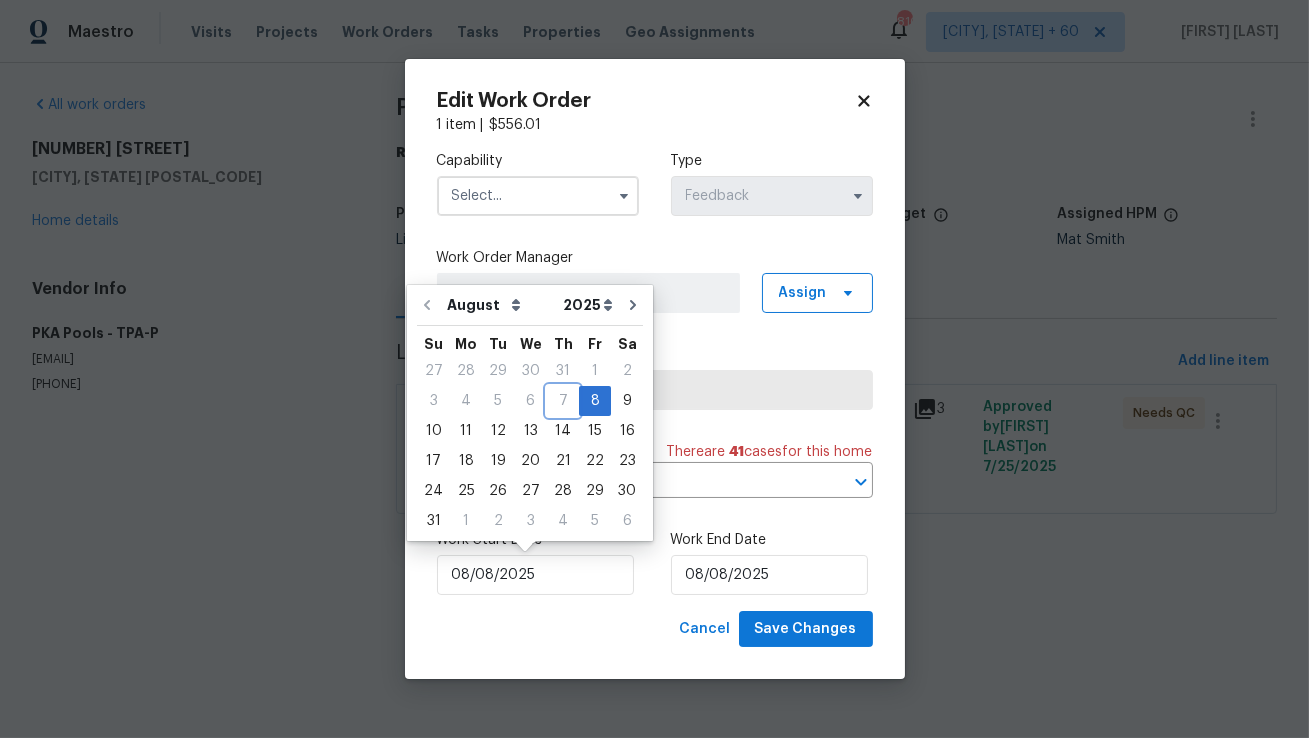 click on "7" at bounding box center (563, 401) 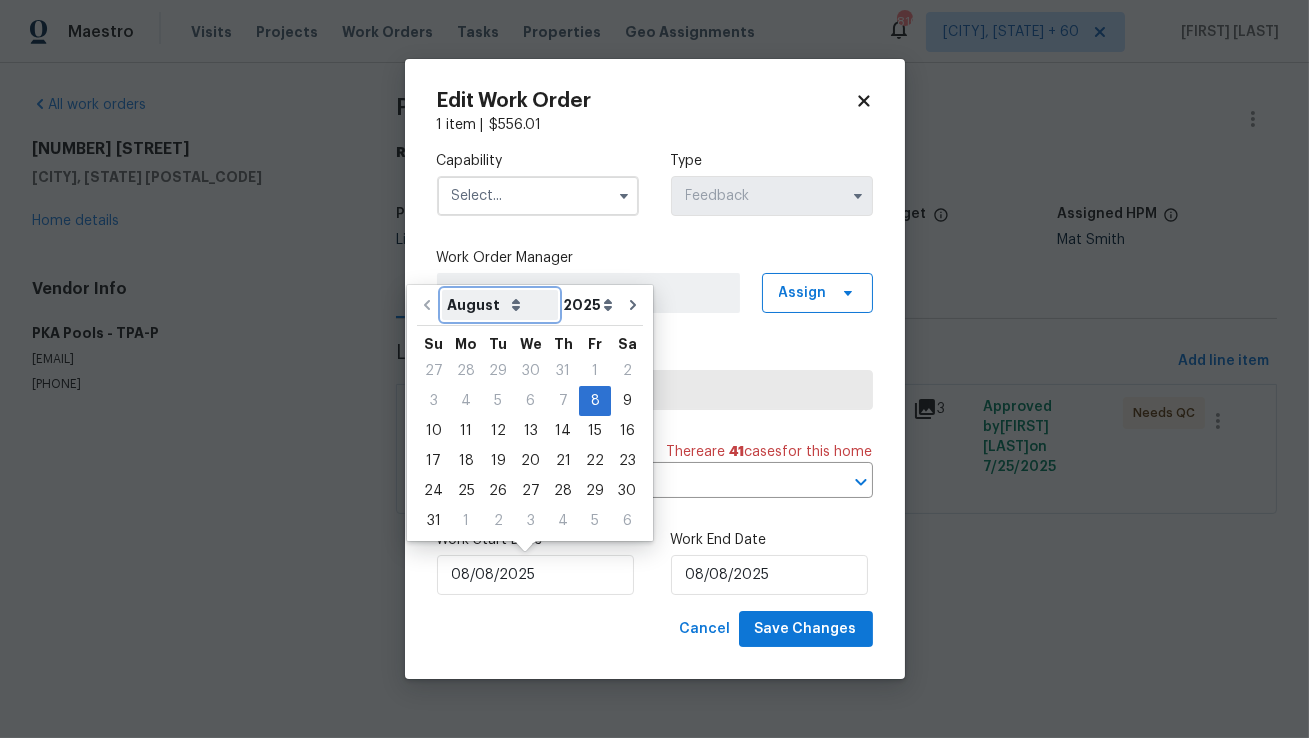 click on "August September October November December" at bounding box center (500, 305) 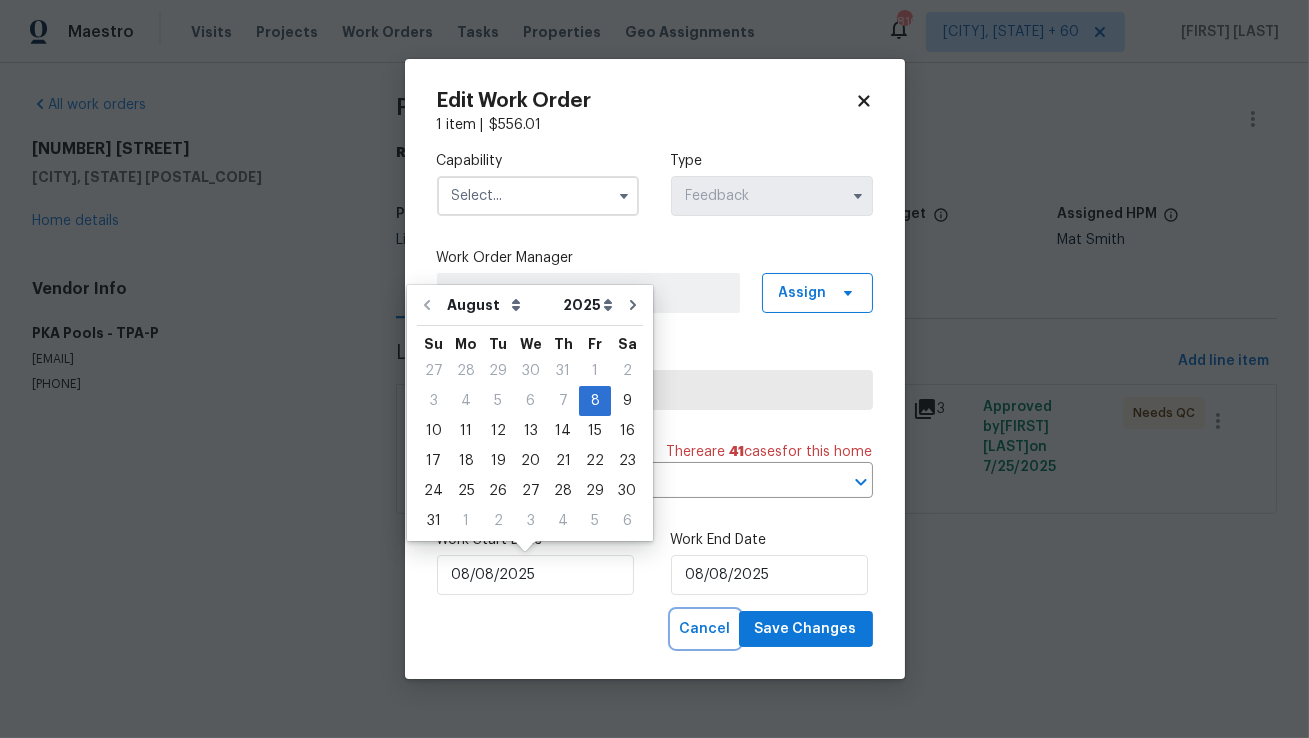 click on "Cancel" at bounding box center (705, 629) 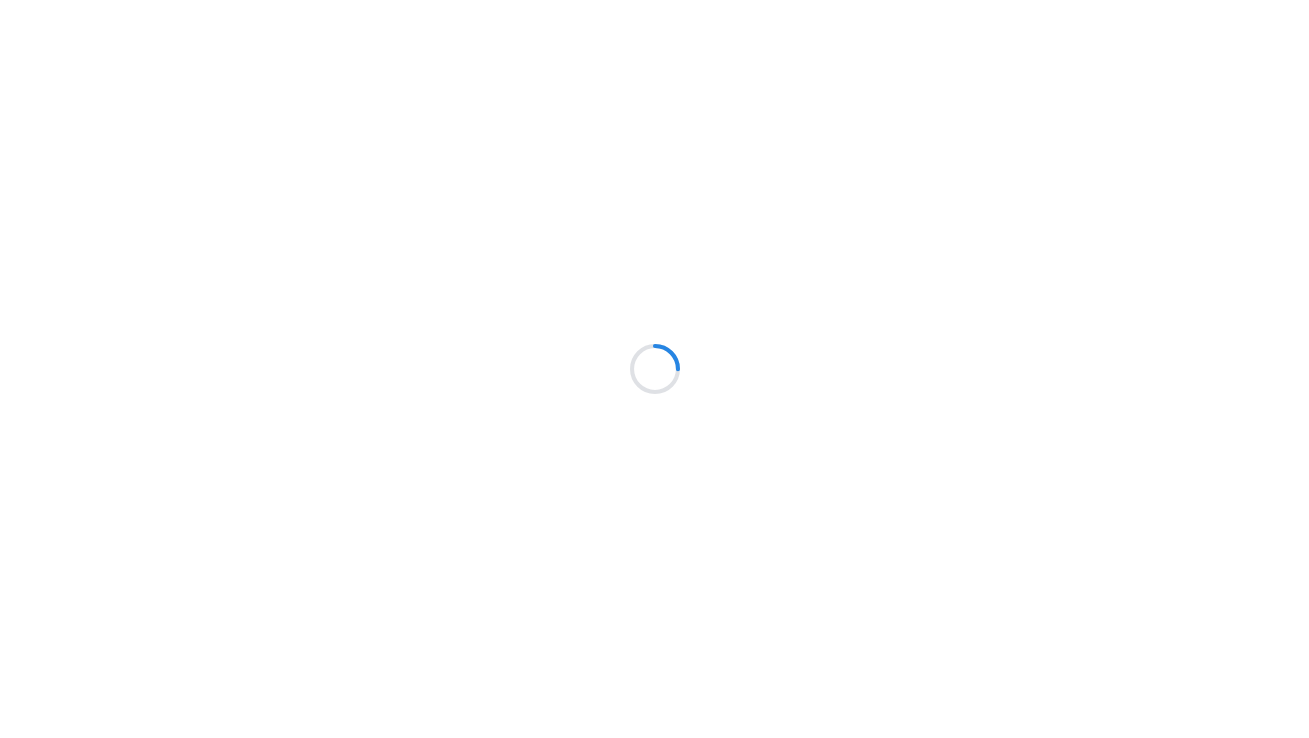 scroll, scrollTop: 0, scrollLeft: 0, axis: both 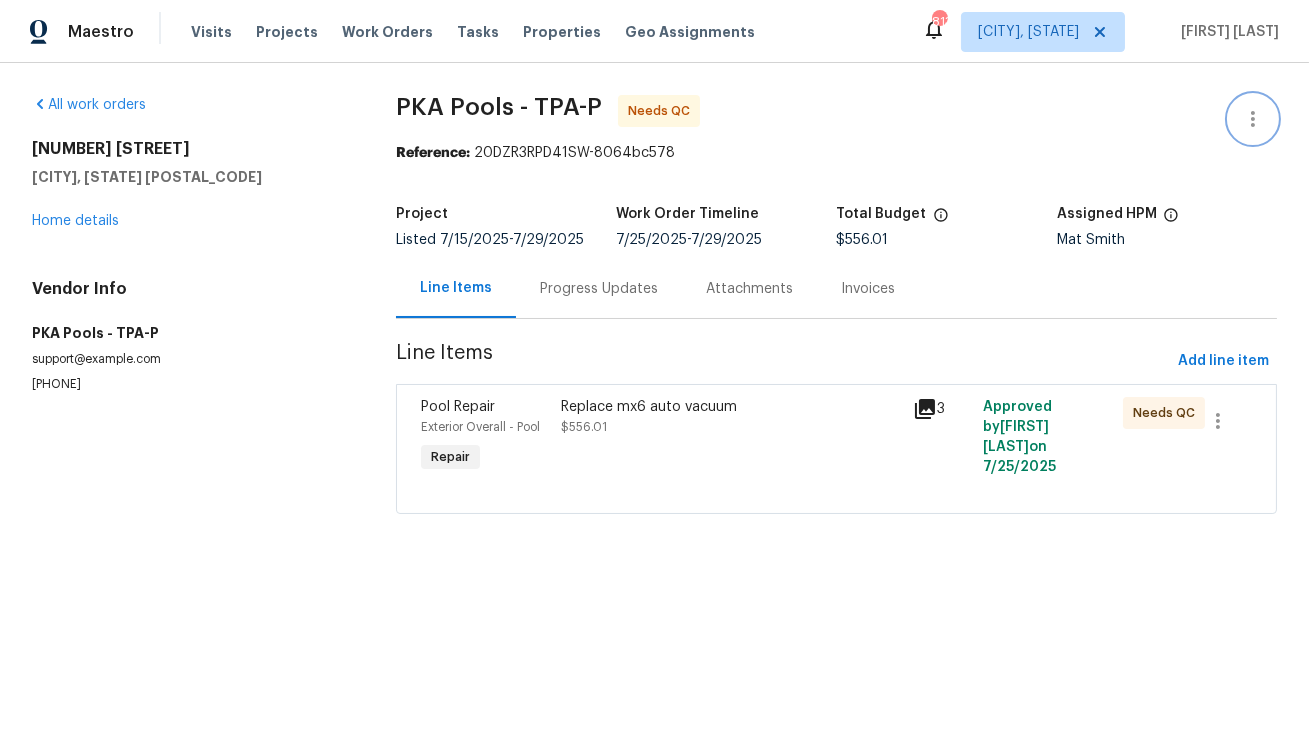 click 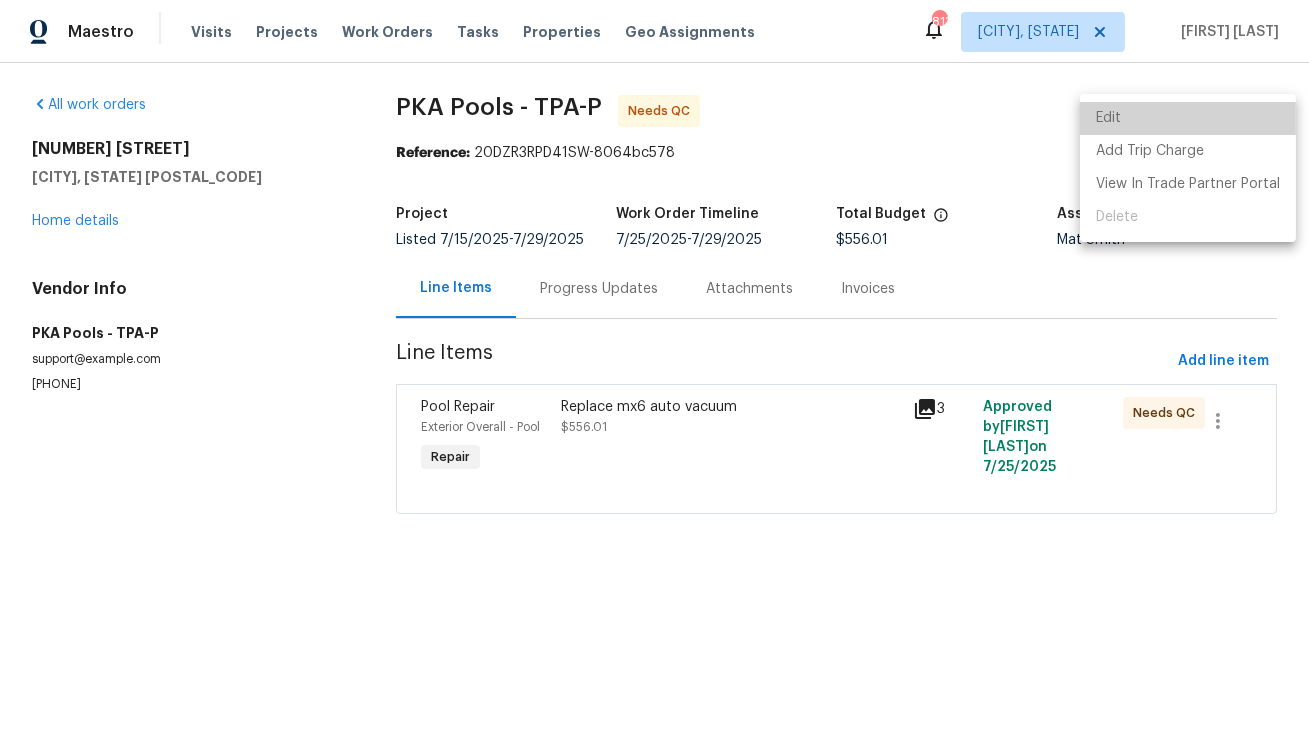 click on "Edit" at bounding box center [1188, 118] 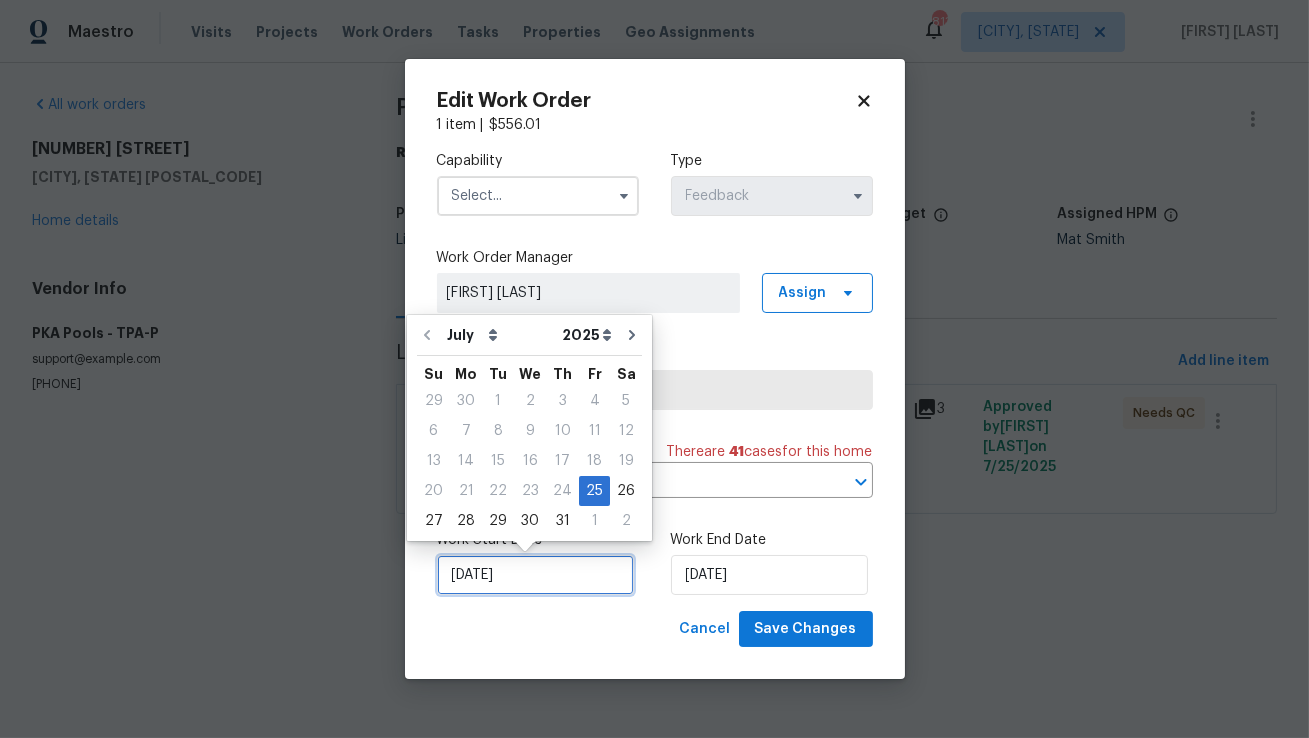 click on "[DATE]" at bounding box center [535, 575] 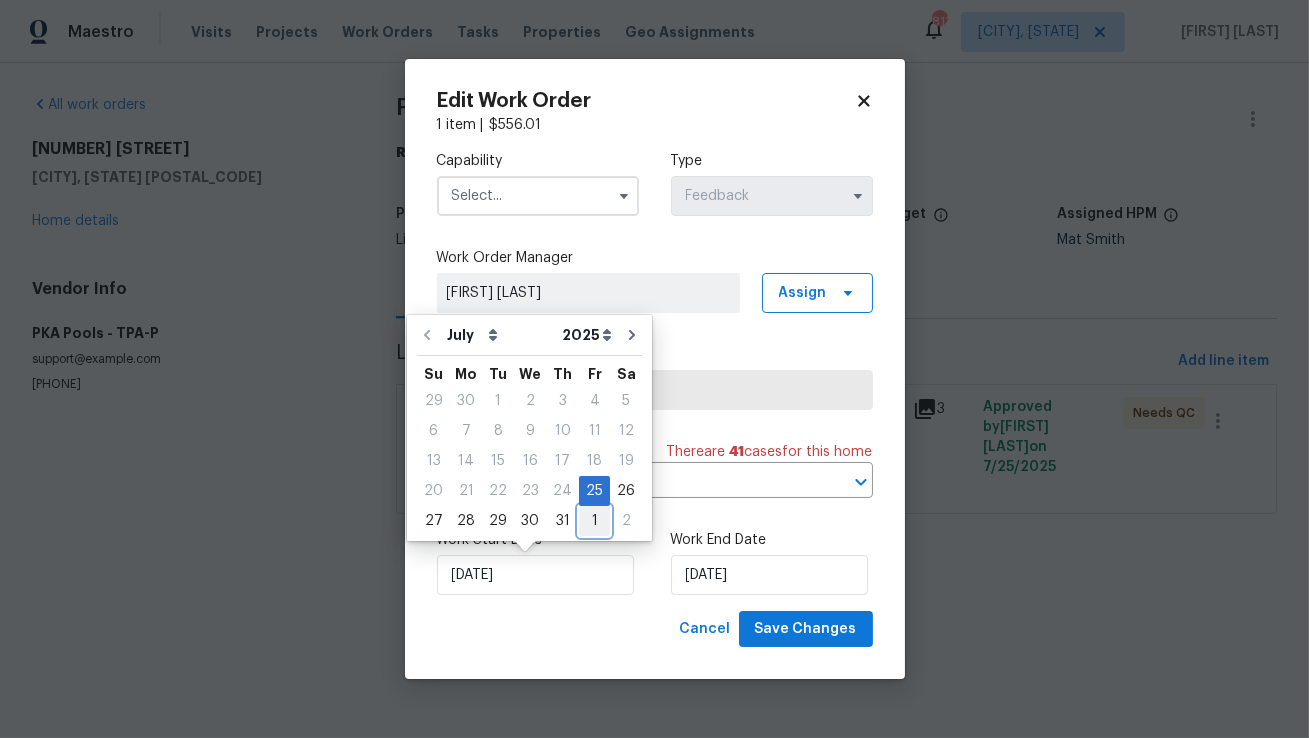 click on "1" at bounding box center (594, 521) 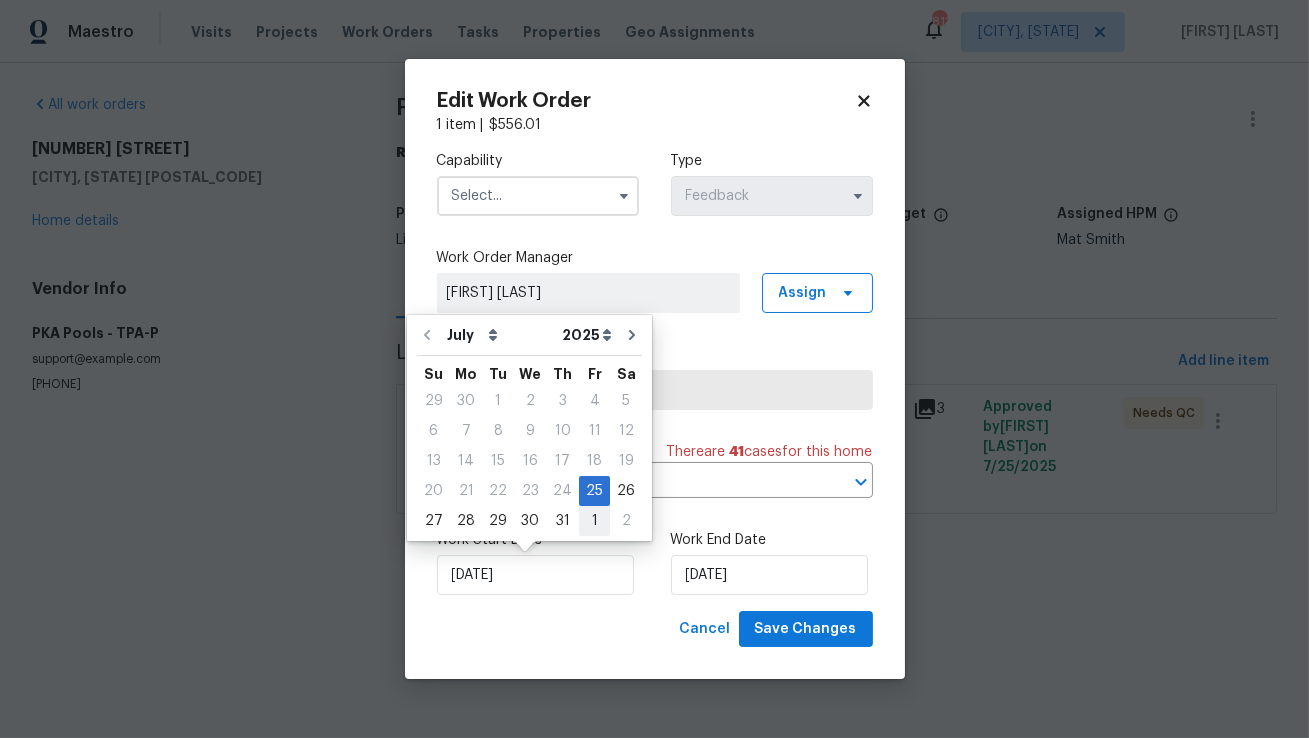 type on "01/08/2025" 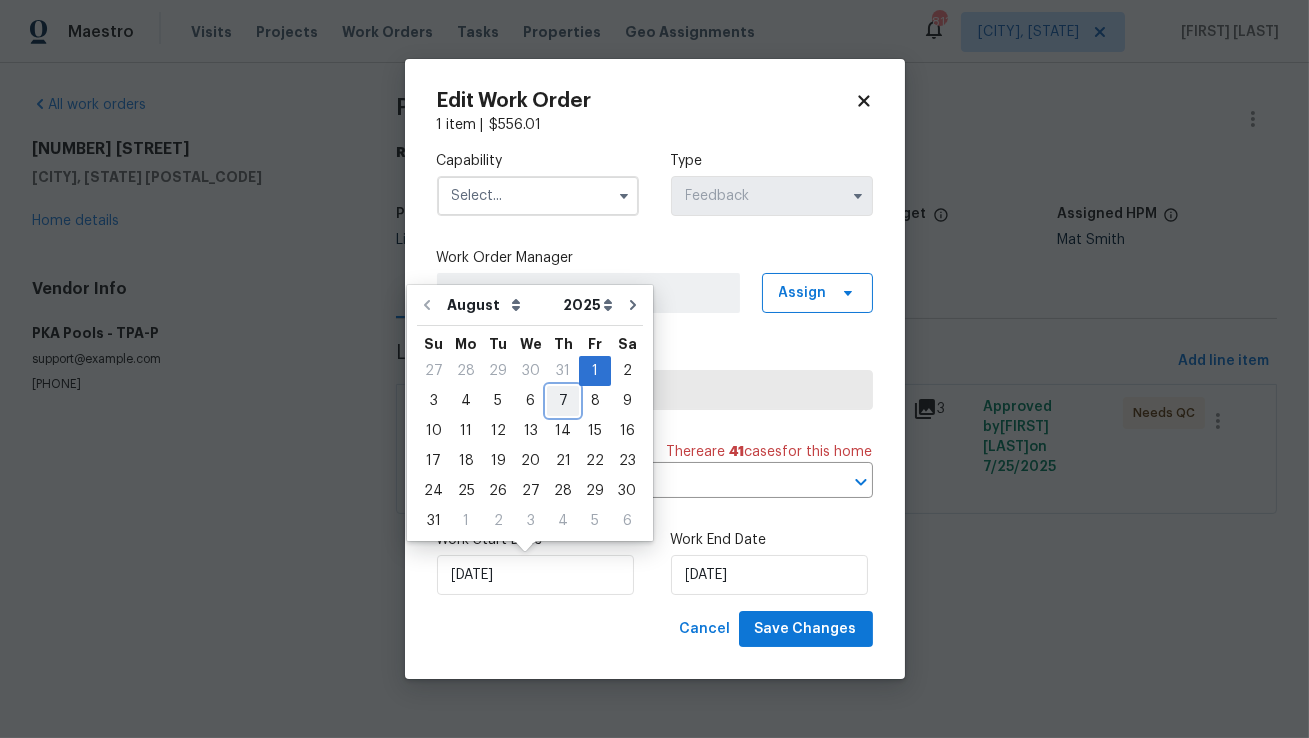 click on "7" at bounding box center [563, 401] 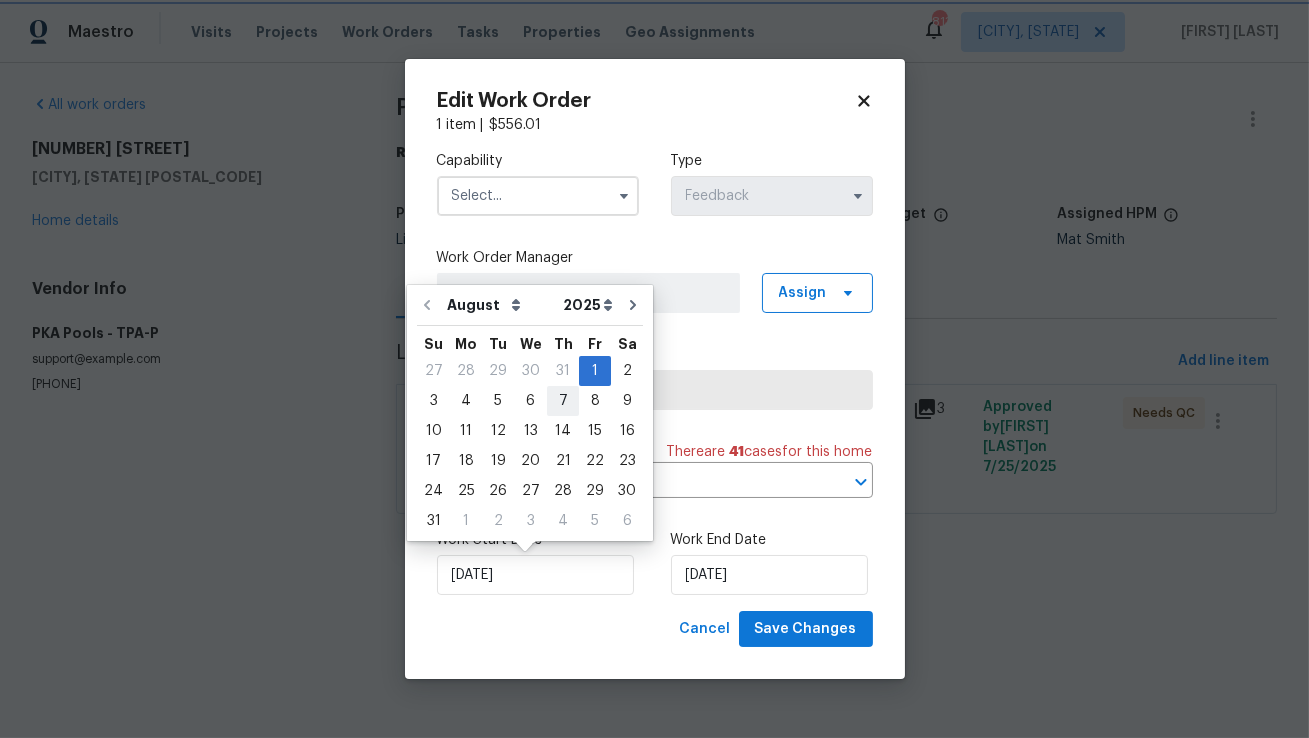 type on "07/08/2025" 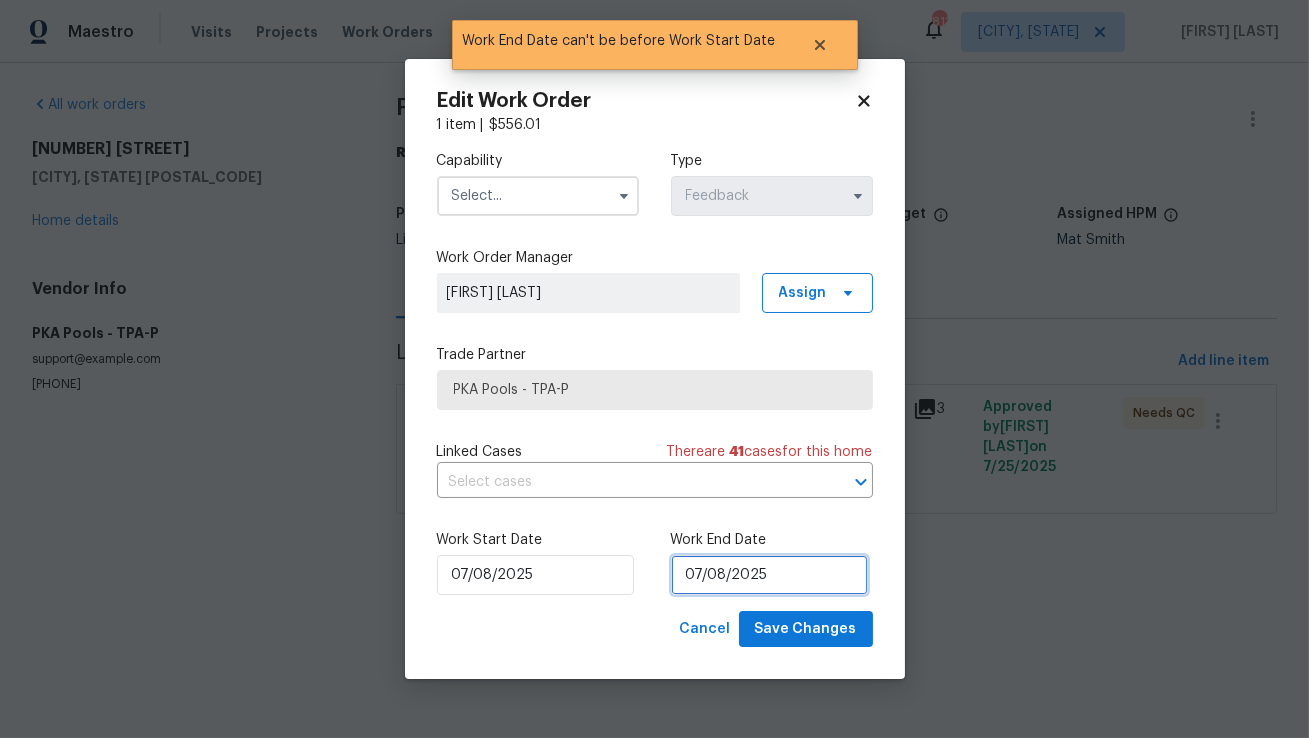 click on "07/08/2025" at bounding box center (769, 575) 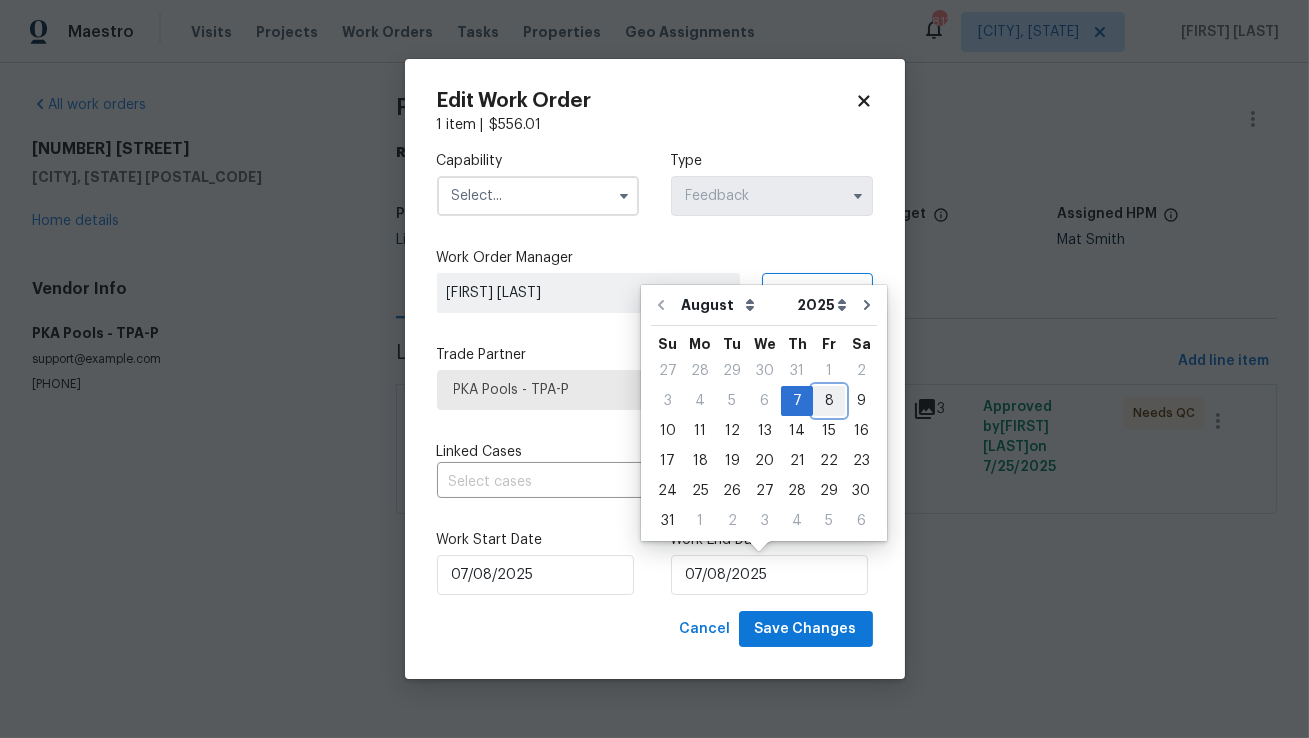 click on "8" at bounding box center [829, 401] 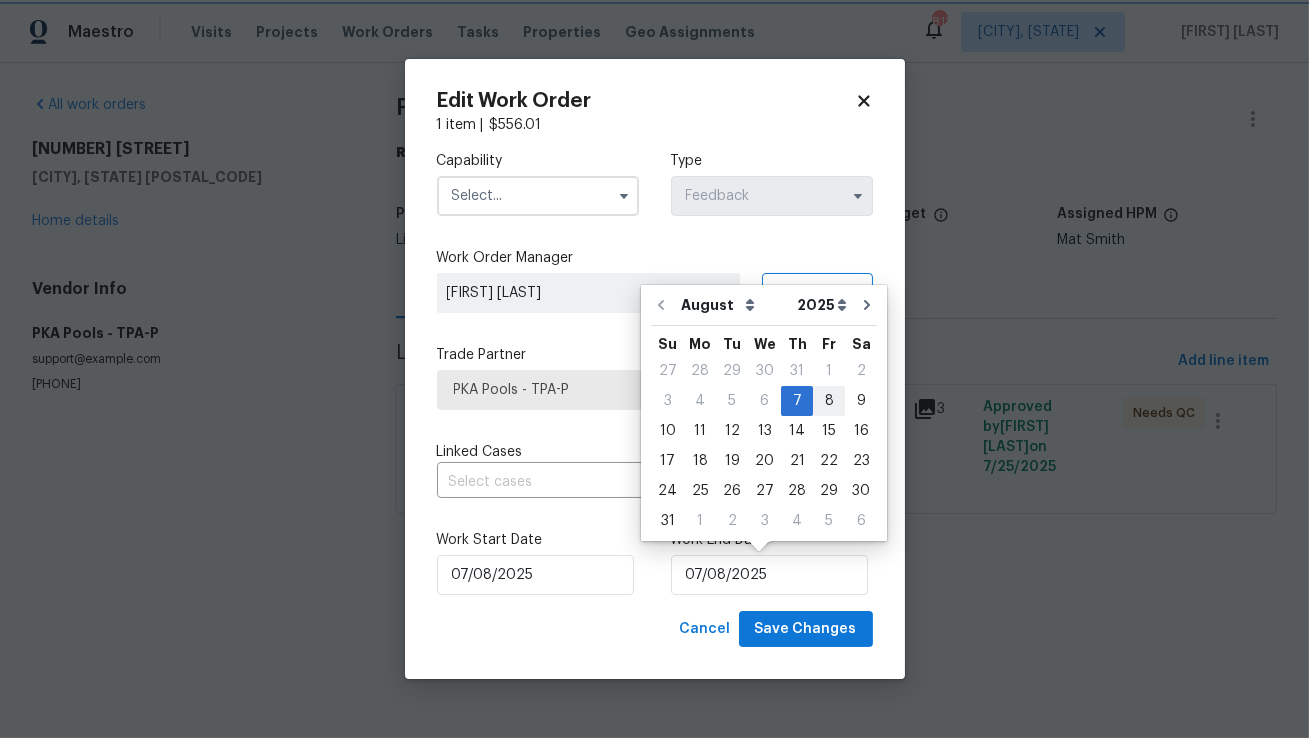 type on "08/08/2025" 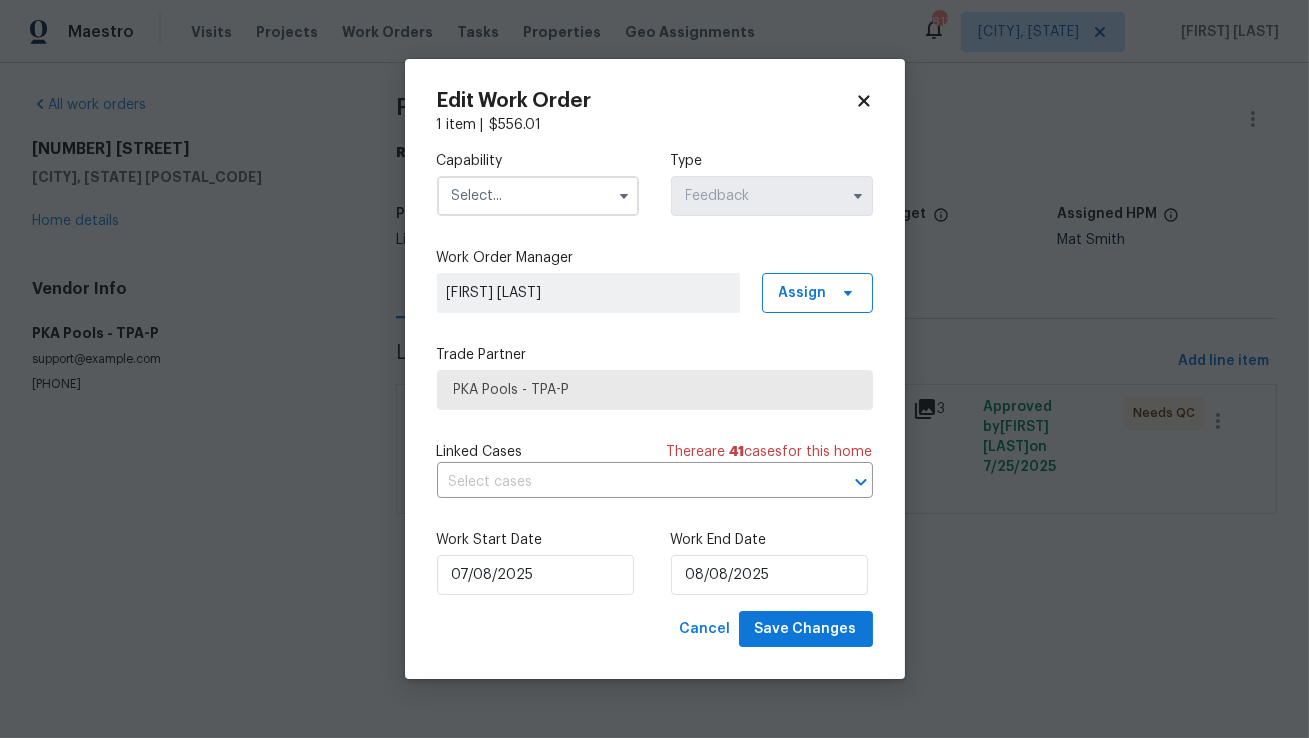 click at bounding box center [538, 196] 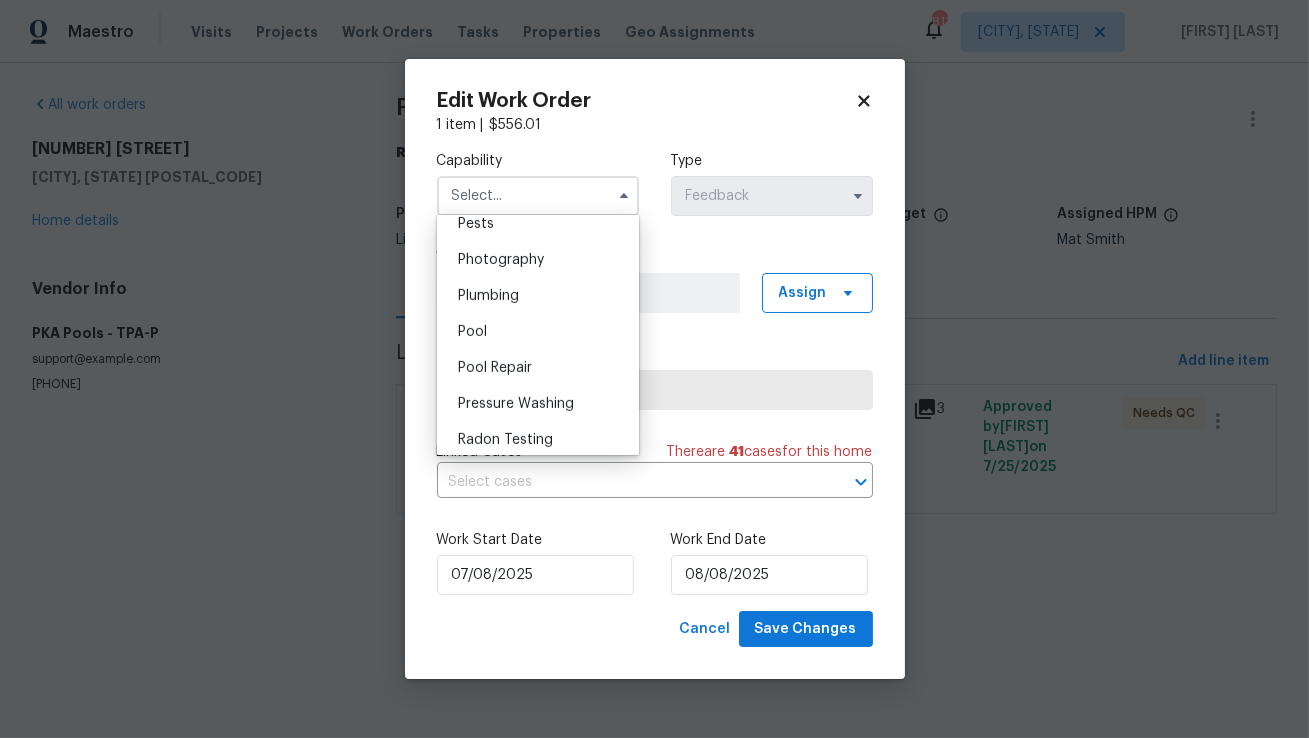 scroll, scrollTop: 1746, scrollLeft: 0, axis: vertical 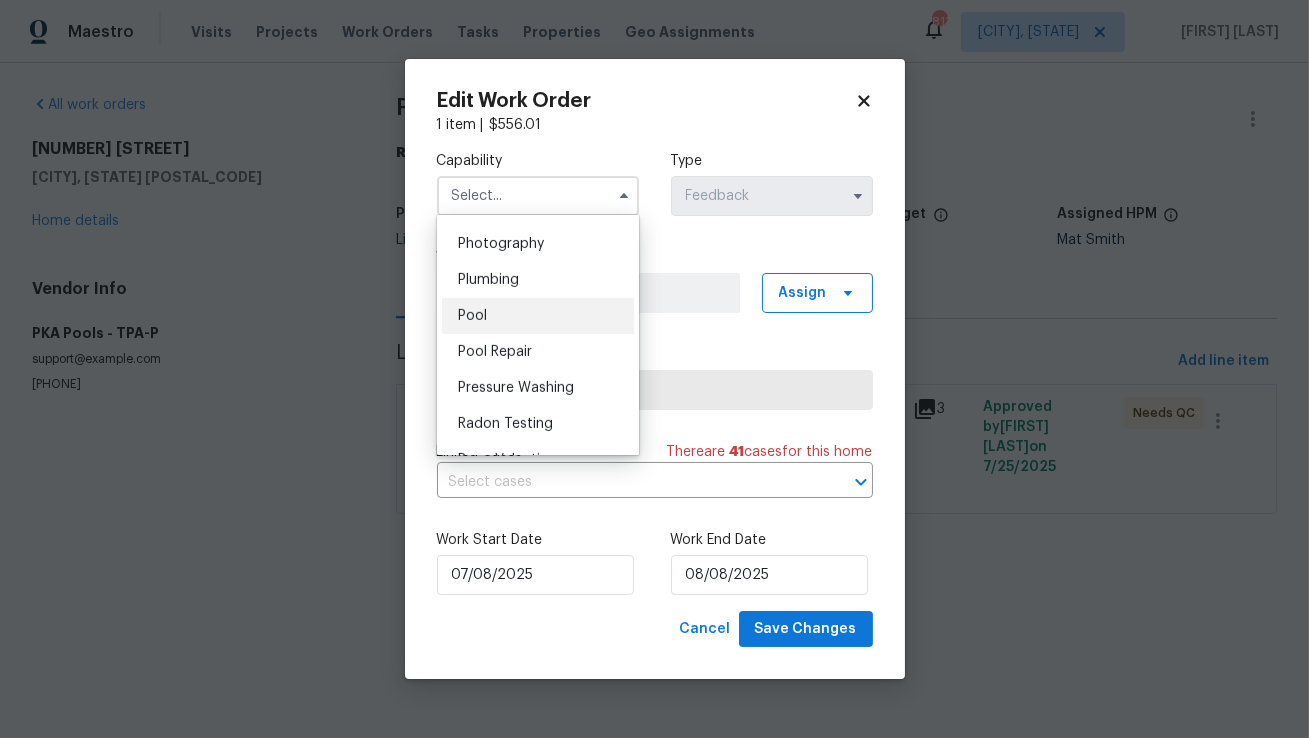 click on "Pool" at bounding box center [538, 316] 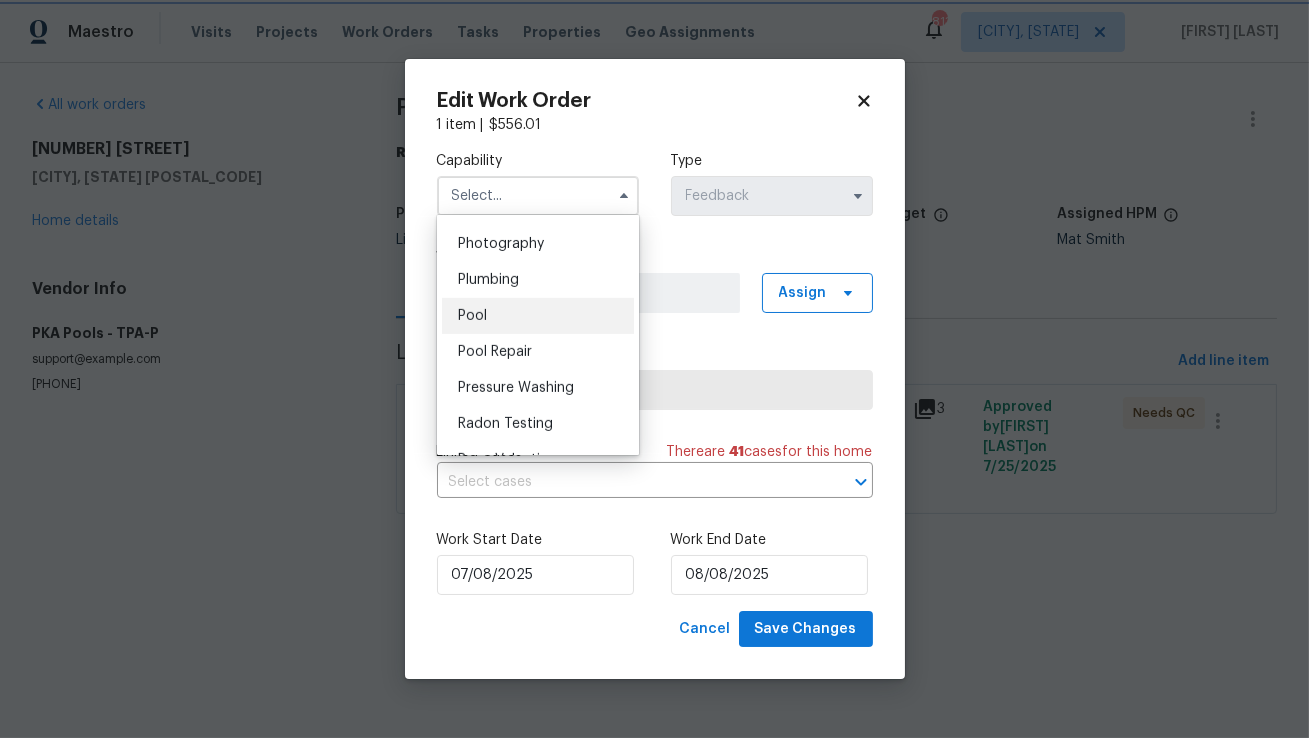 type on "Pool" 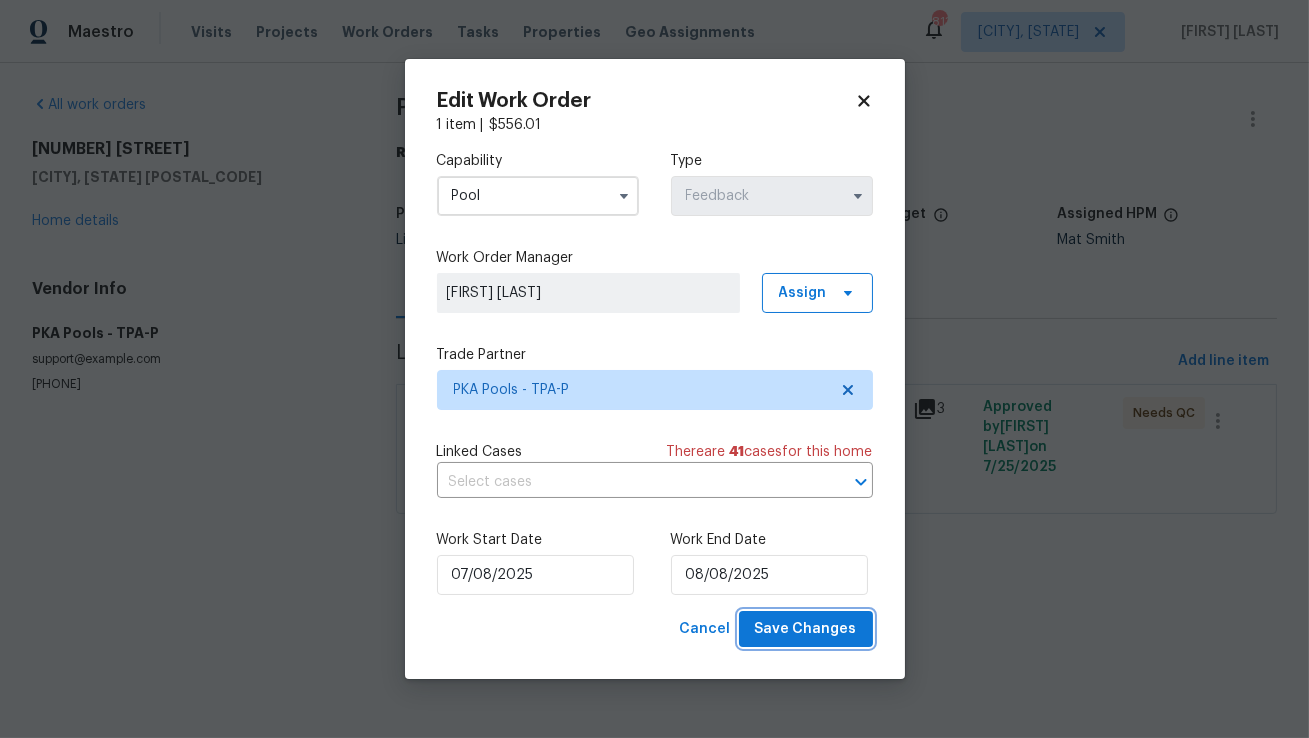 click on "Save Changes" at bounding box center [806, 629] 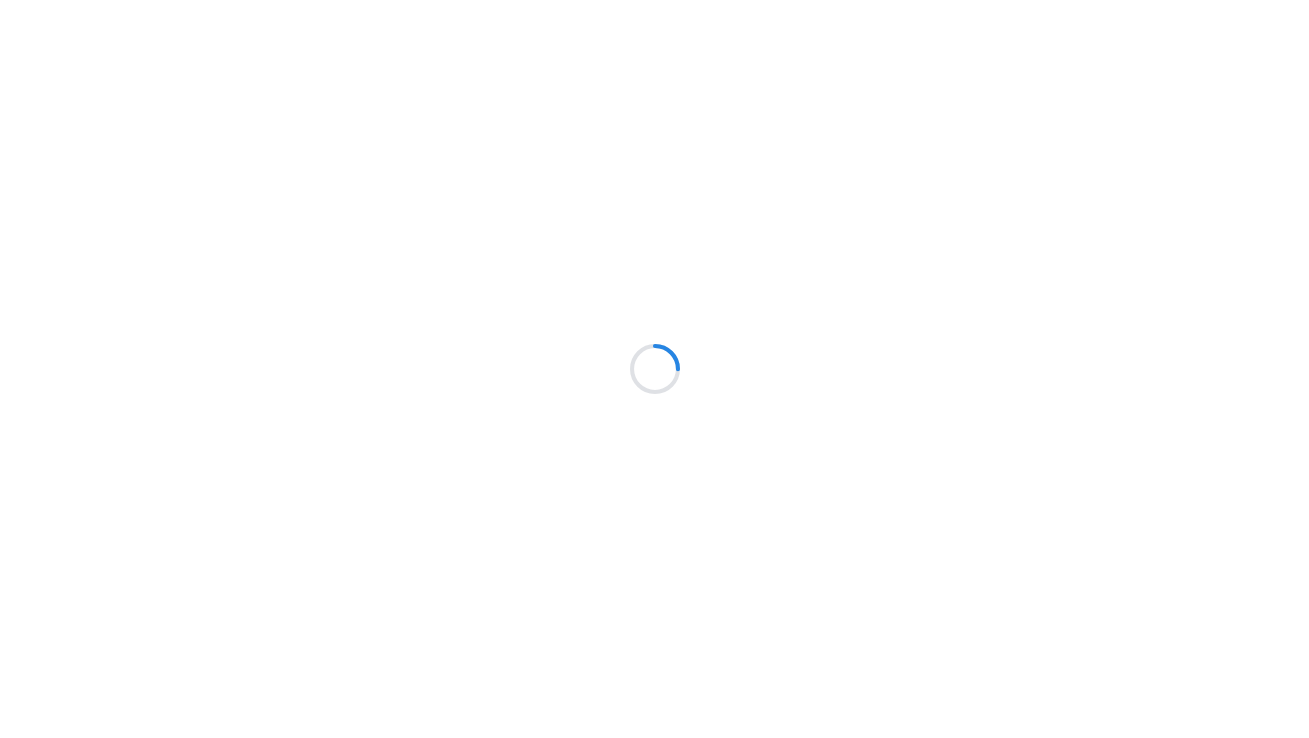 scroll, scrollTop: 0, scrollLeft: 0, axis: both 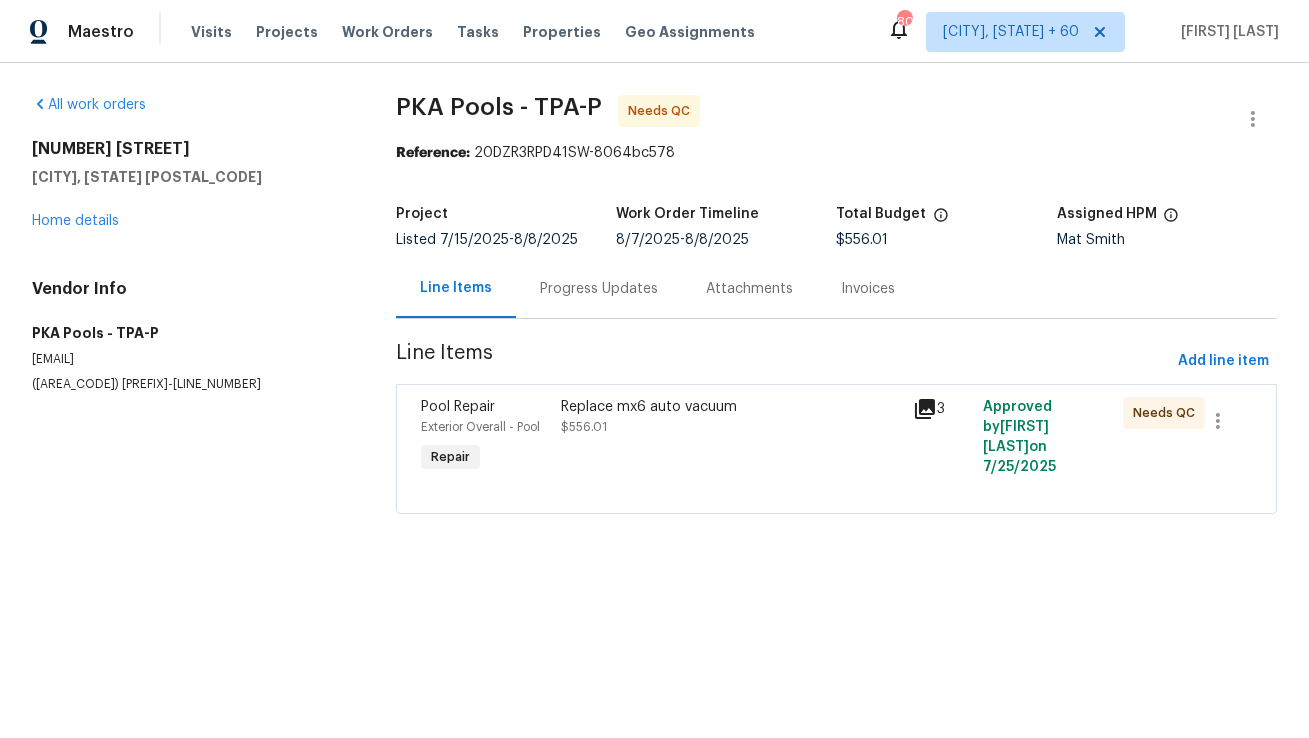 click on "Replace mx6 auto vacuum" at bounding box center (731, 407) 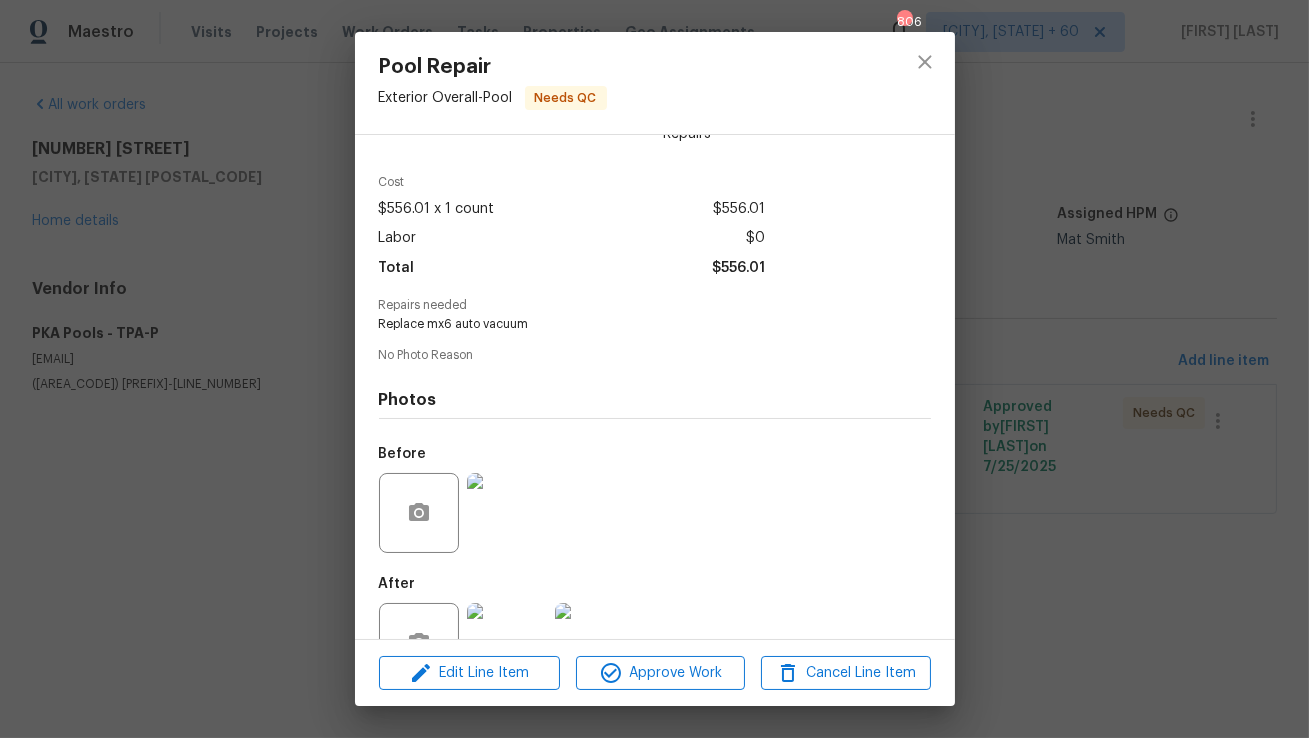 scroll, scrollTop: 117, scrollLeft: 0, axis: vertical 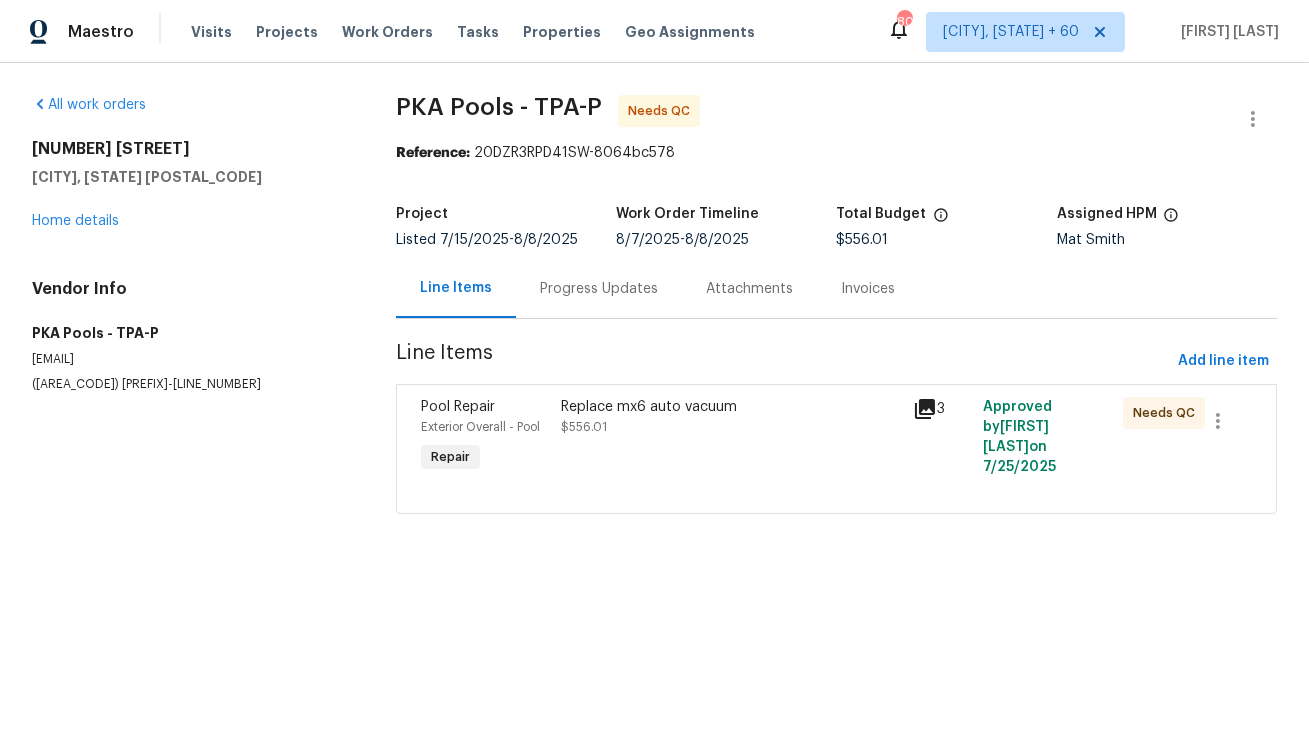 click on "Replace mx6 auto vacuum $556.01" at bounding box center (731, 437) 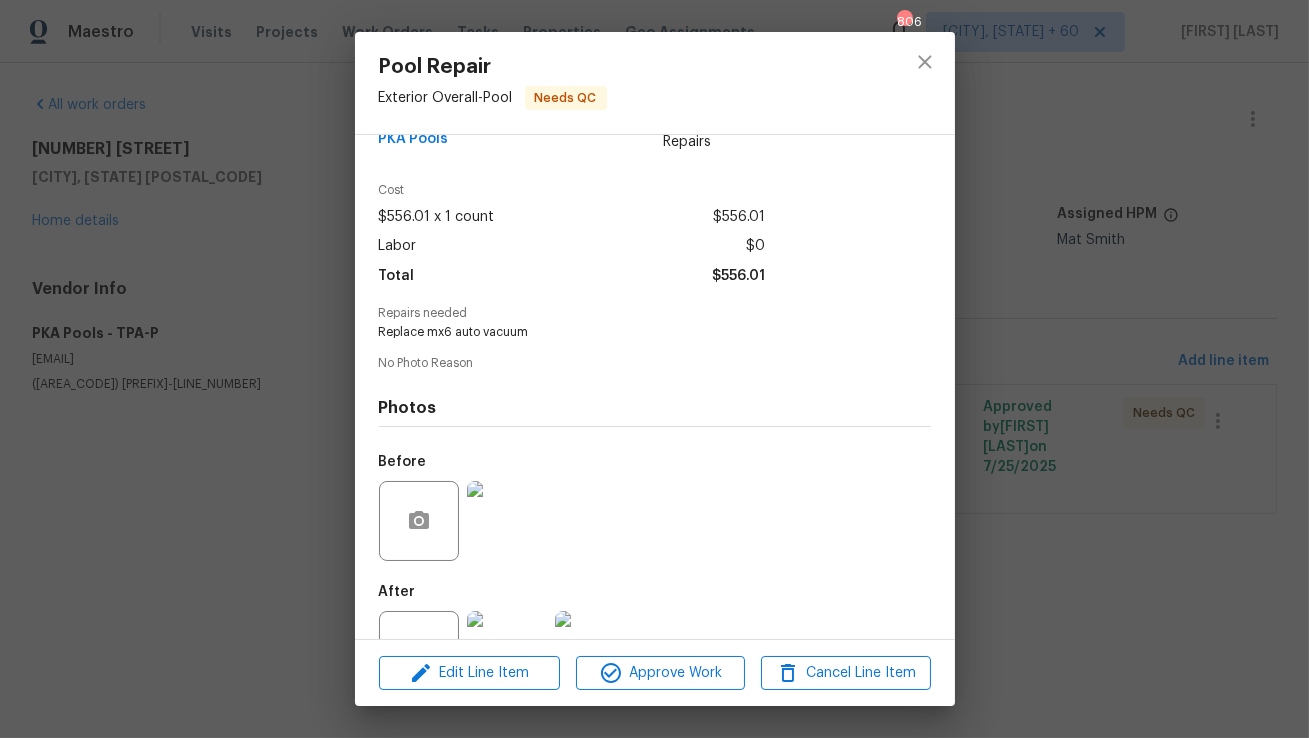 scroll, scrollTop: 117, scrollLeft: 0, axis: vertical 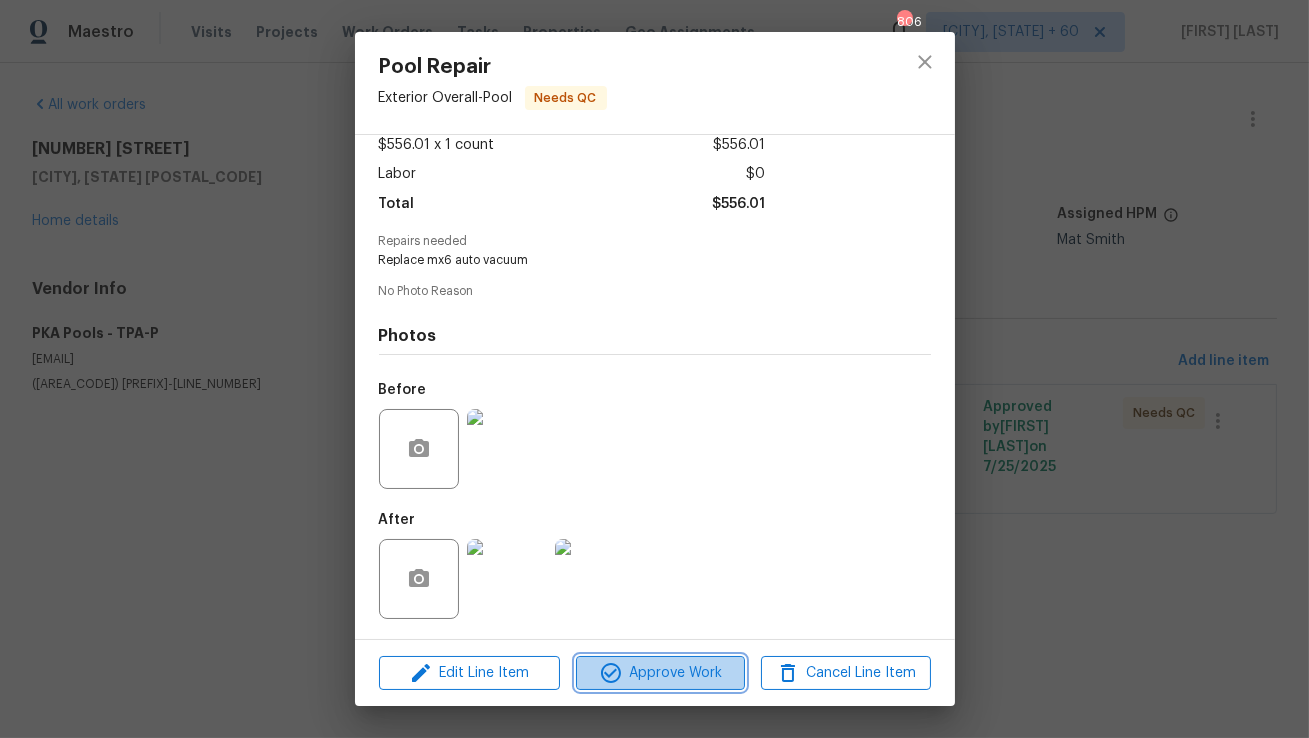 click 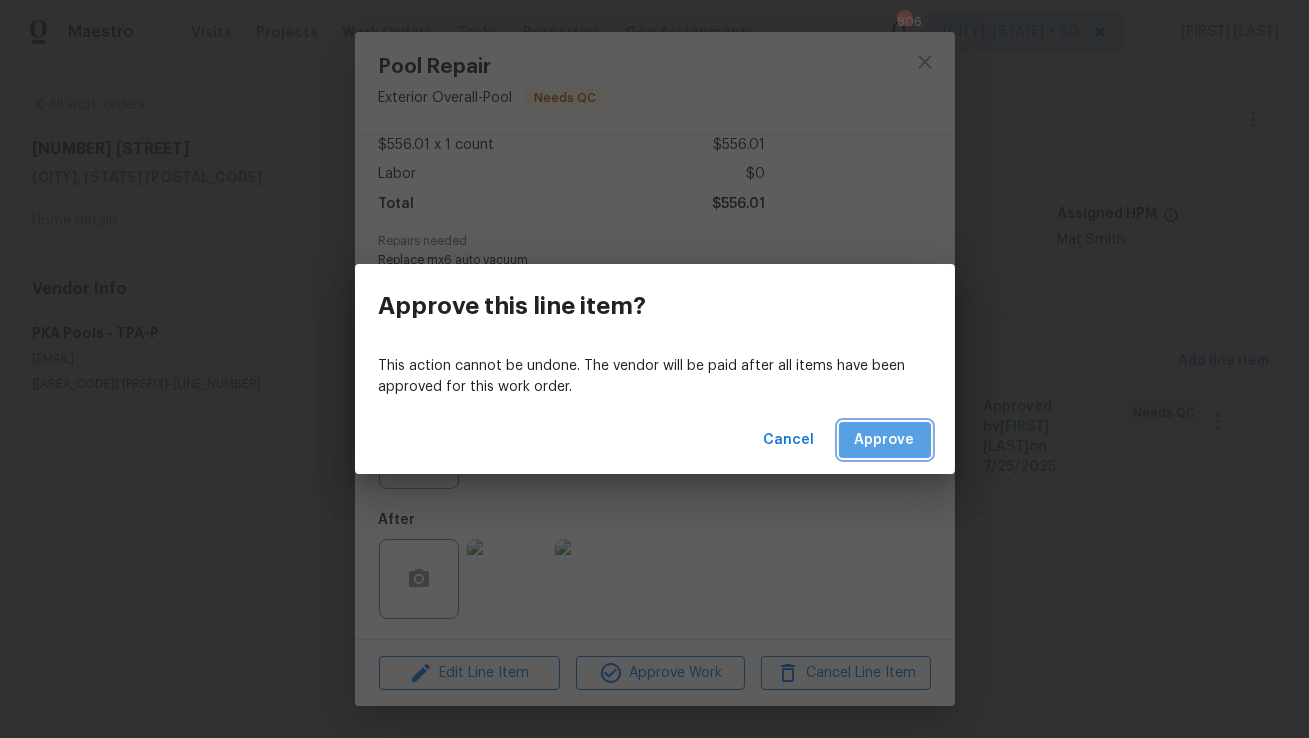click on "Approve" at bounding box center [885, 440] 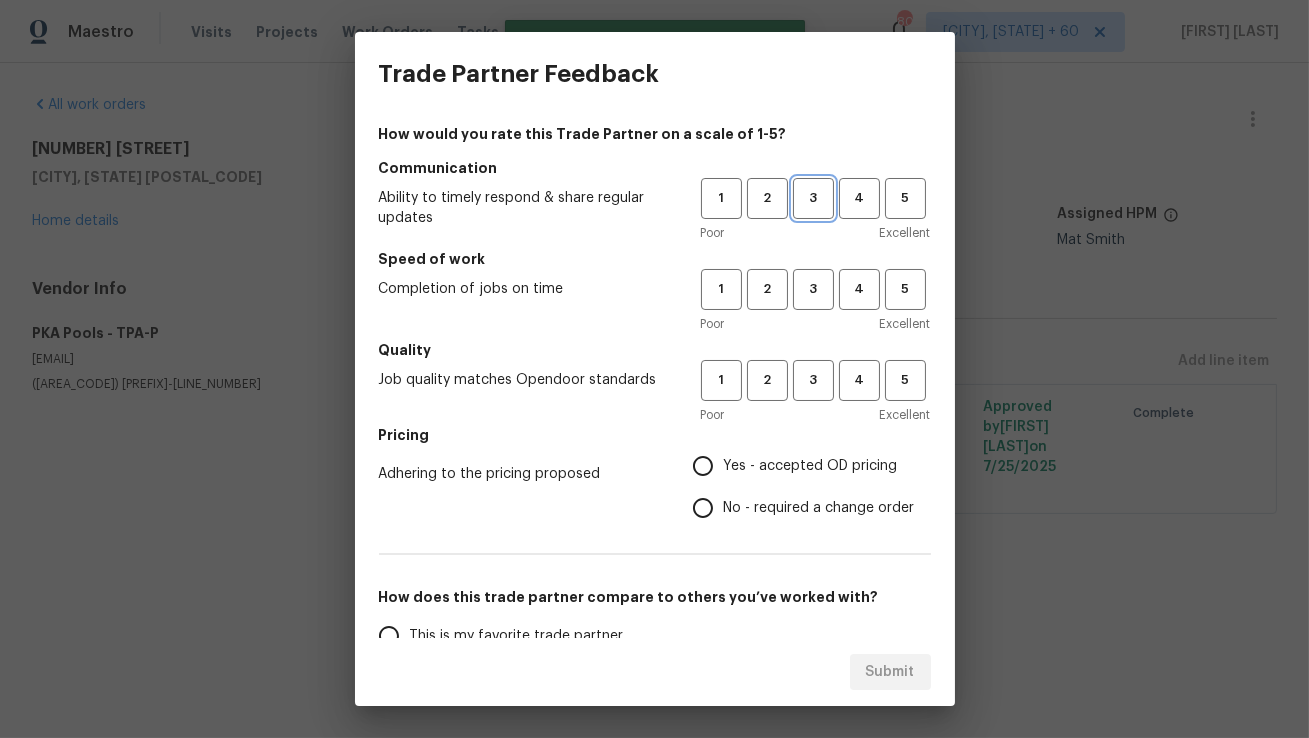 click on "3" at bounding box center (813, 198) 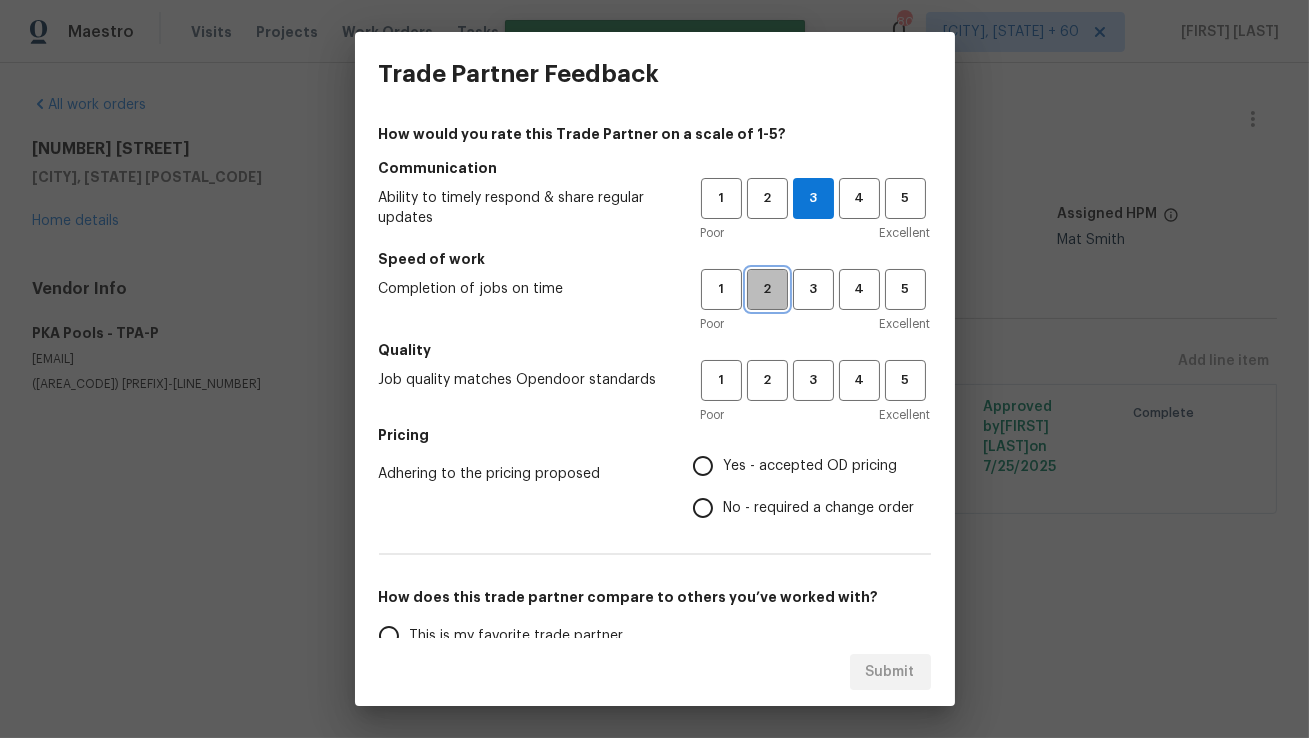 click on "2" at bounding box center [767, 289] 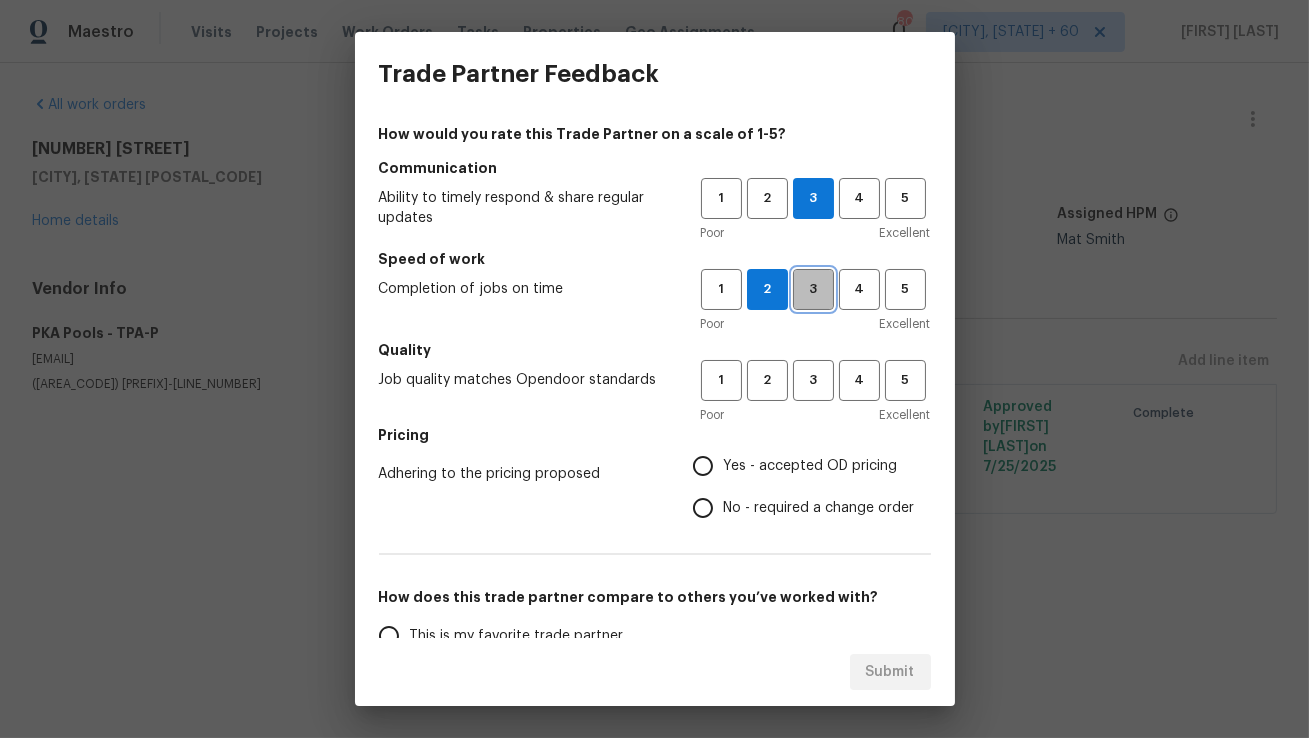 click on "3" at bounding box center [813, 289] 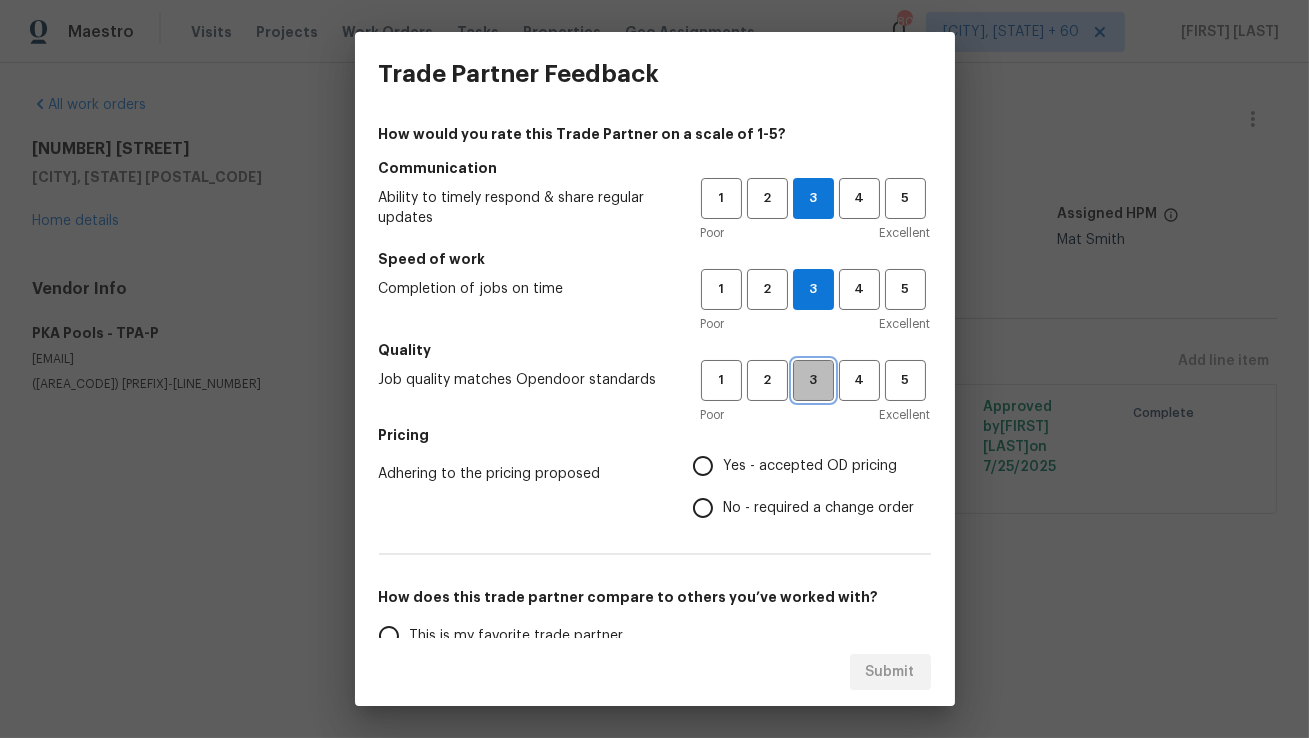 click on "3" at bounding box center [813, 380] 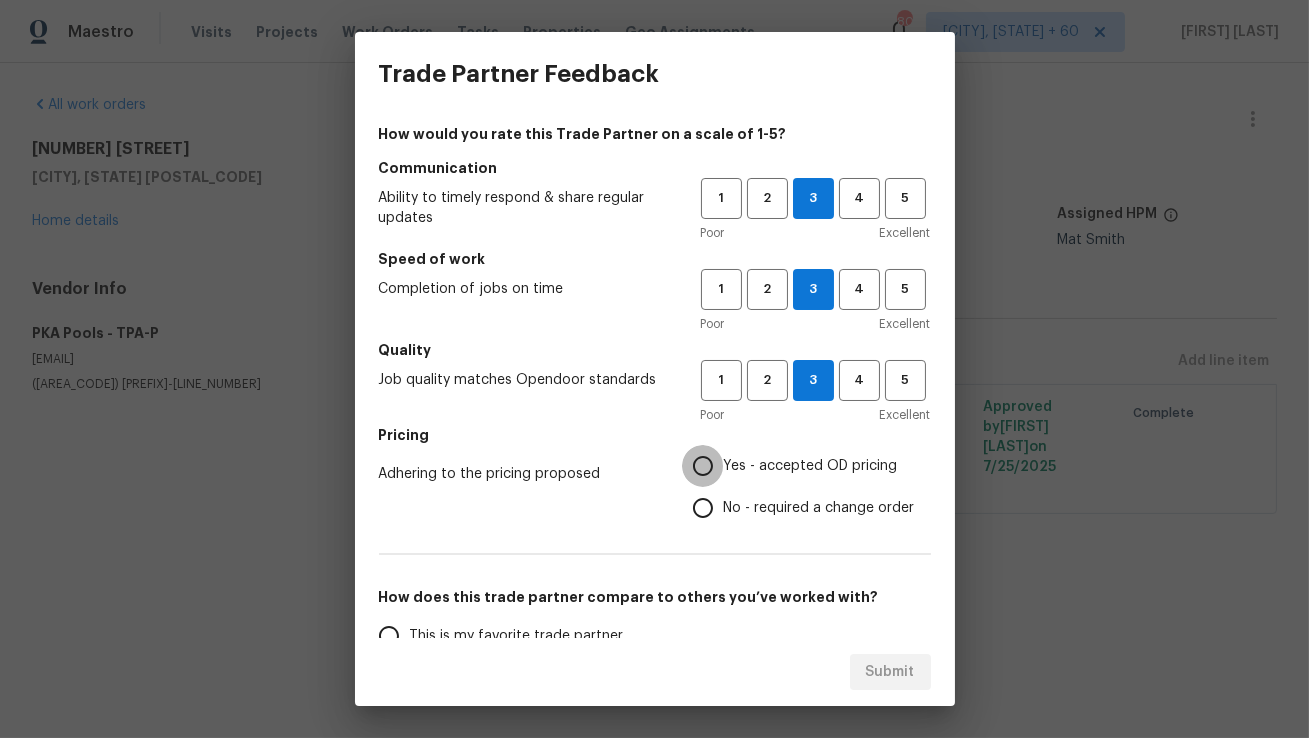 click on "Yes - accepted OD pricing" at bounding box center (703, 466) 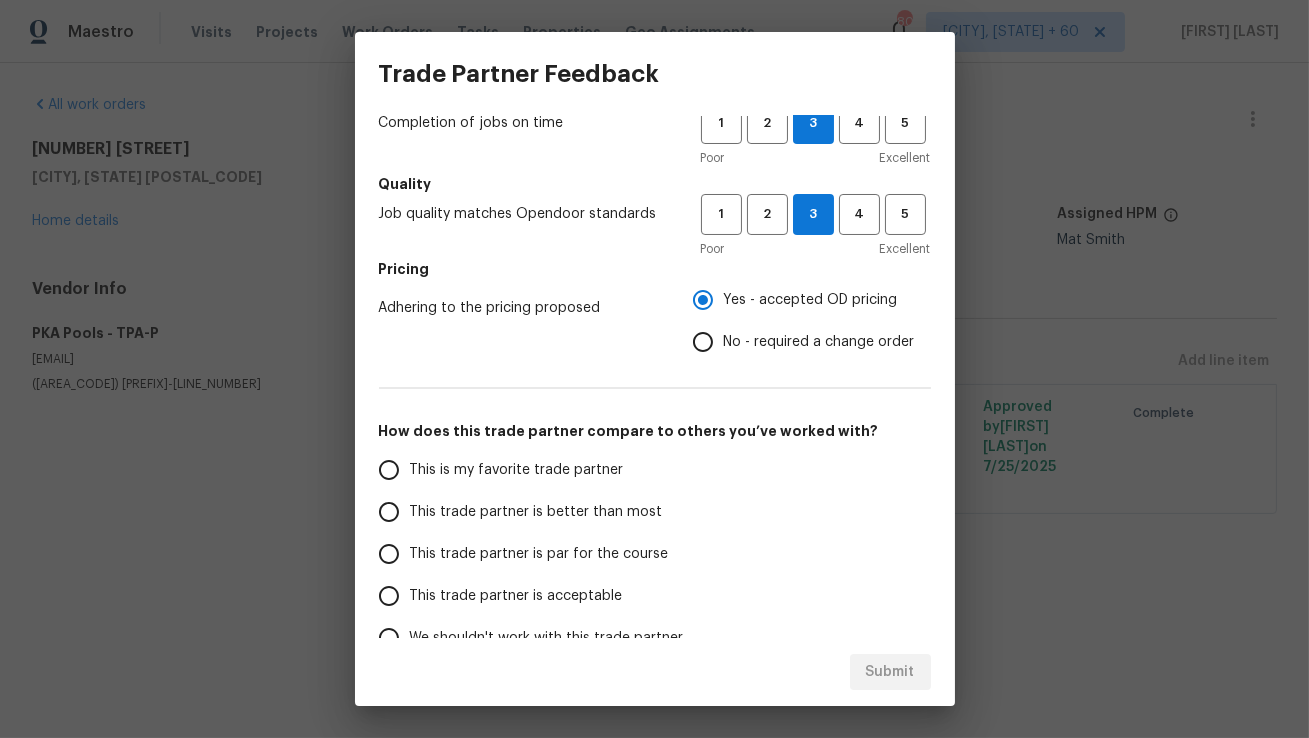 scroll, scrollTop: 175, scrollLeft: 0, axis: vertical 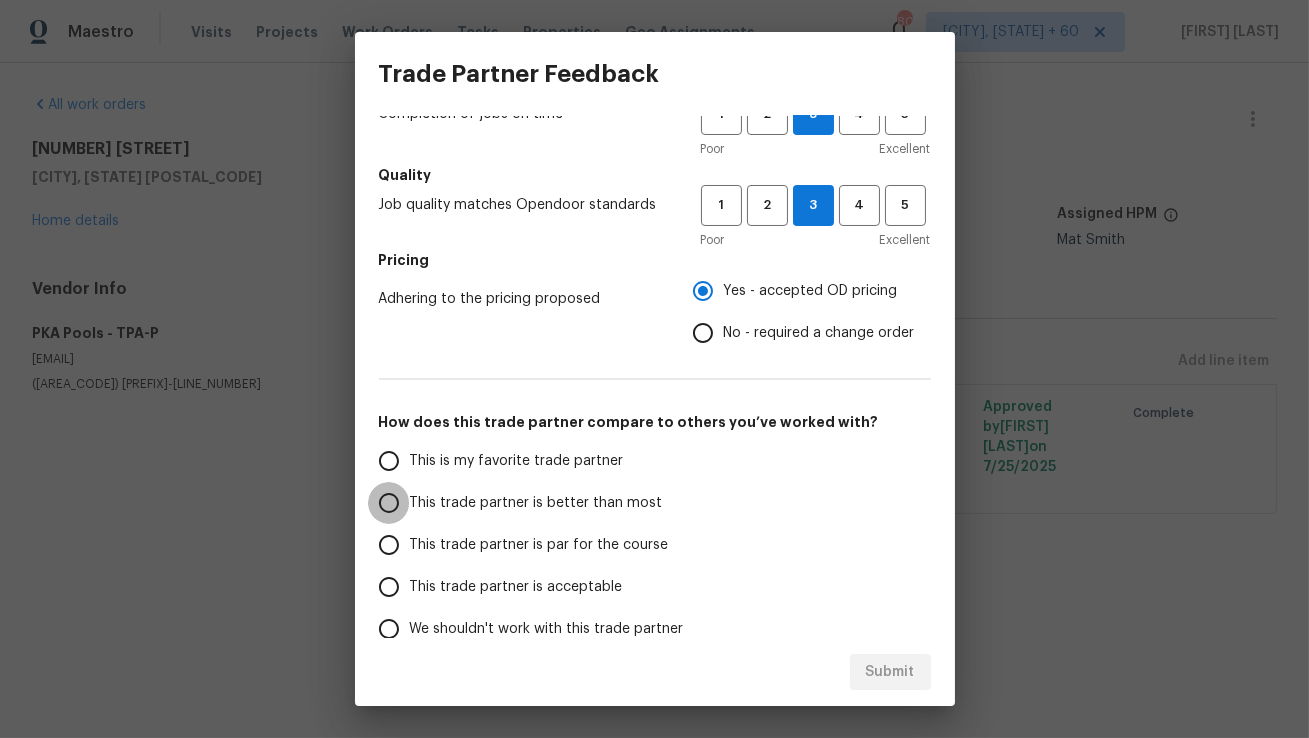 click on "This trade partner is better than most" at bounding box center (389, 503) 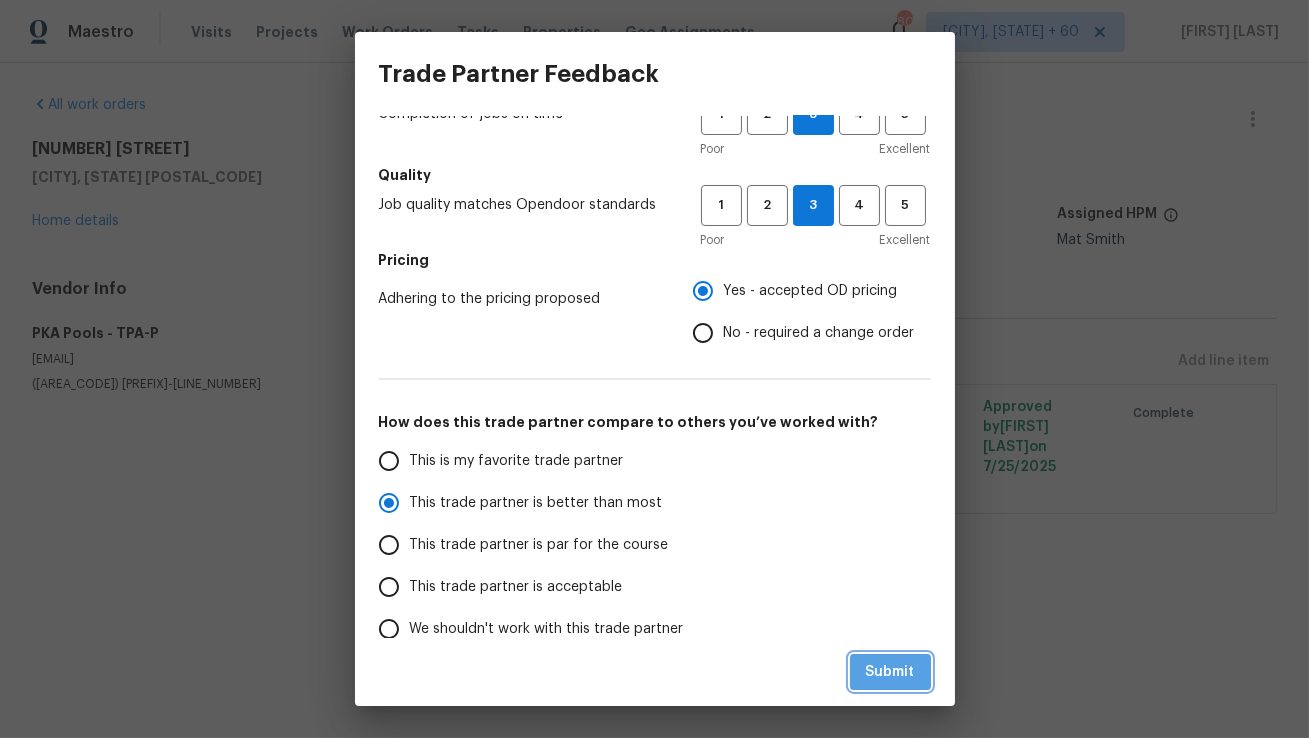 click on "Submit" at bounding box center (890, 672) 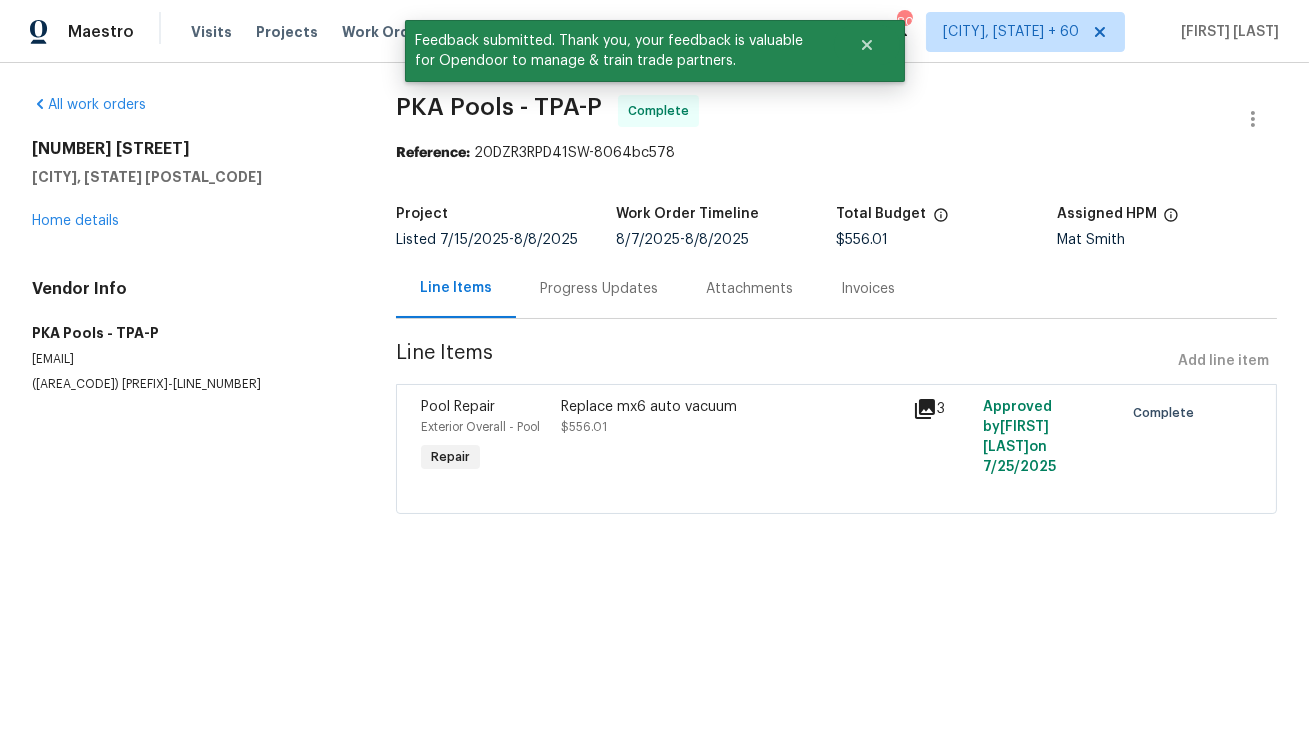 click on "Progress Updates" at bounding box center [599, 288] 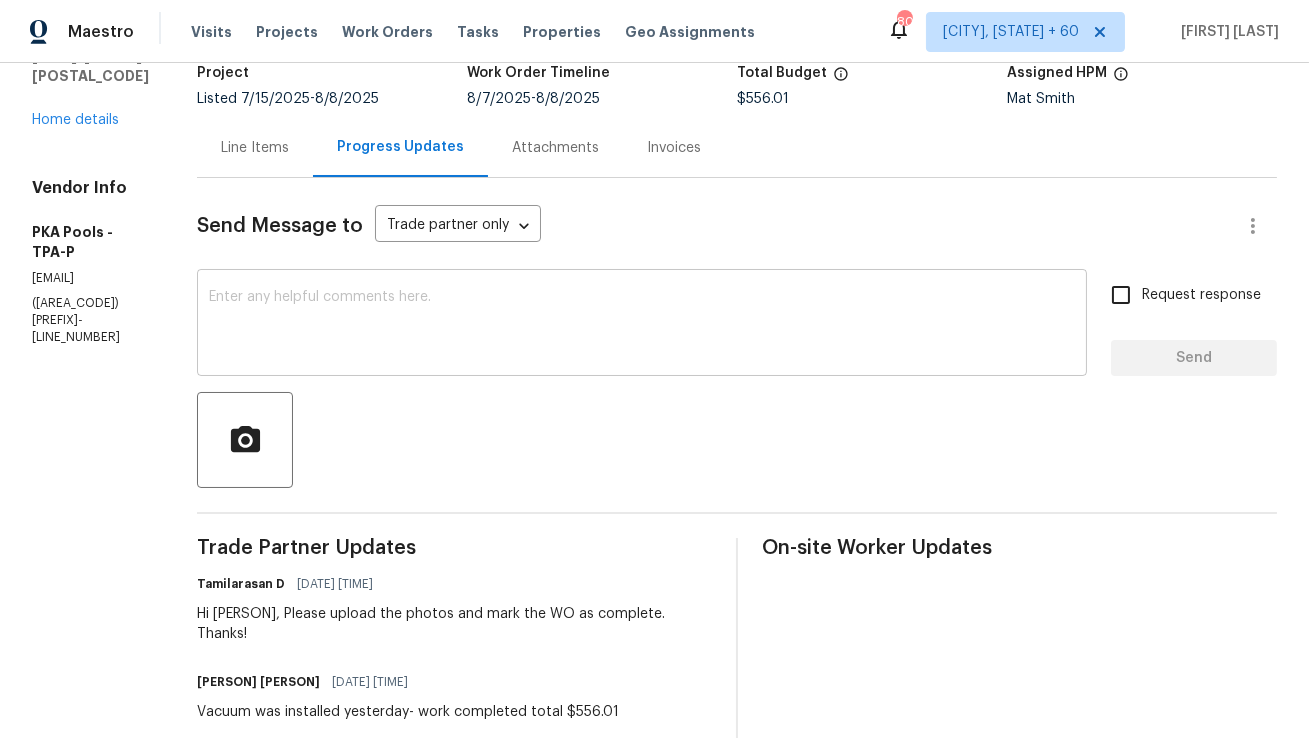 scroll, scrollTop: 78, scrollLeft: 0, axis: vertical 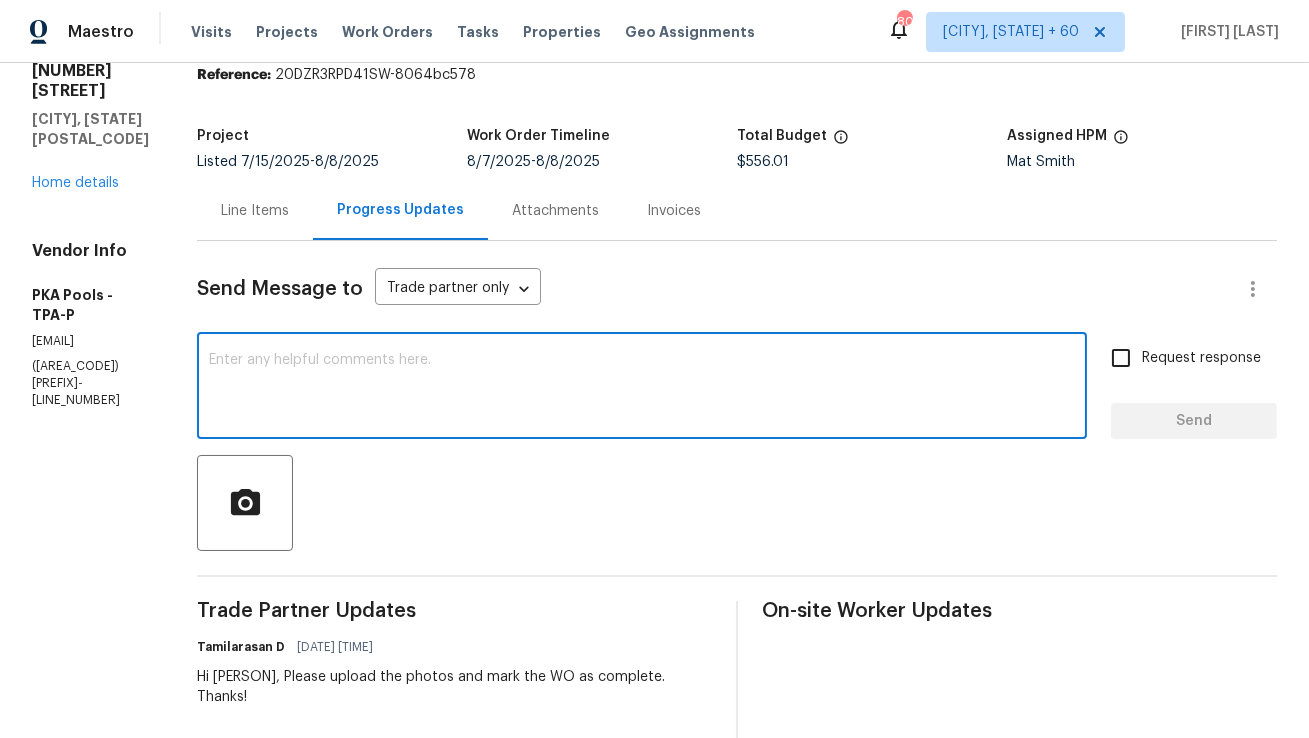 click at bounding box center [642, 388] 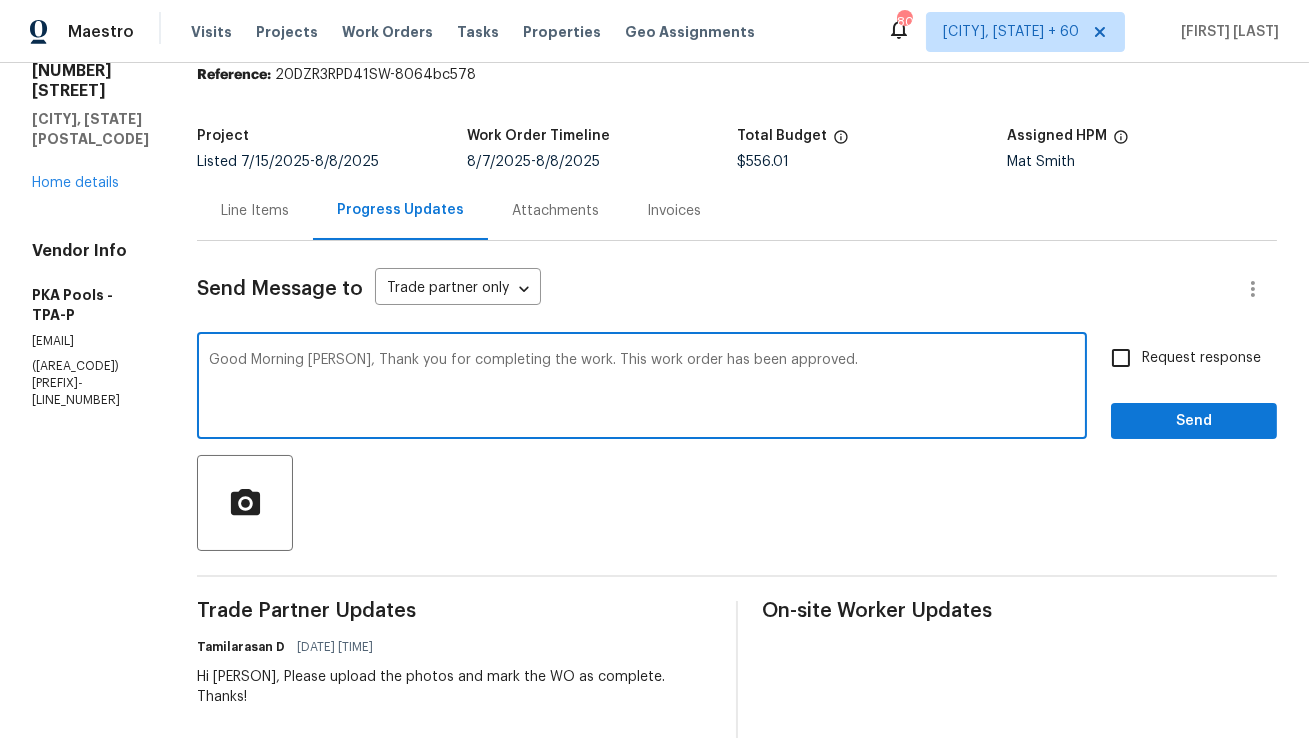 type on "Good Morning Kelley, Thank you for completing the work. This work order has been approved." 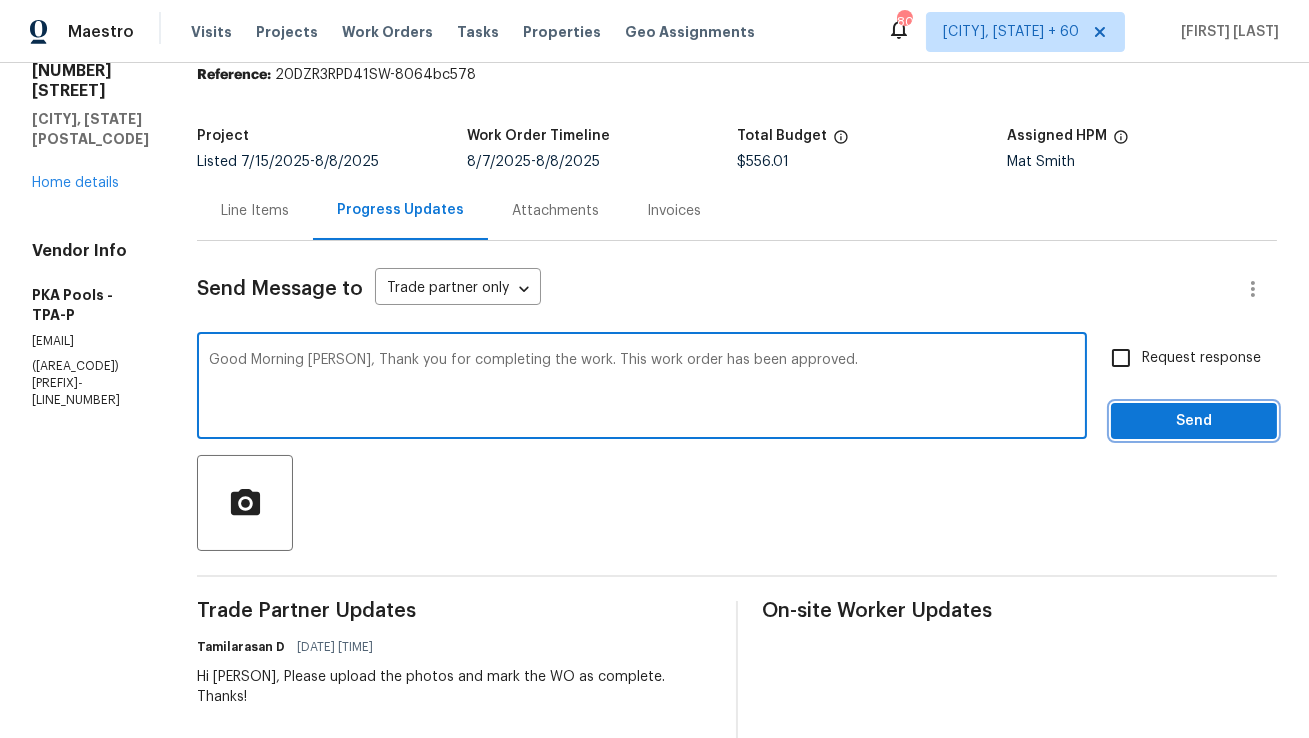 click on "Send" at bounding box center (1194, 421) 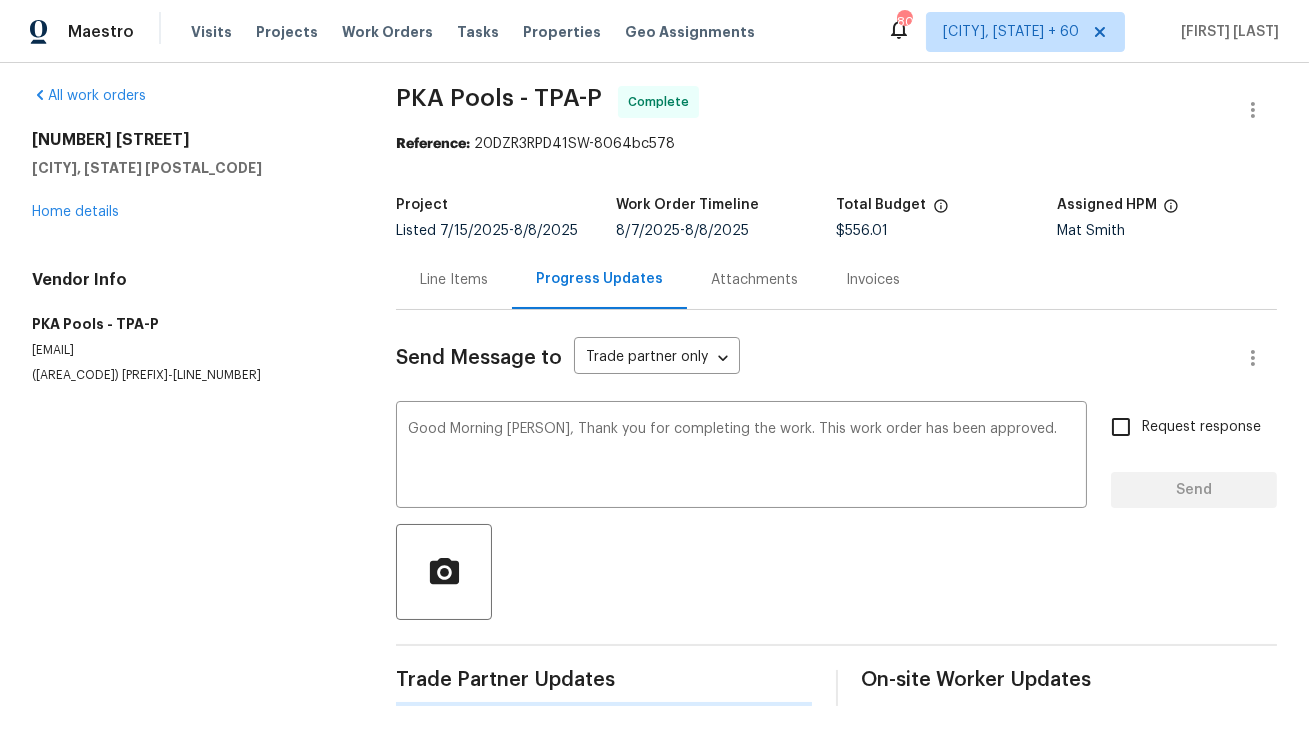 scroll, scrollTop: 9, scrollLeft: 0, axis: vertical 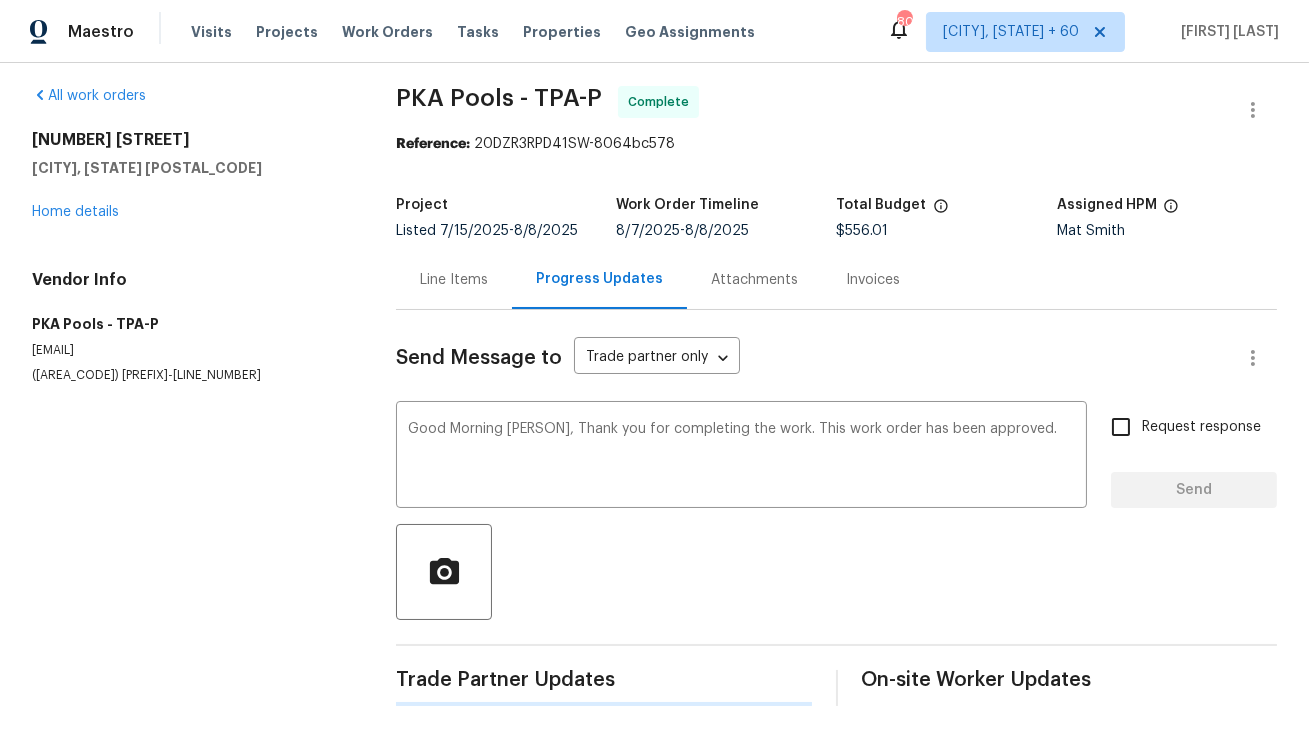 type 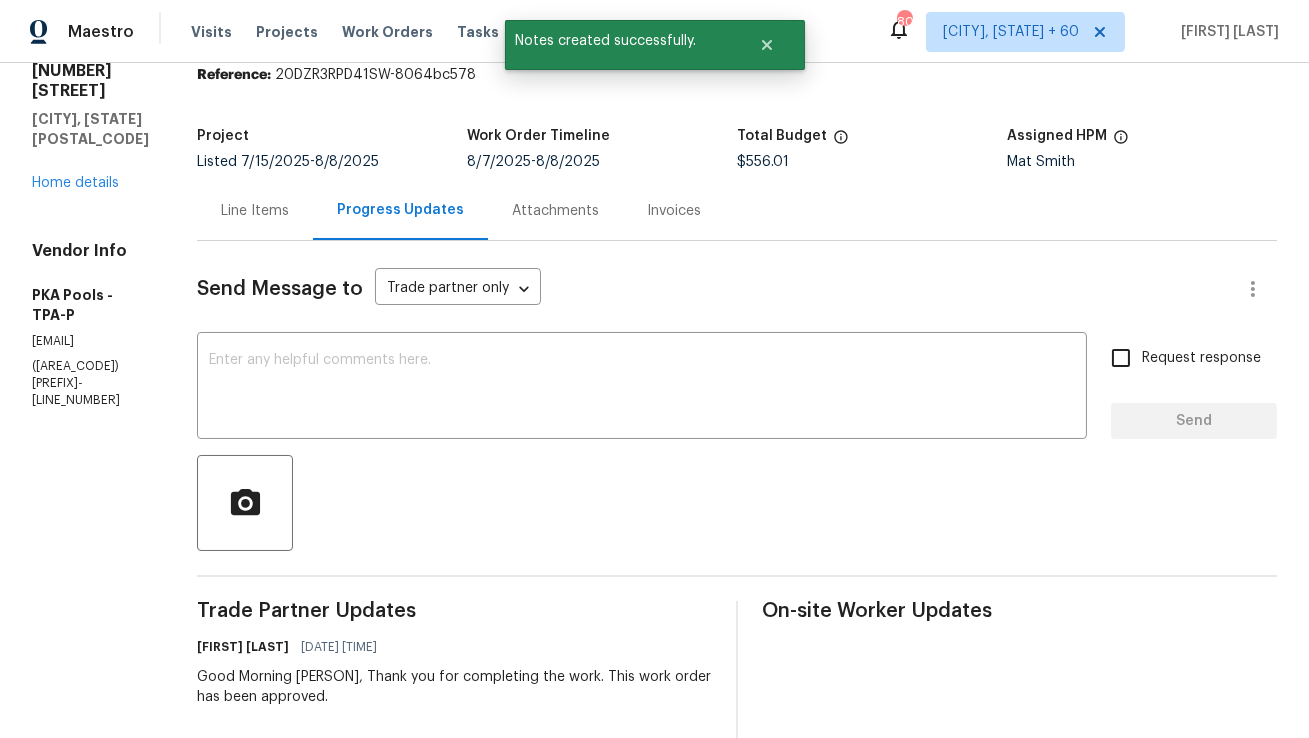 scroll, scrollTop: 0, scrollLeft: 0, axis: both 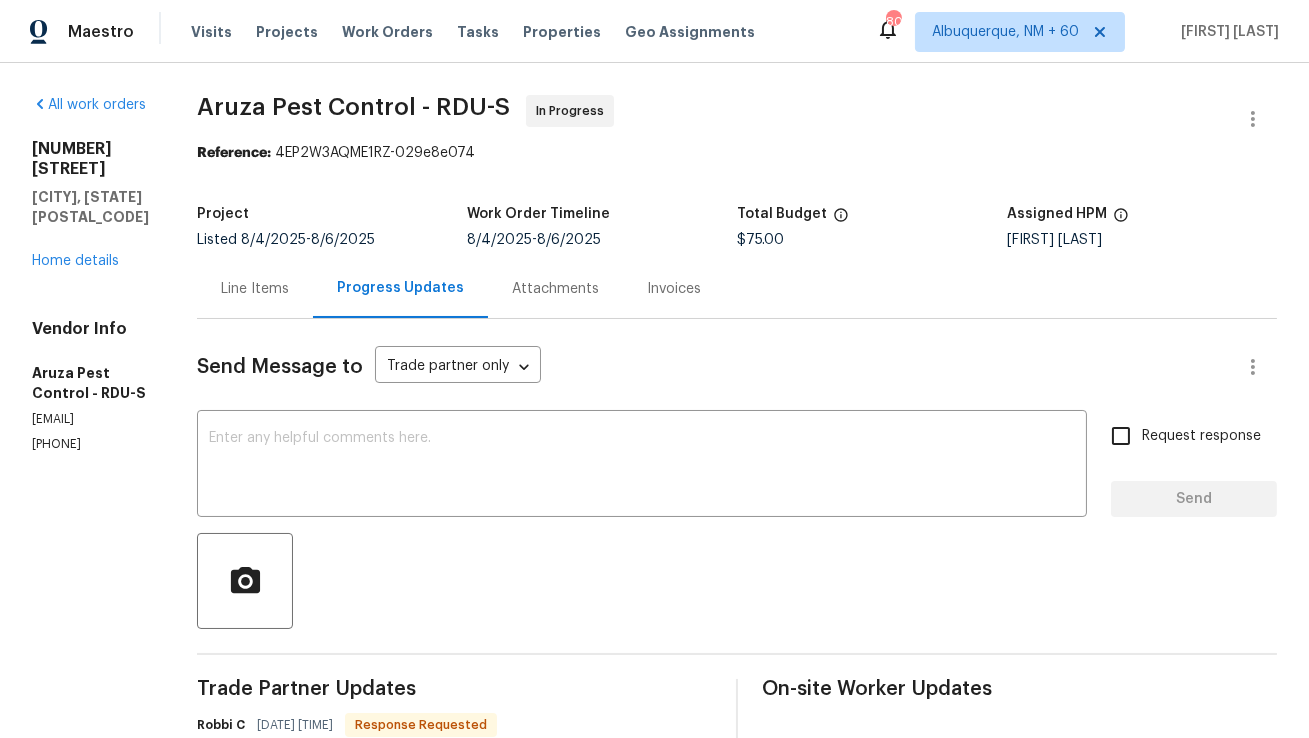 click on "Line Items" at bounding box center [255, 289] 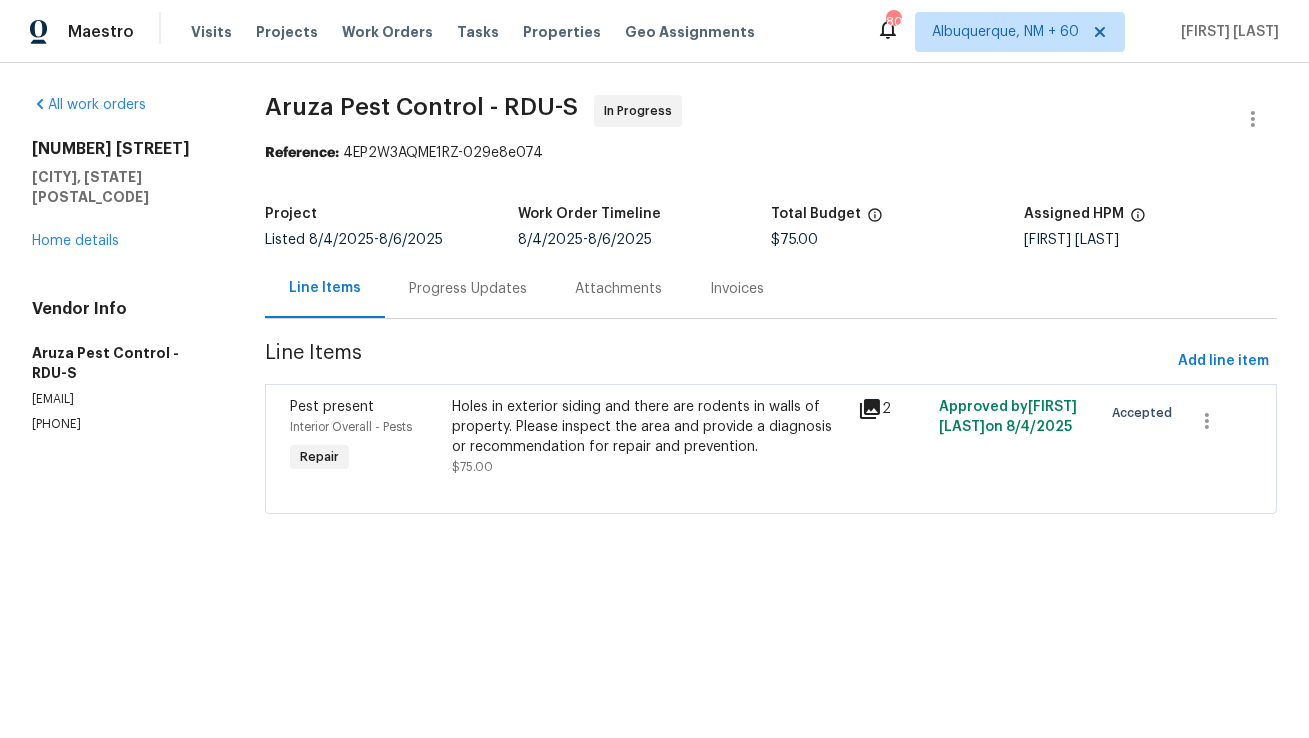click on "Holes in exterior siding and there are rodents in walls of property. Please inspect the area and provide a diagnosis or recommendation for repair and prevention." at bounding box center (649, 427) 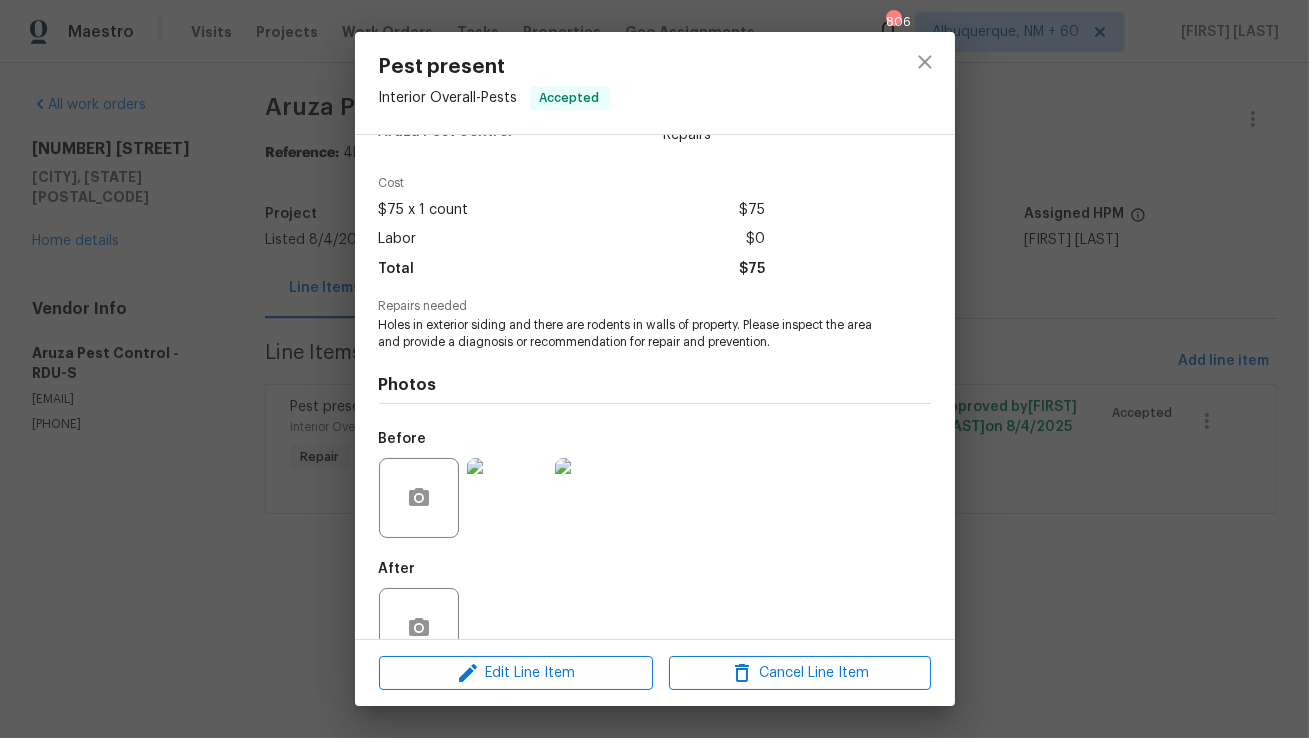 scroll, scrollTop: 100, scrollLeft: 0, axis: vertical 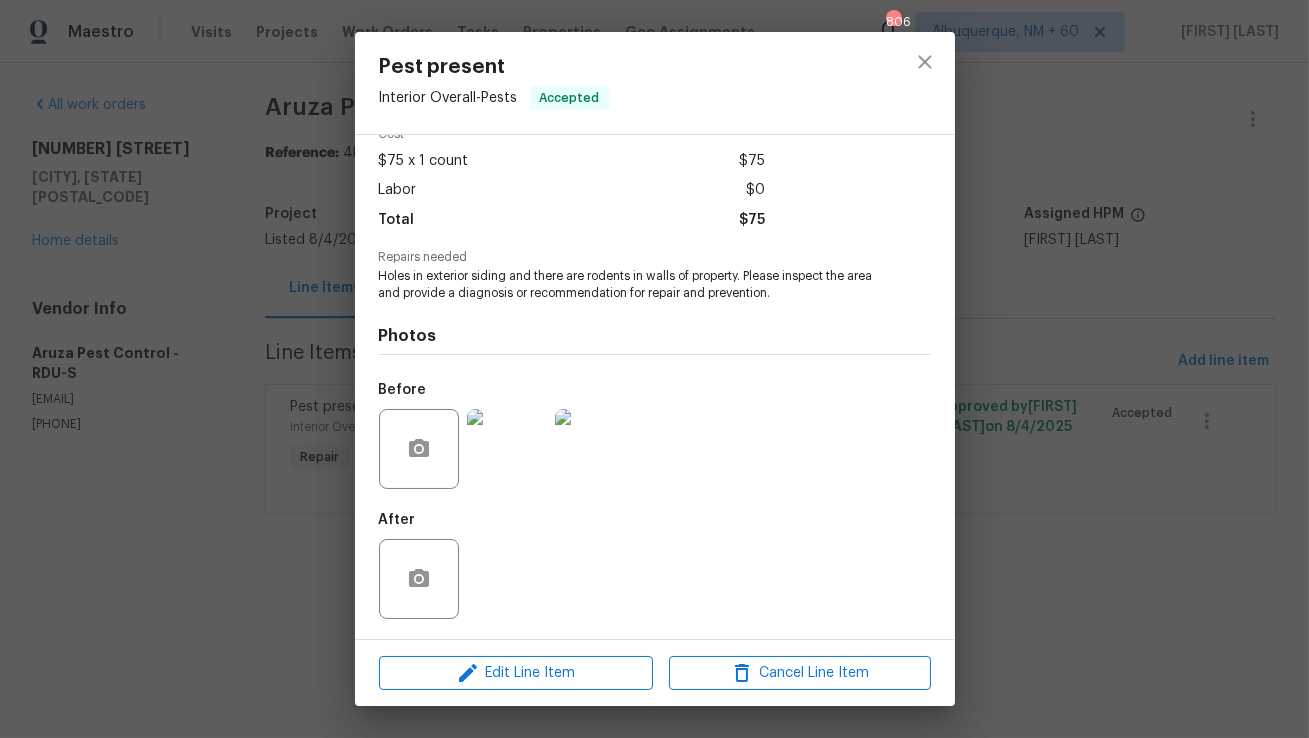 click at bounding box center [507, 449] 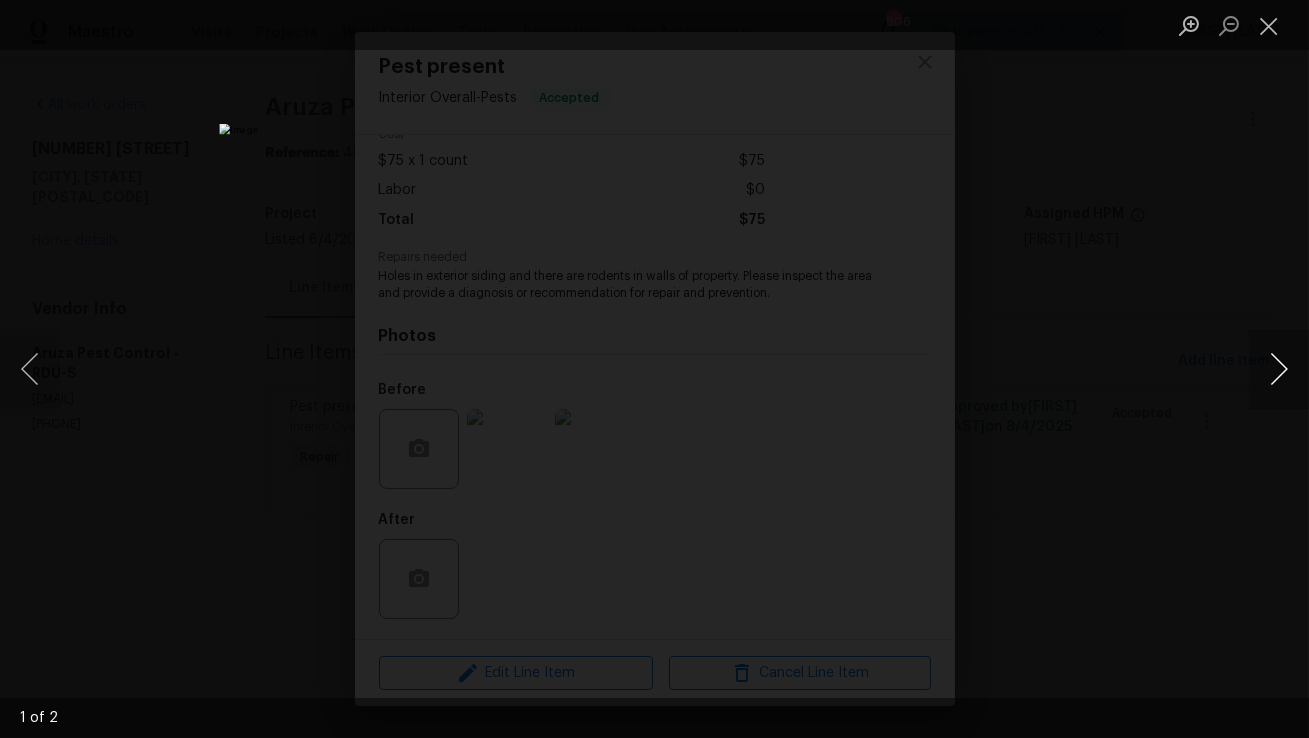 click at bounding box center (1279, 369) 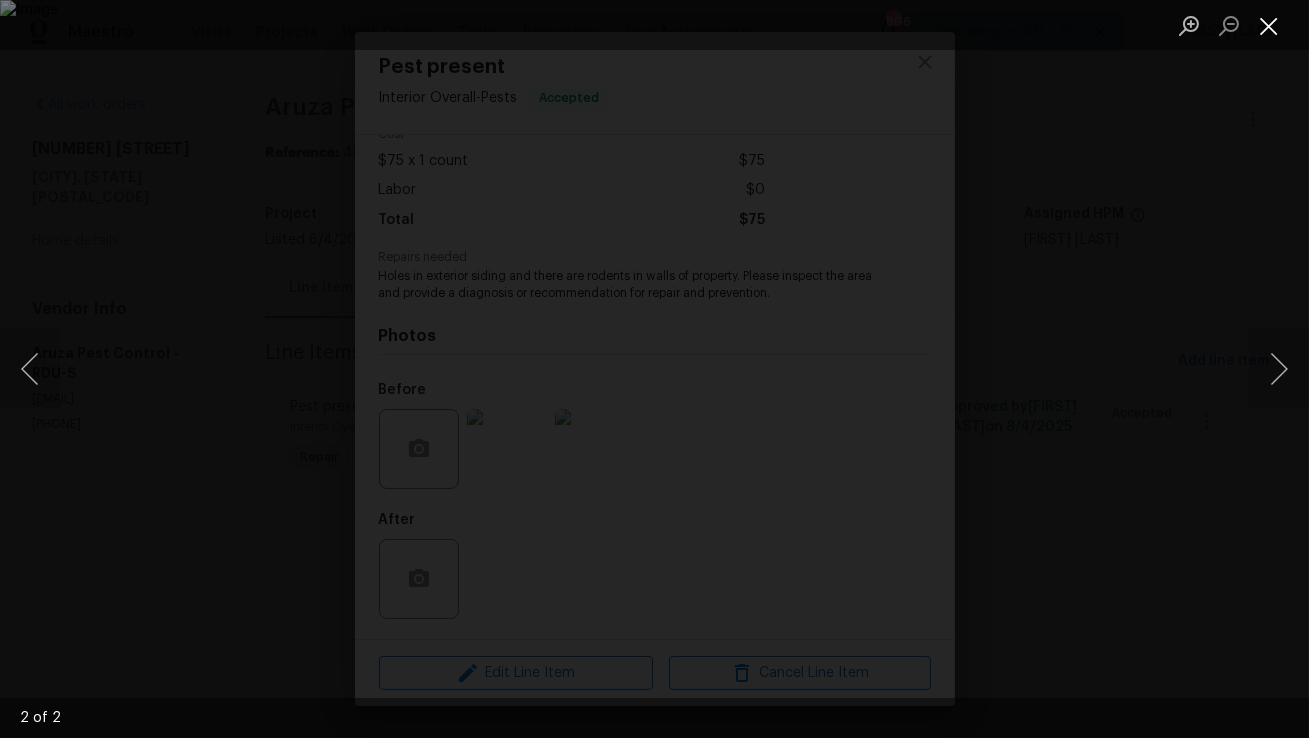 click at bounding box center [1269, 25] 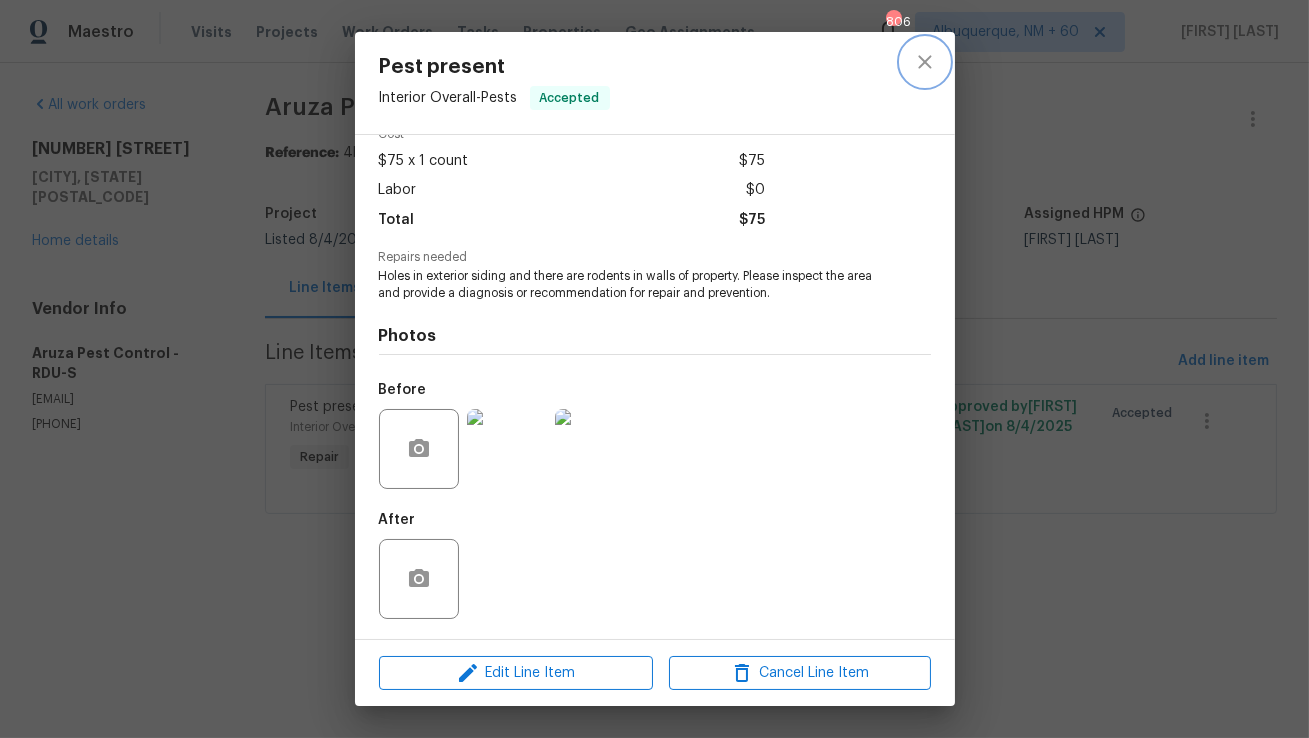 click at bounding box center [925, 62] 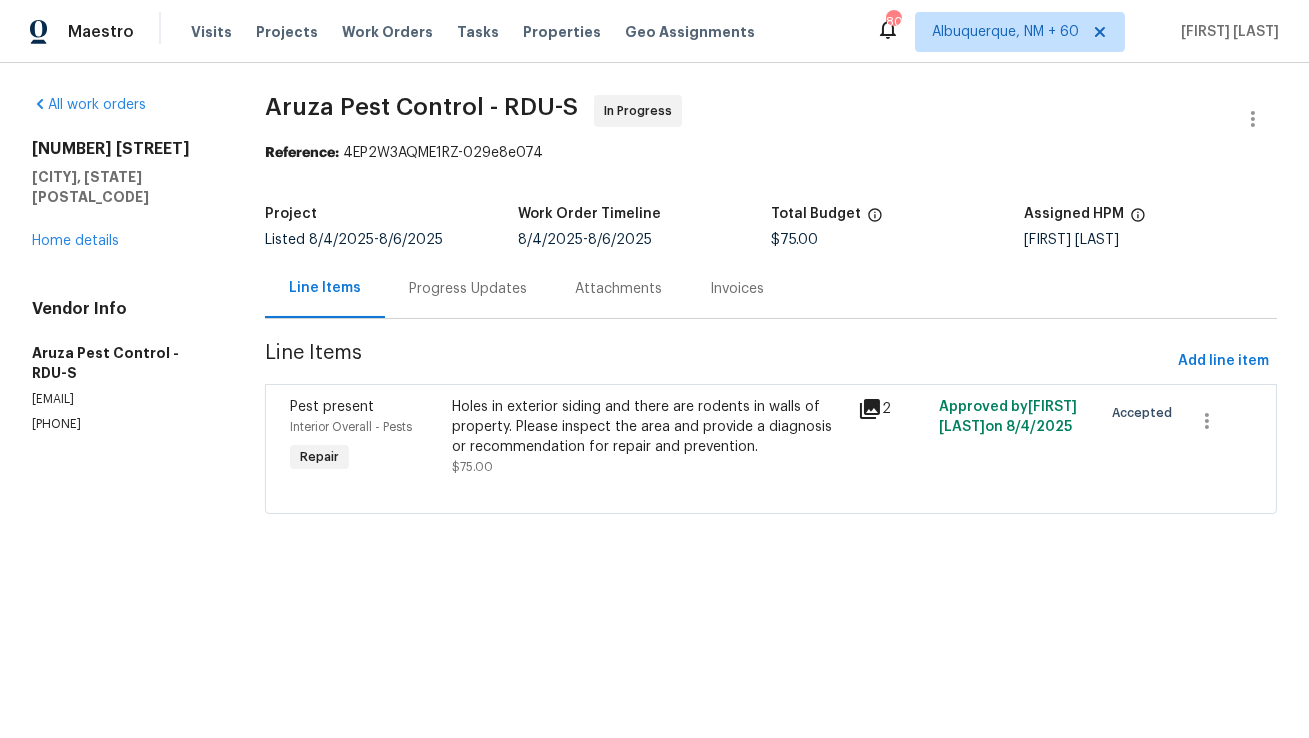 click on "Progress Updates" at bounding box center [468, 289] 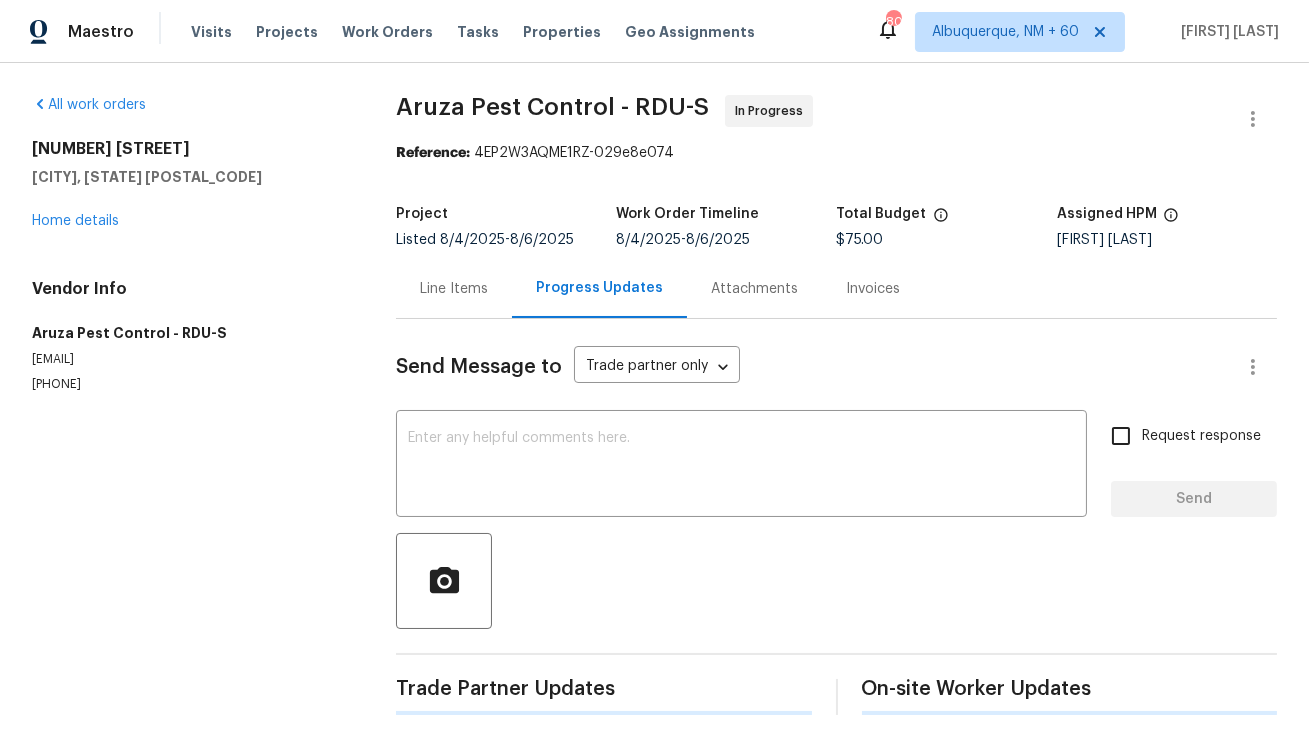 scroll, scrollTop: 9, scrollLeft: 0, axis: vertical 